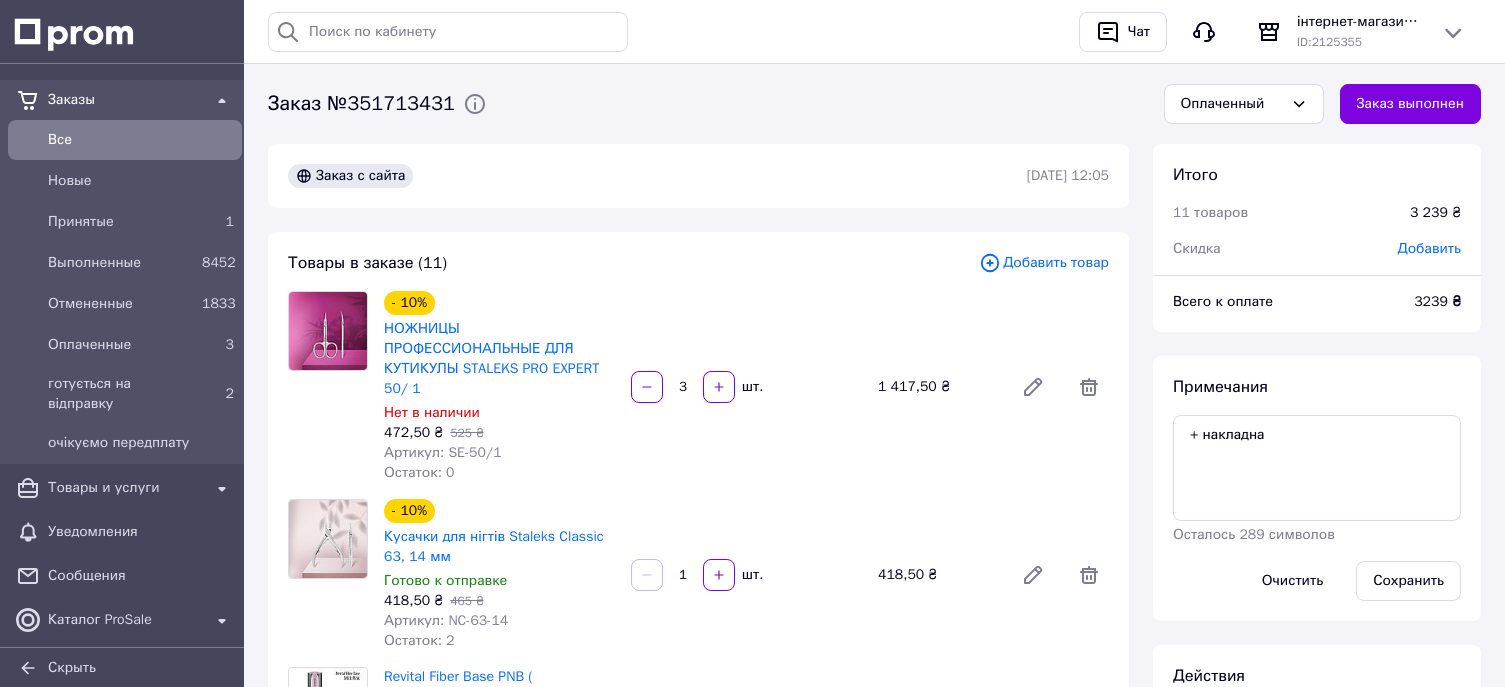 scroll, scrollTop: 700, scrollLeft: 0, axis: vertical 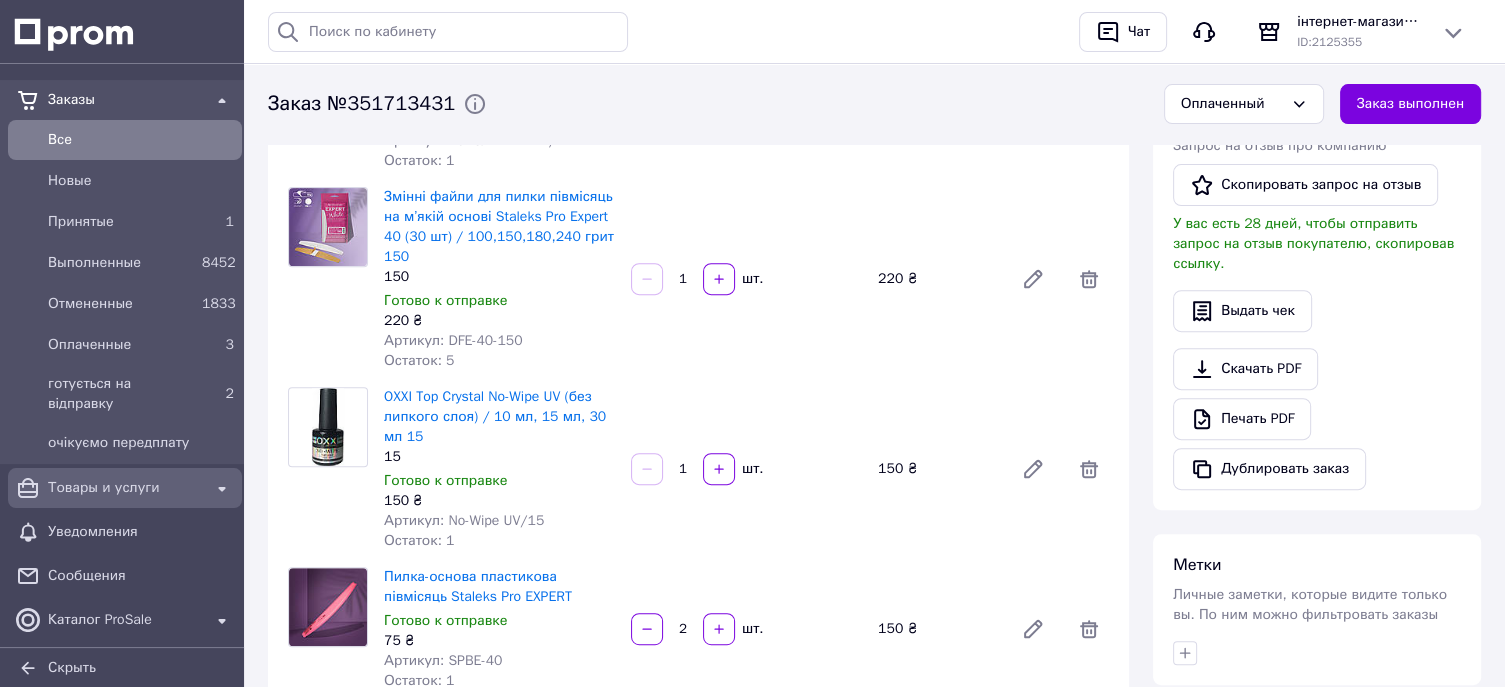 click on "Товары и услуги" at bounding box center (125, 488) 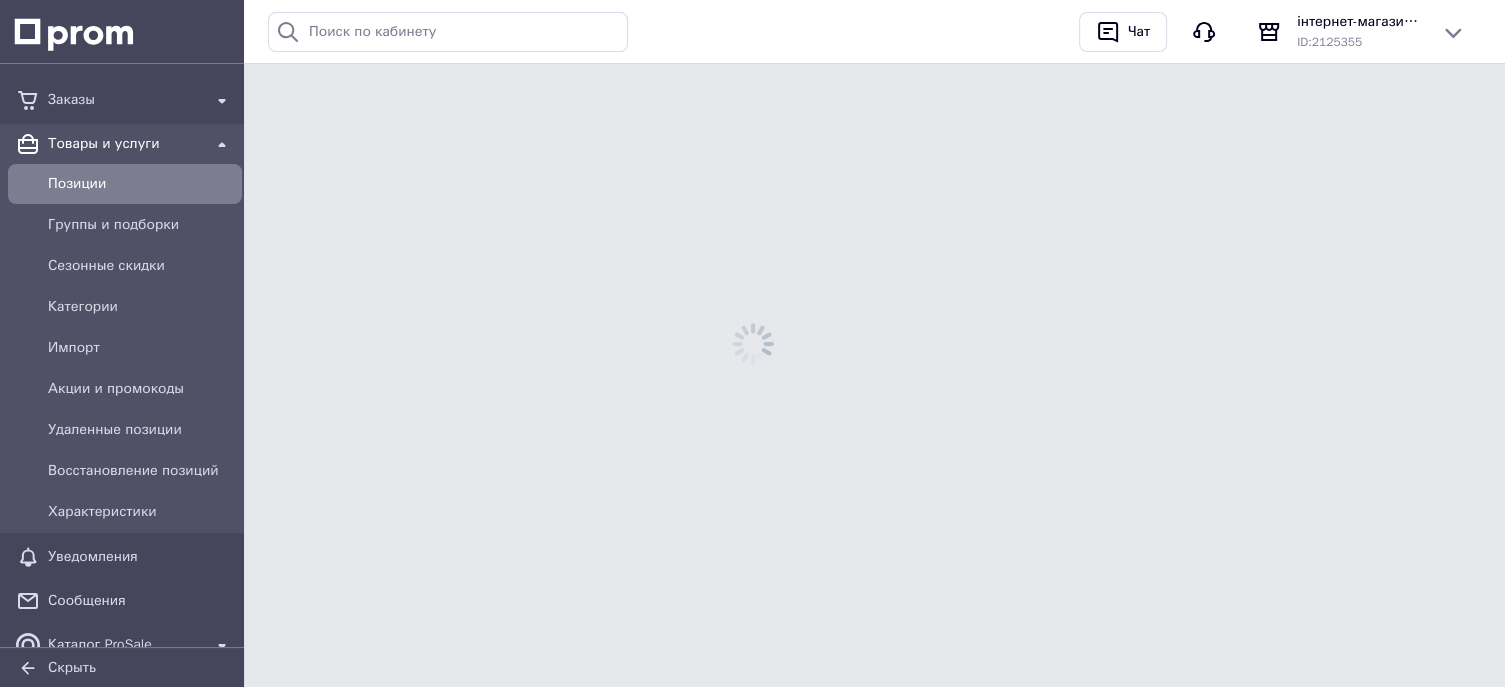 scroll, scrollTop: 0, scrollLeft: 0, axis: both 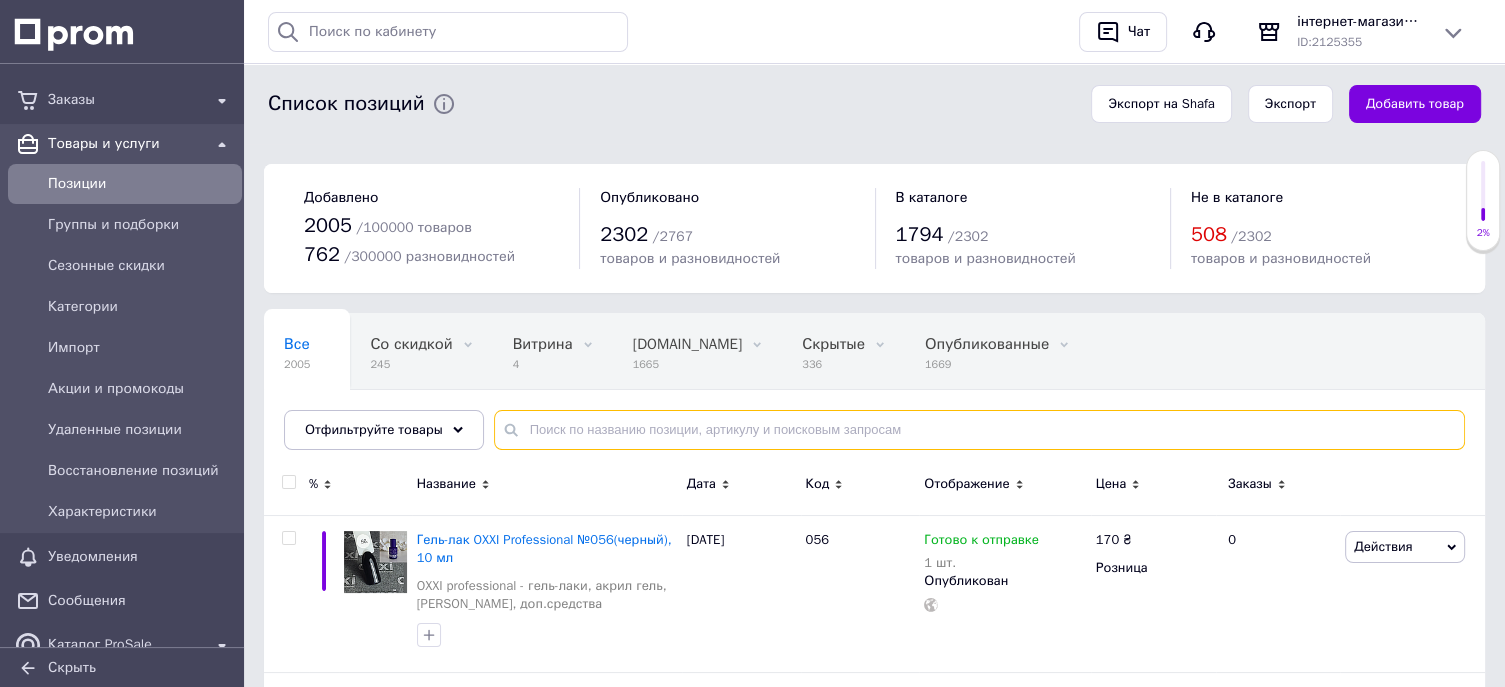 click at bounding box center (979, 430) 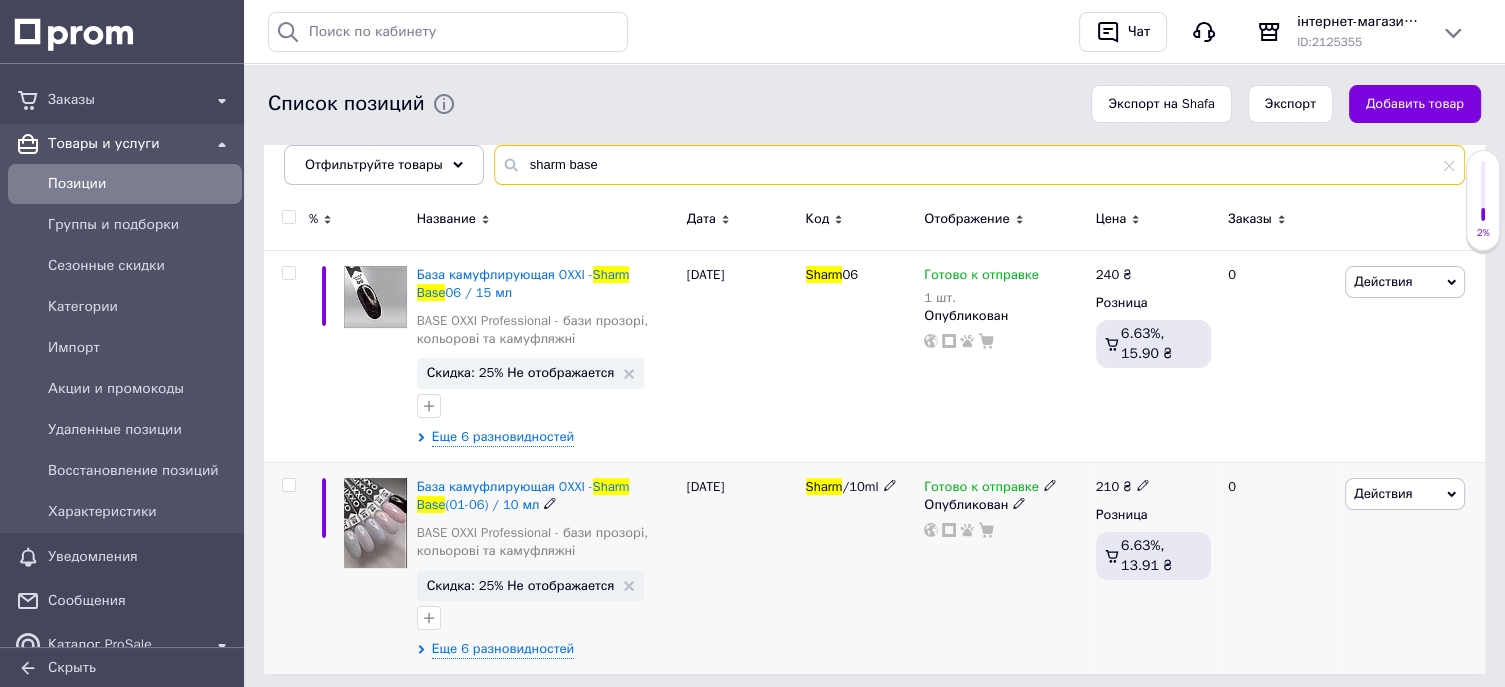 scroll, scrollTop: 300, scrollLeft: 0, axis: vertical 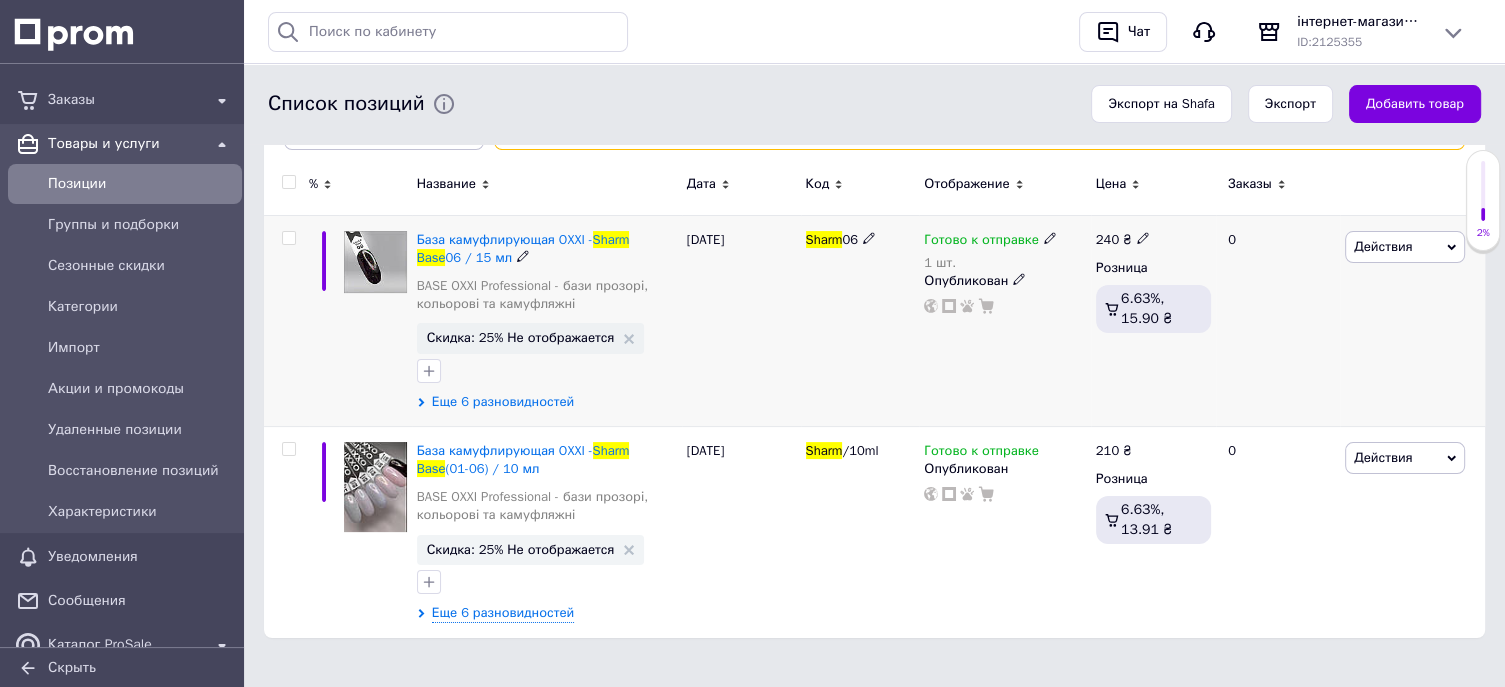 type on "sharm base" 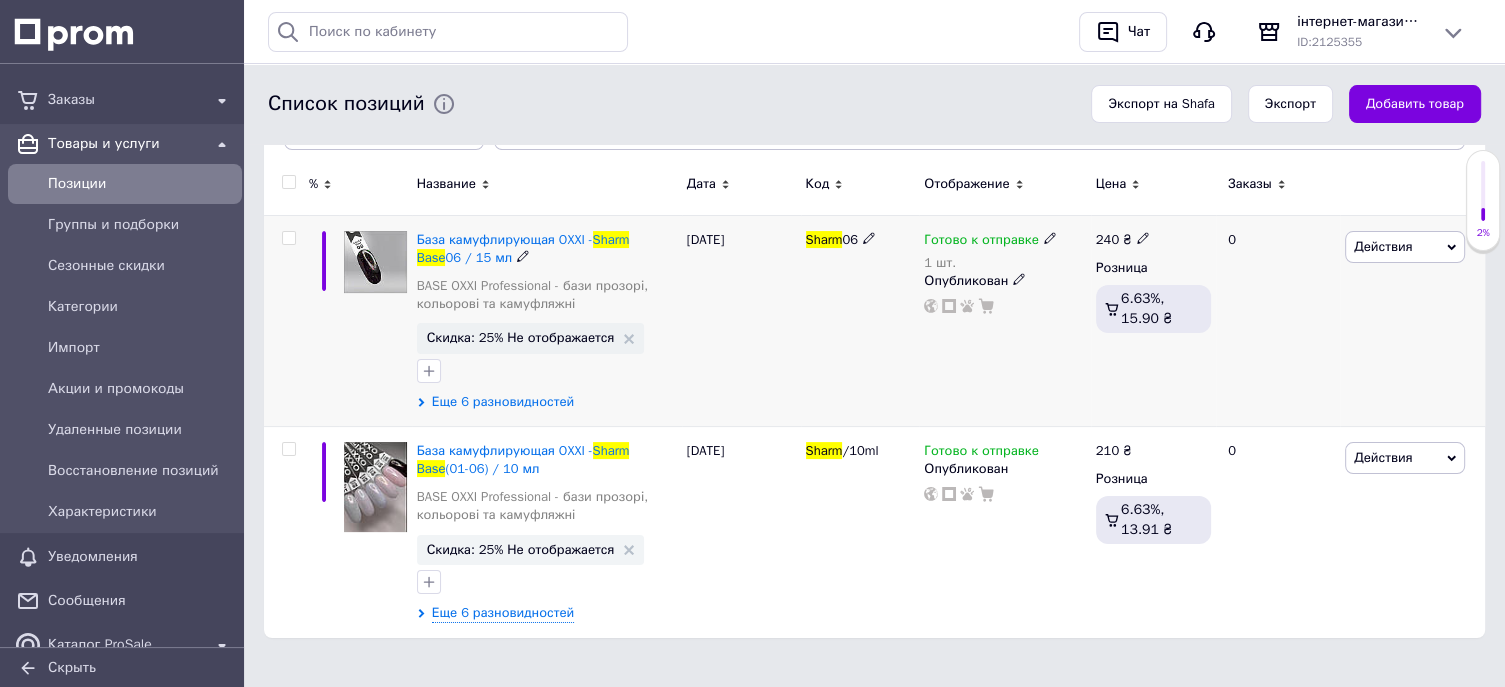 click on "Еще 6 разновидностей" at bounding box center (503, 402) 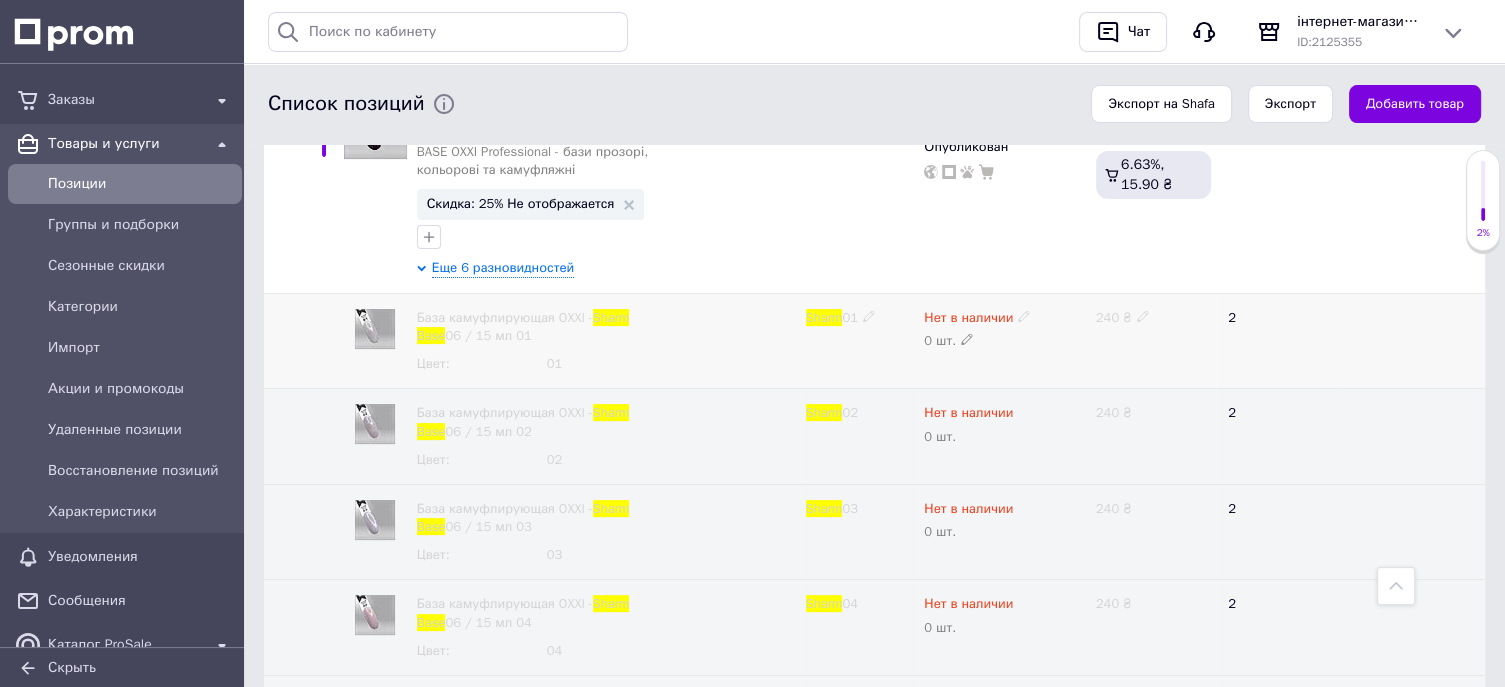 scroll, scrollTop: 300, scrollLeft: 0, axis: vertical 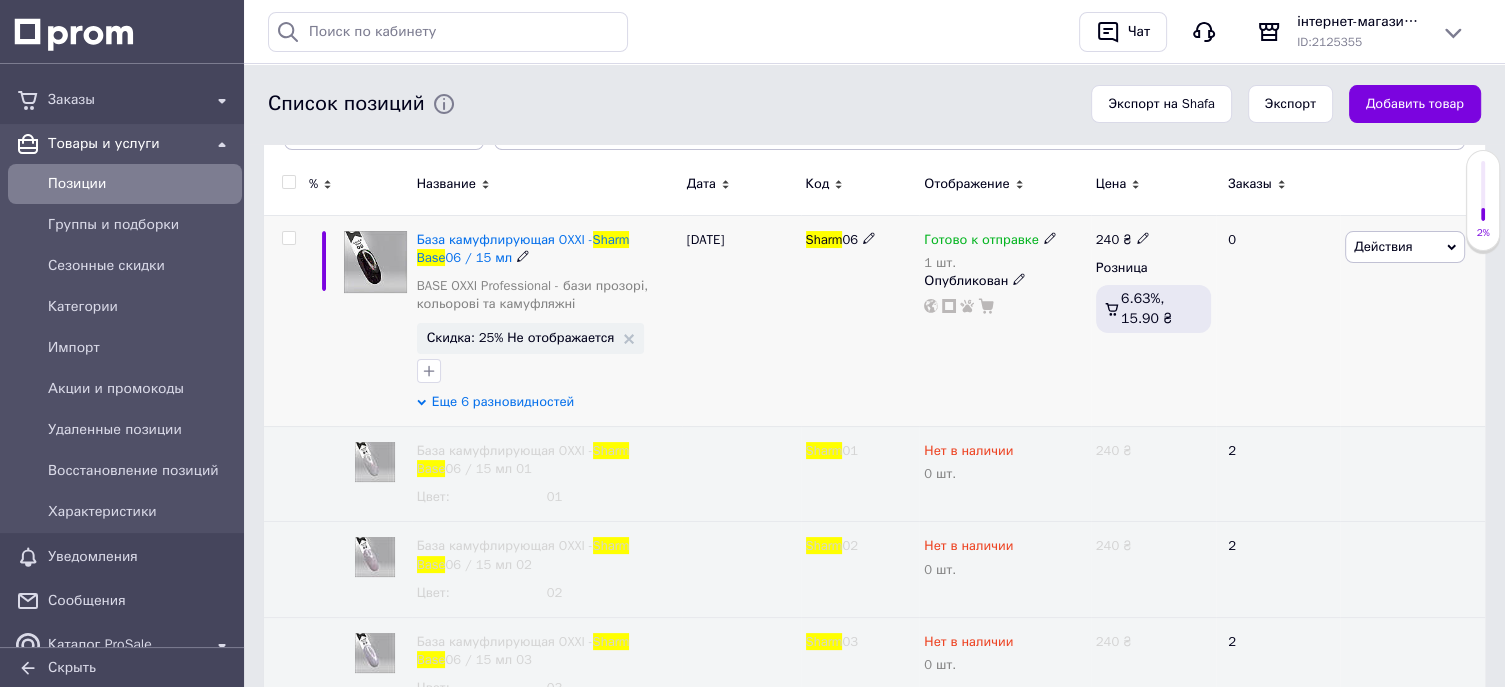 drag, startPoint x: 534, startPoint y: 397, endPoint x: 557, endPoint y: 408, distance: 25.495098 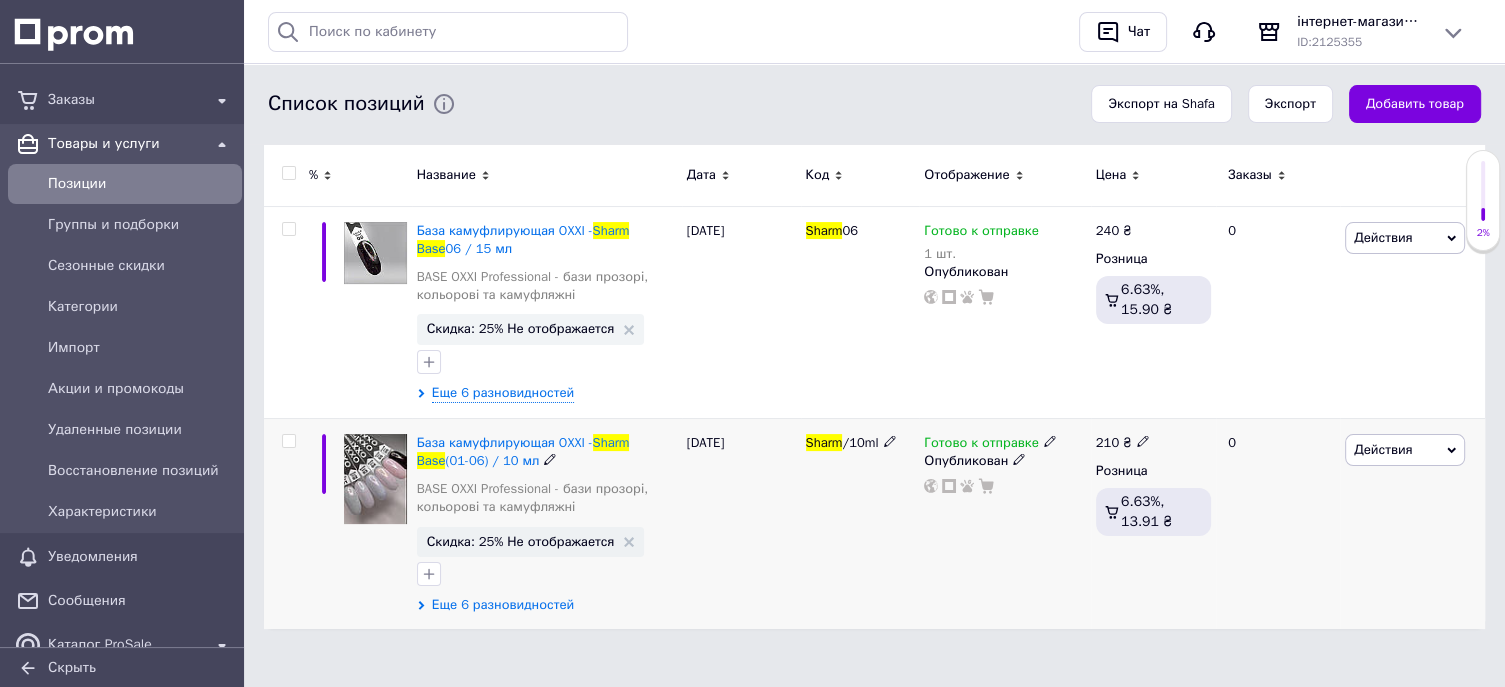 click on "Еще 6 разновидностей" at bounding box center (503, 605) 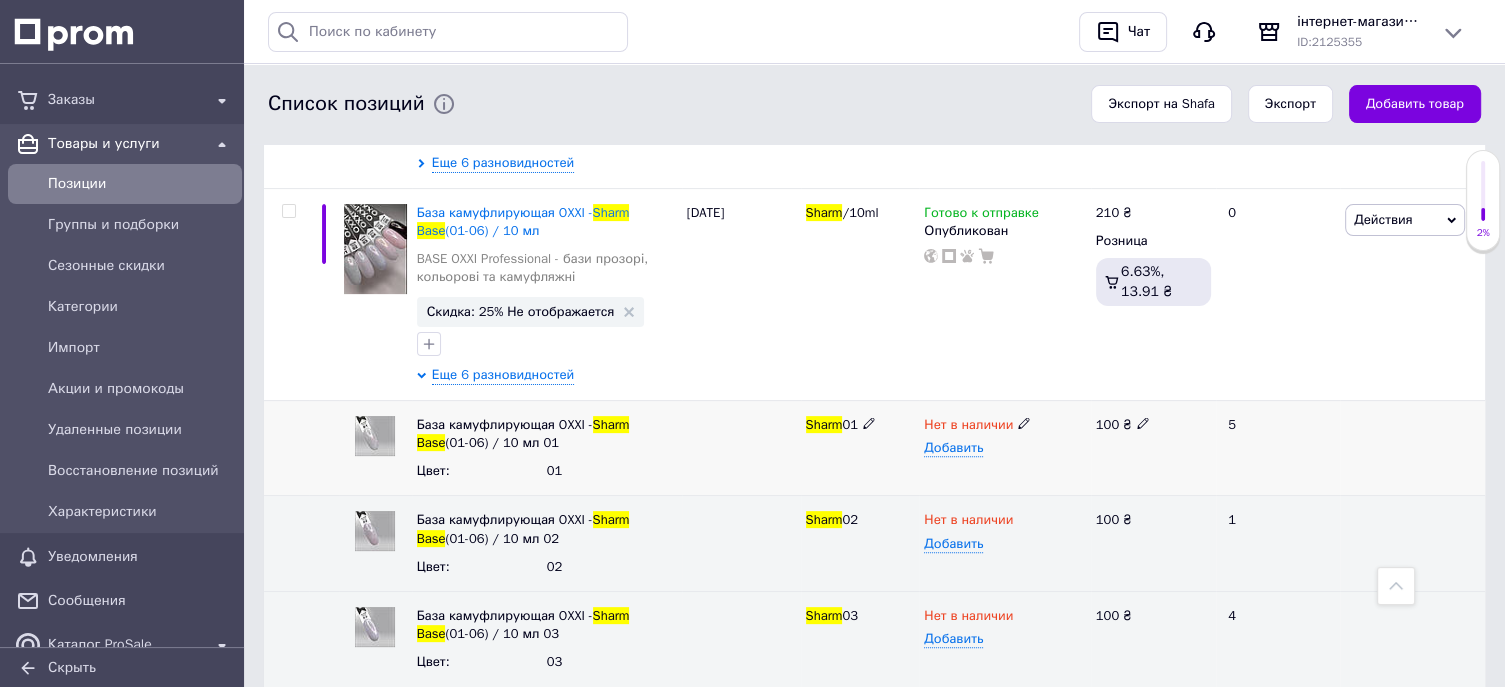 scroll, scrollTop: 510, scrollLeft: 0, axis: vertical 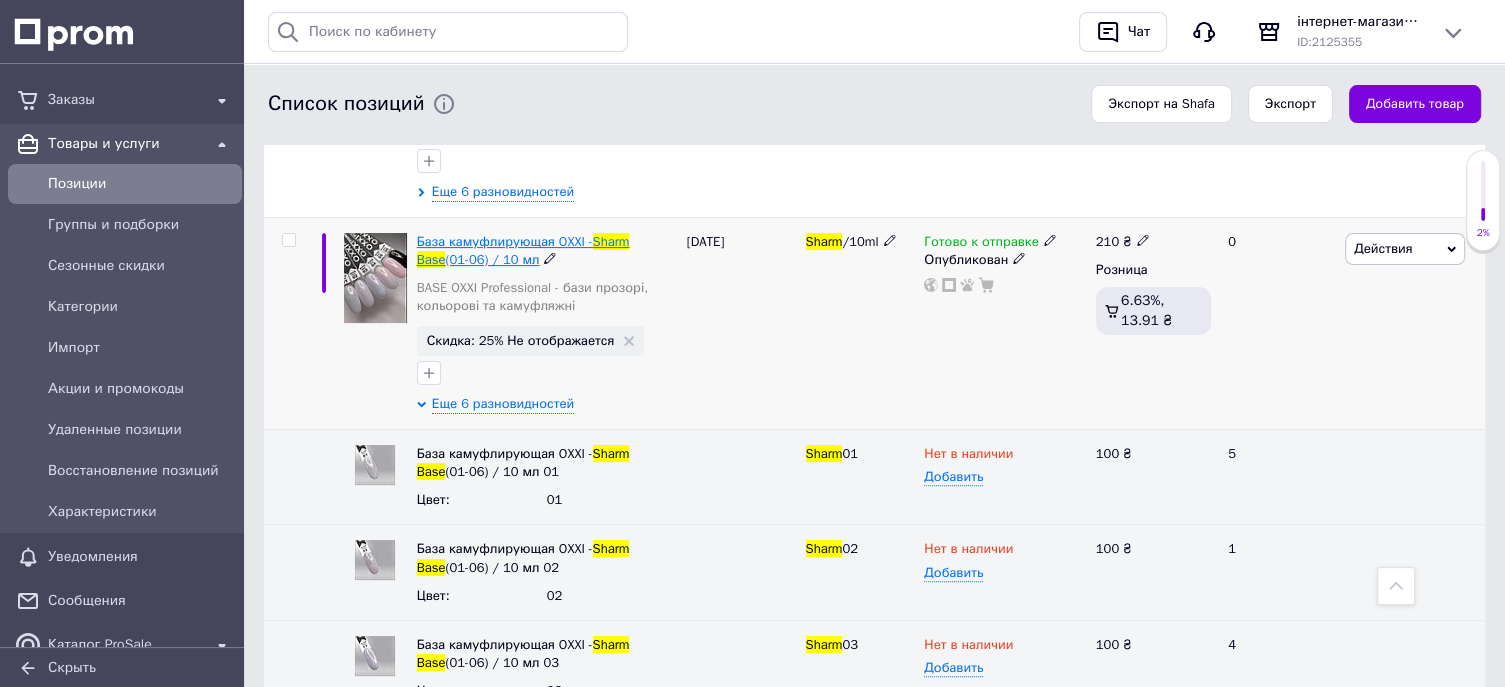 click on "База камуфлирующая  OXXI -" at bounding box center (505, 241) 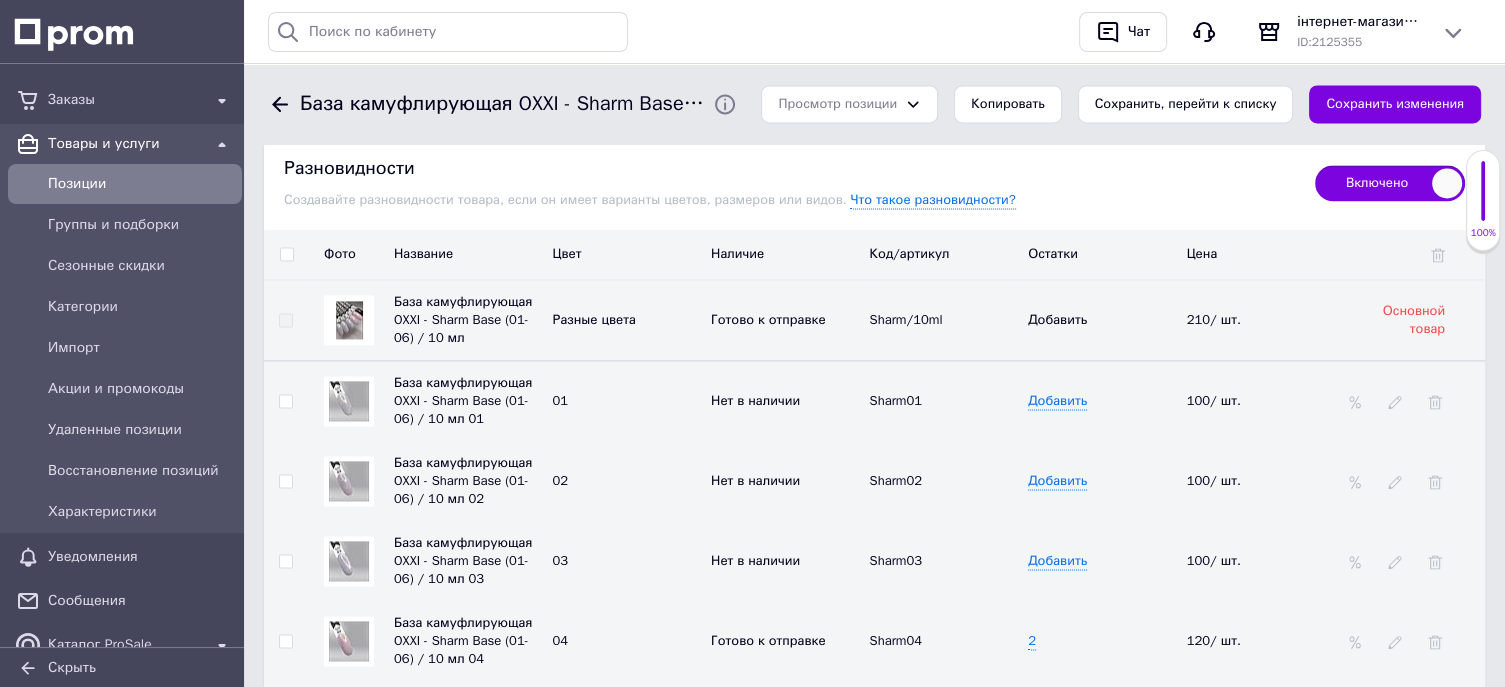 scroll, scrollTop: 2800, scrollLeft: 0, axis: vertical 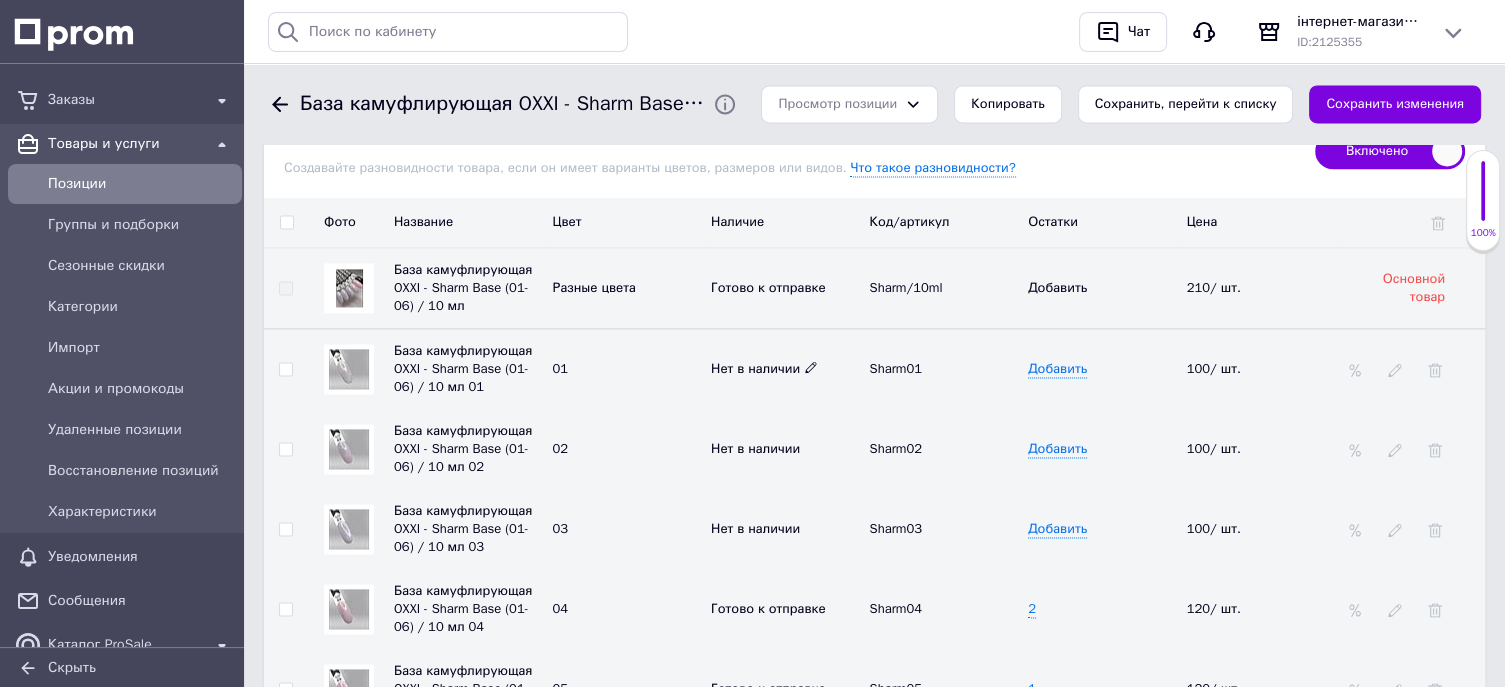 click 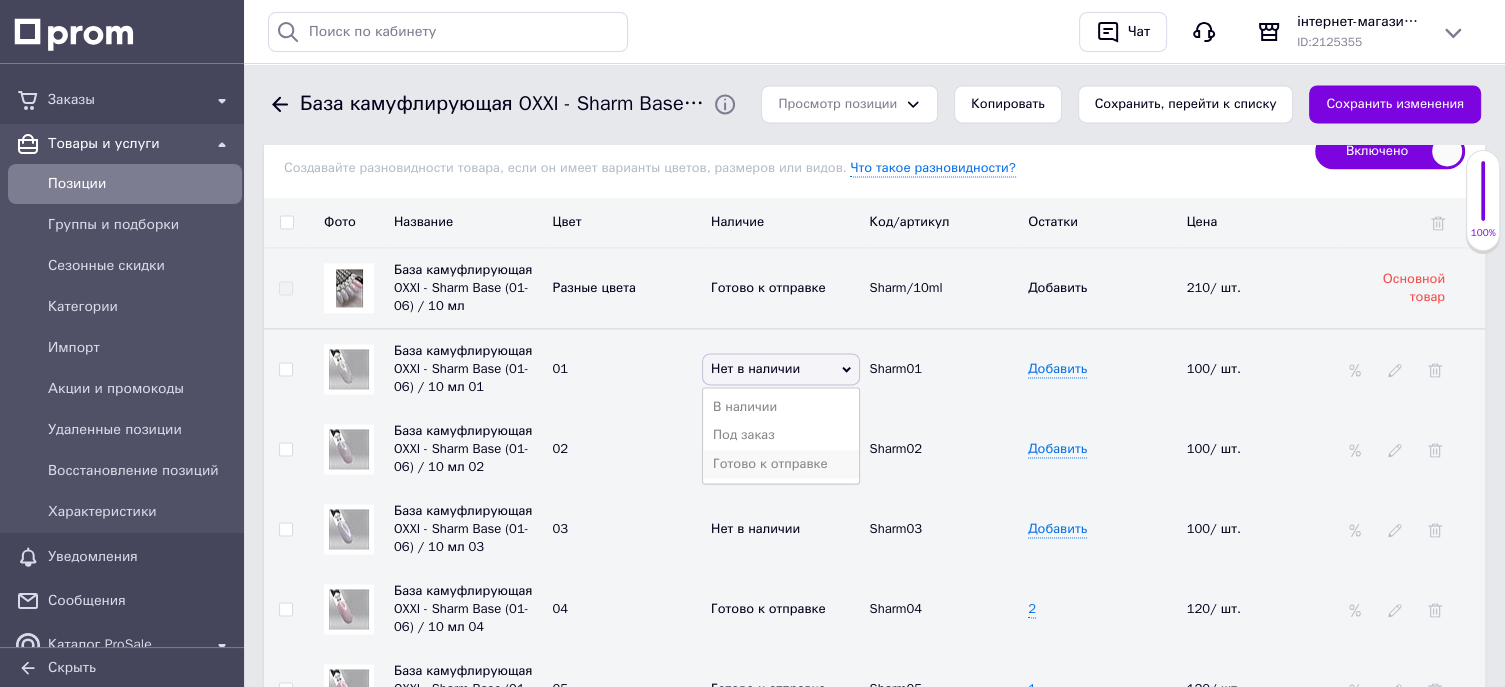 click on "Готово к отправке" at bounding box center (781, 464) 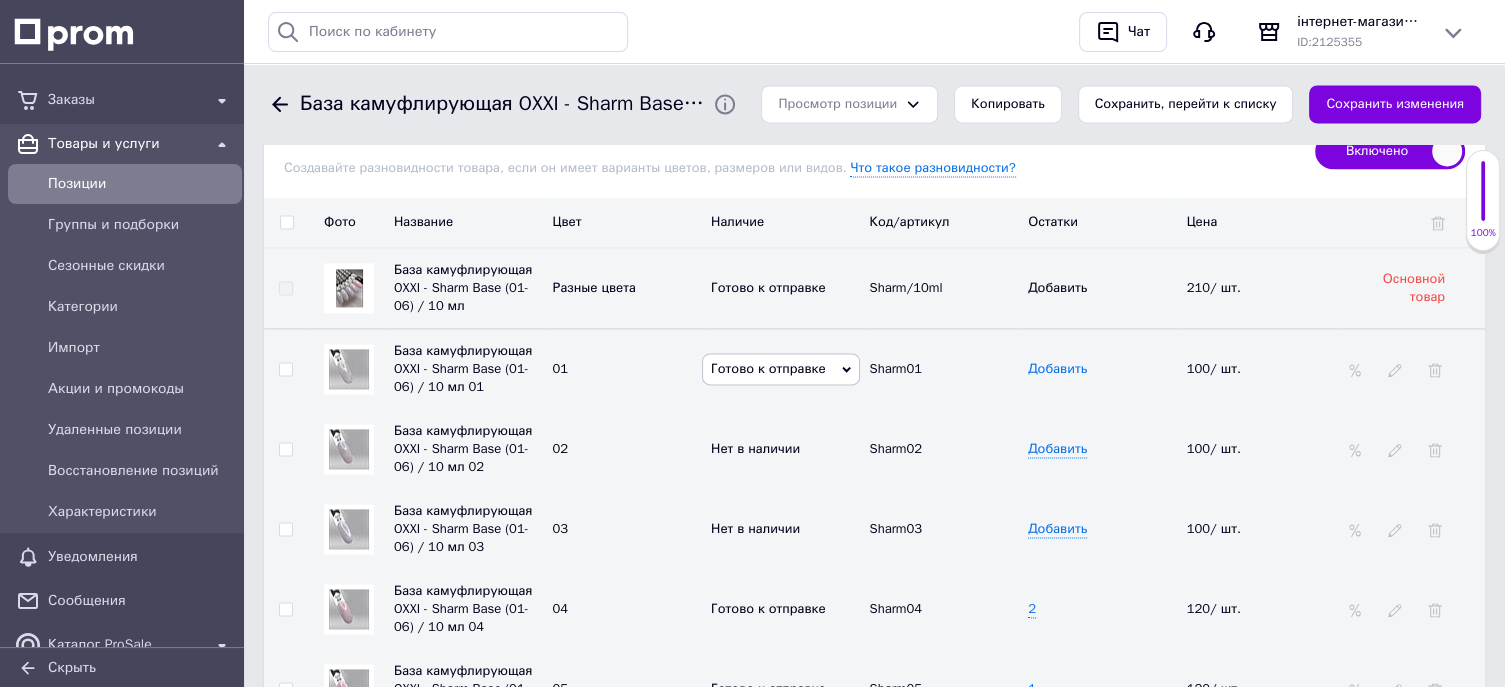 click on "Добавить" at bounding box center [1057, 369] 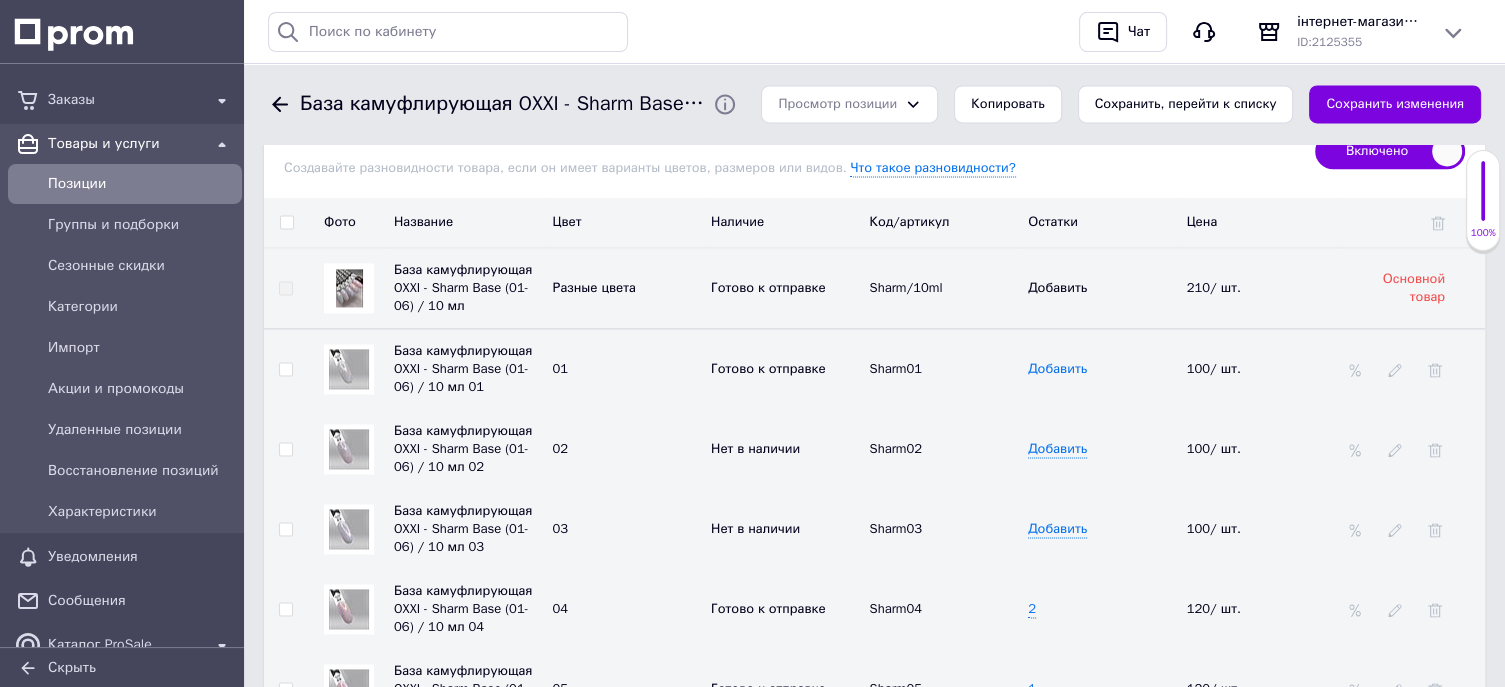click on "Добавить" at bounding box center [1057, 369] 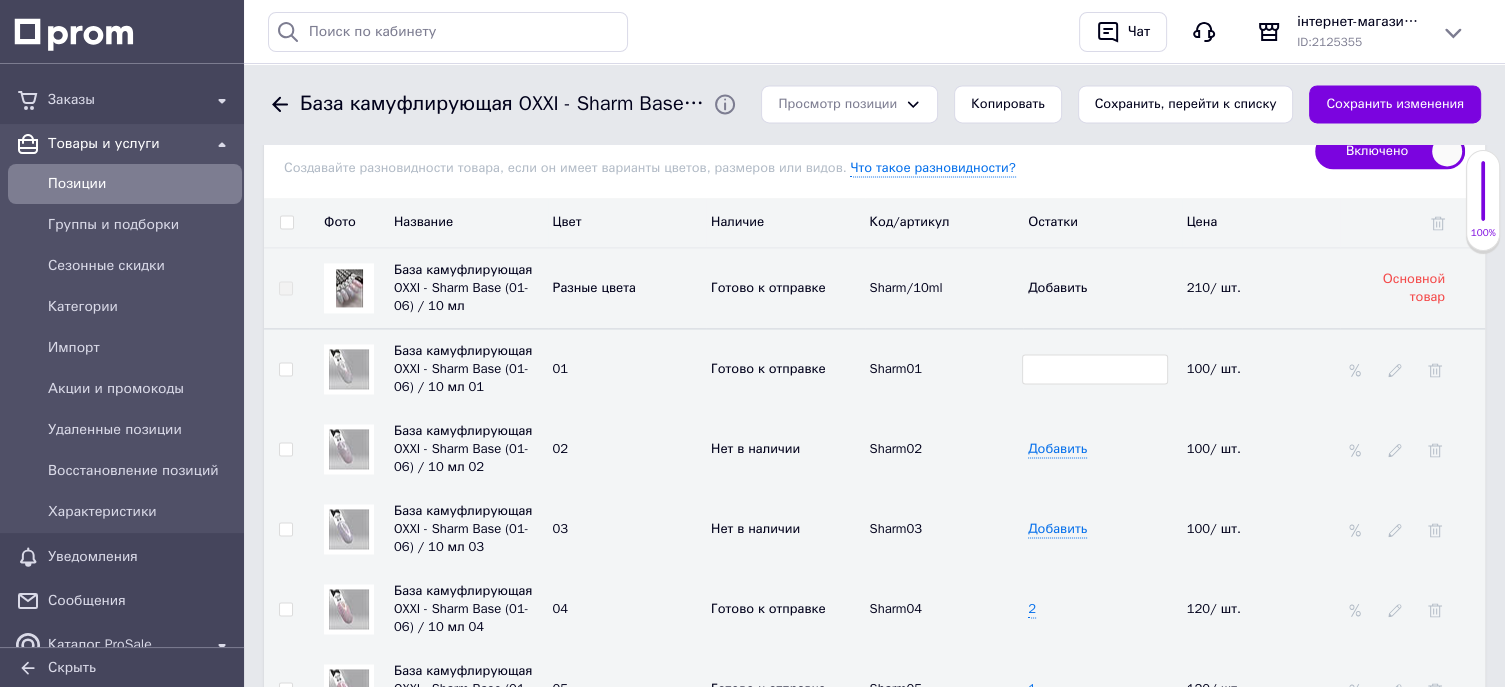 type on "1" 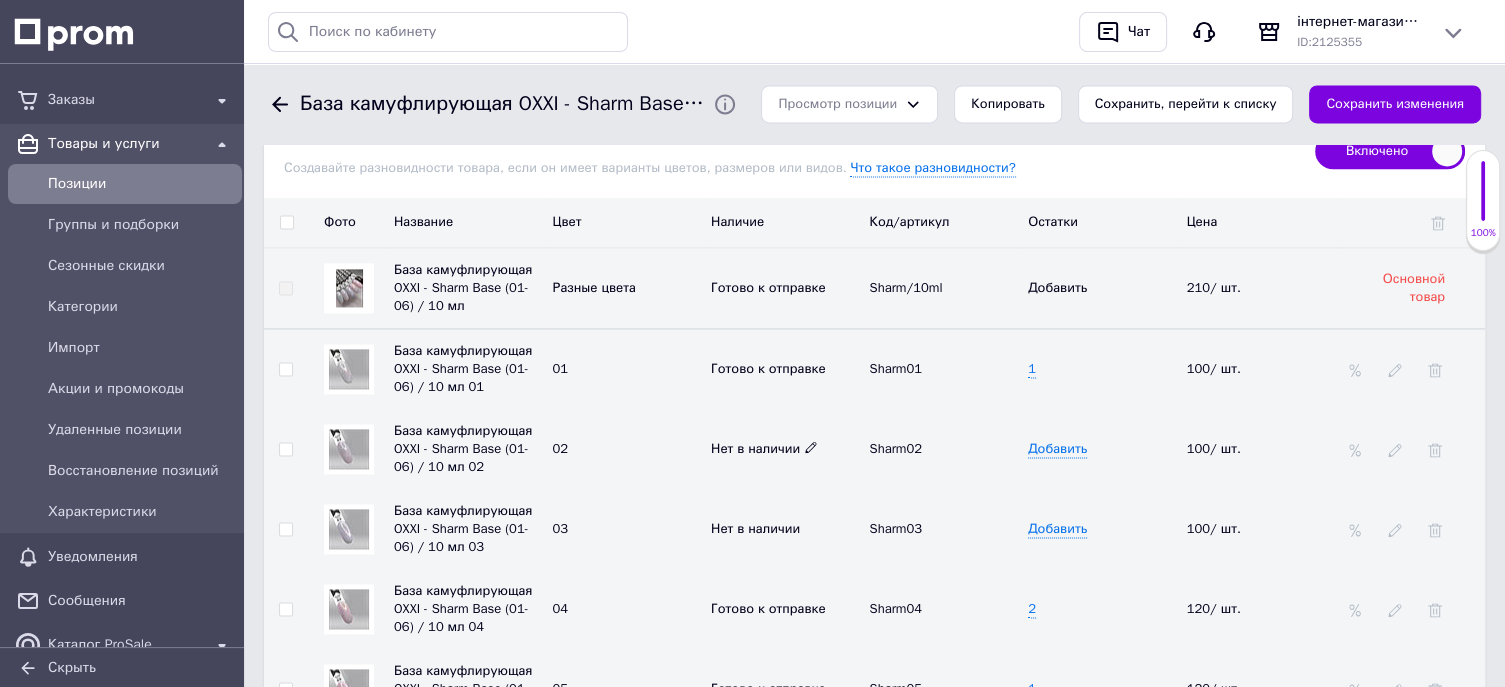 click 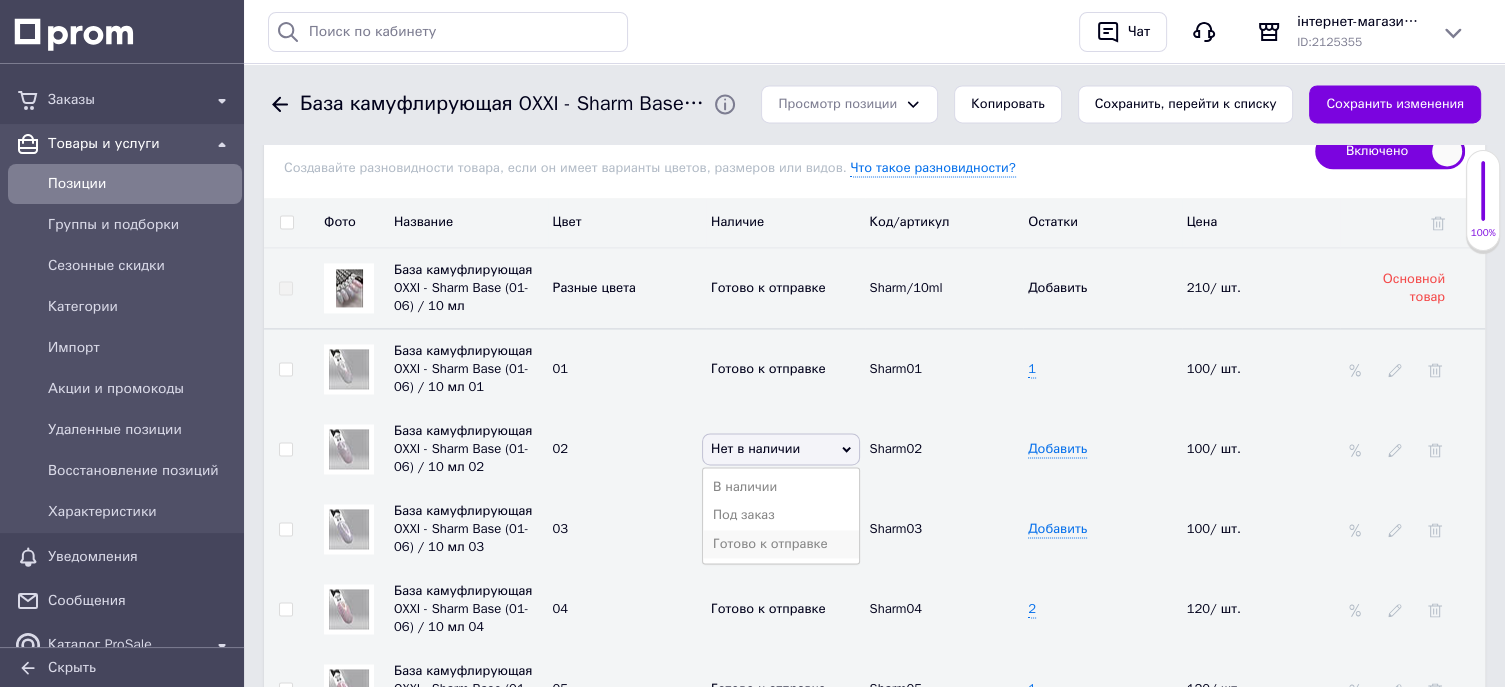 click on "Готово к отправке" at bounding box center [781, 544] 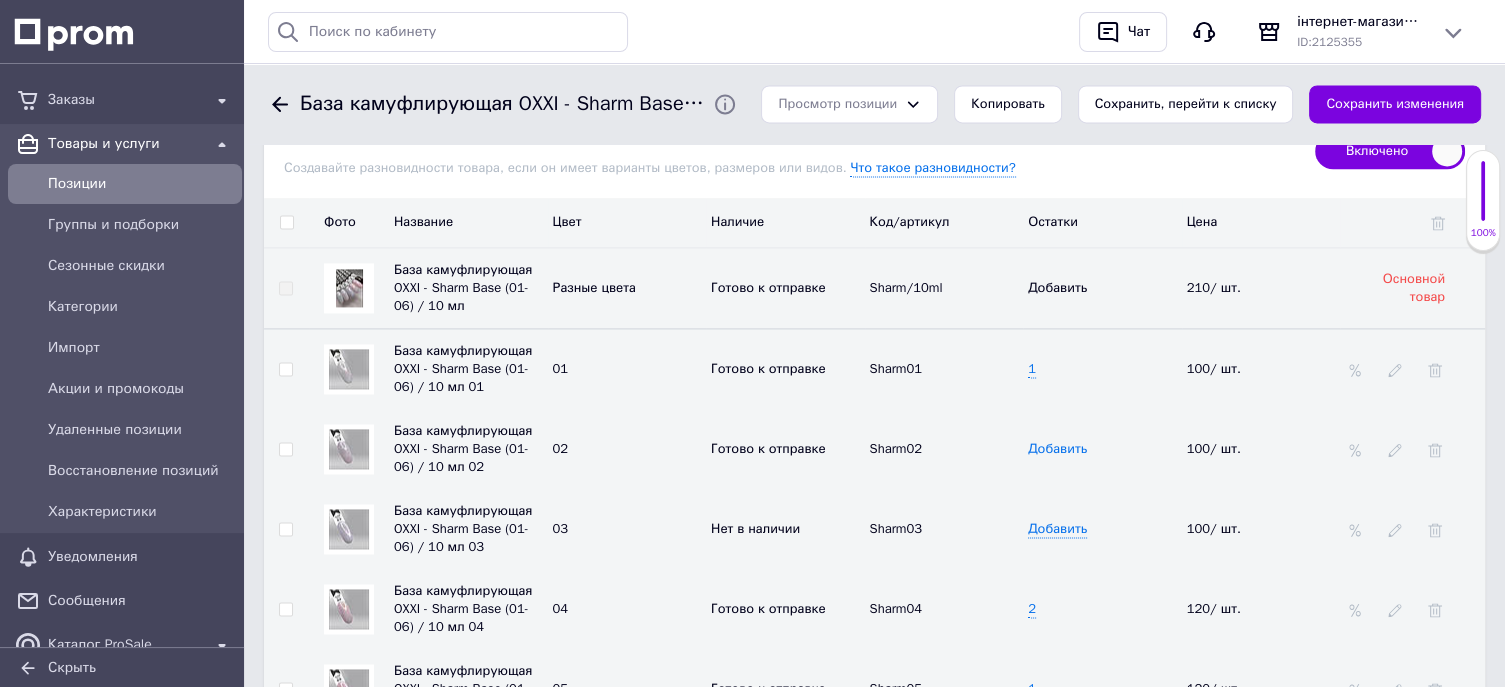 click on "Добавить" at bounding box center (1057, 449) 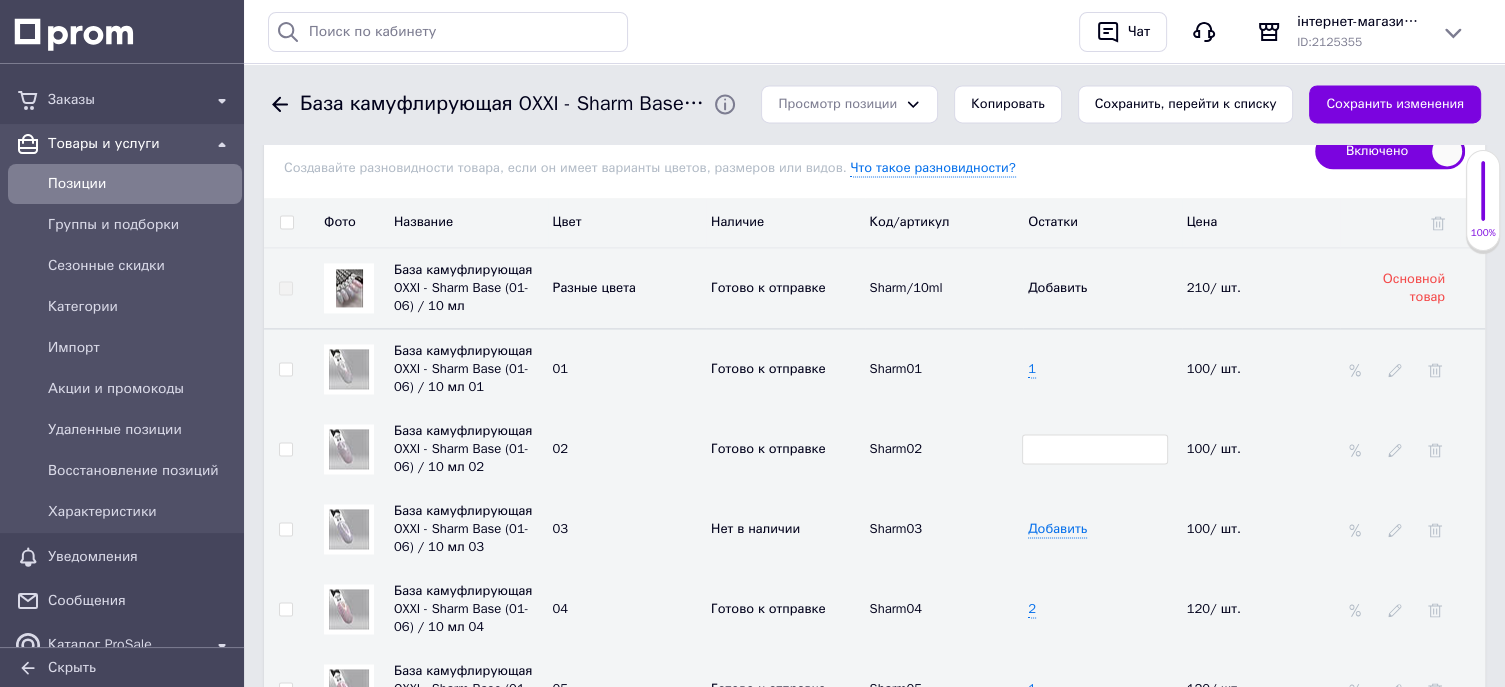 type on "1" 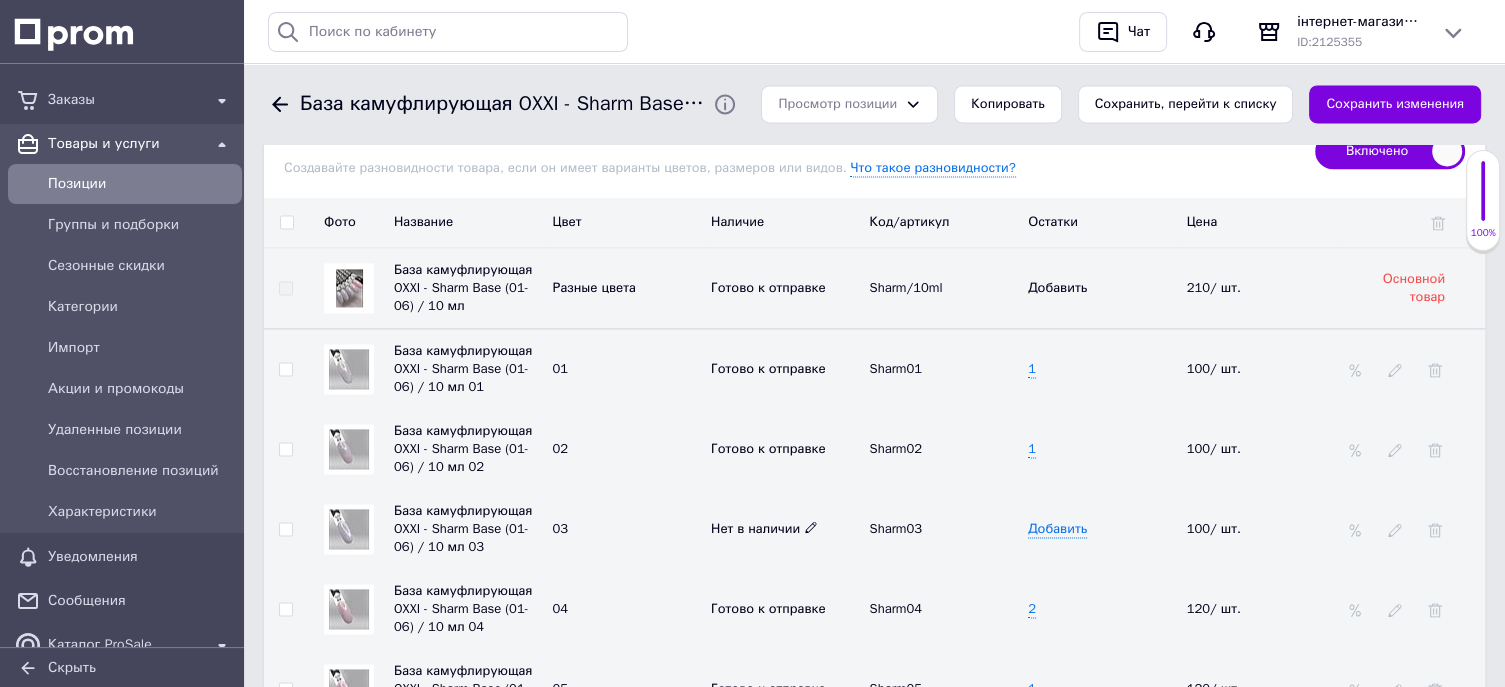 click 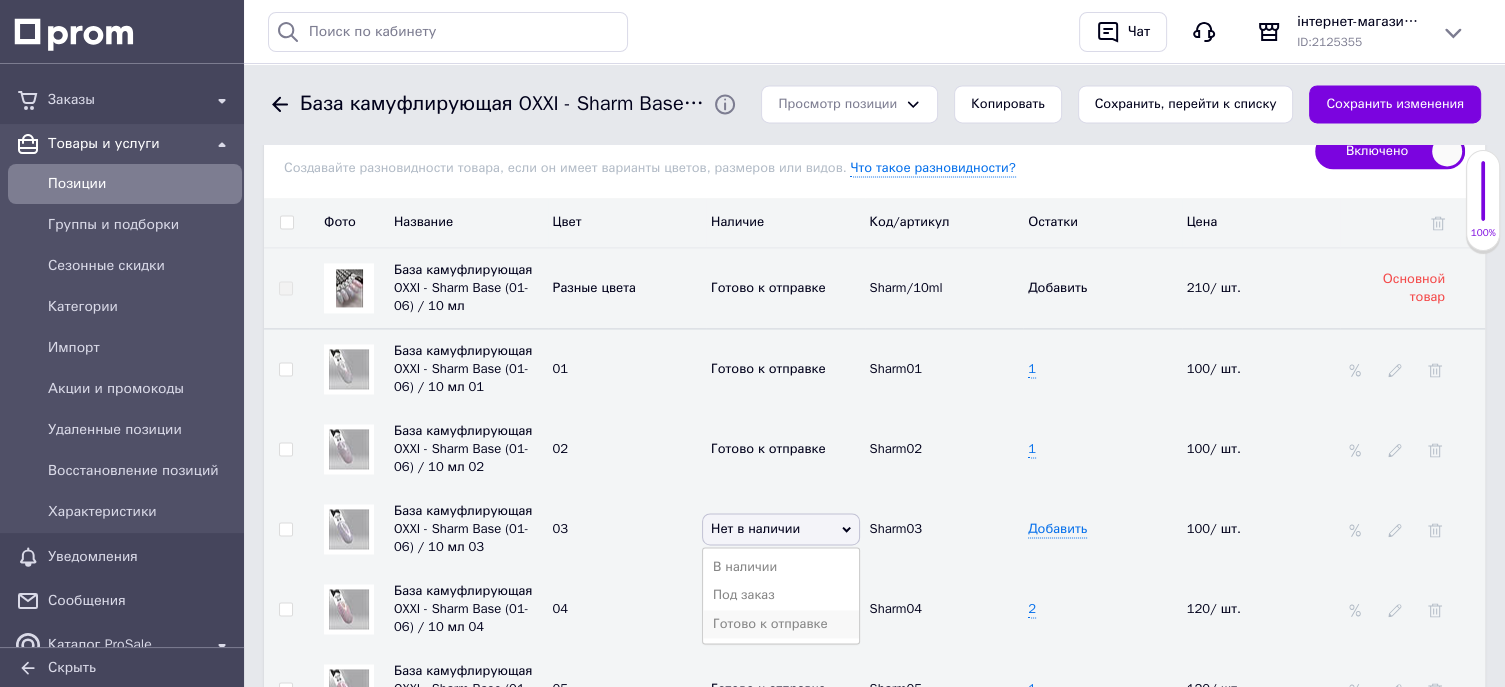 click on "Готово к отправке" at bounding box center (781, 624) 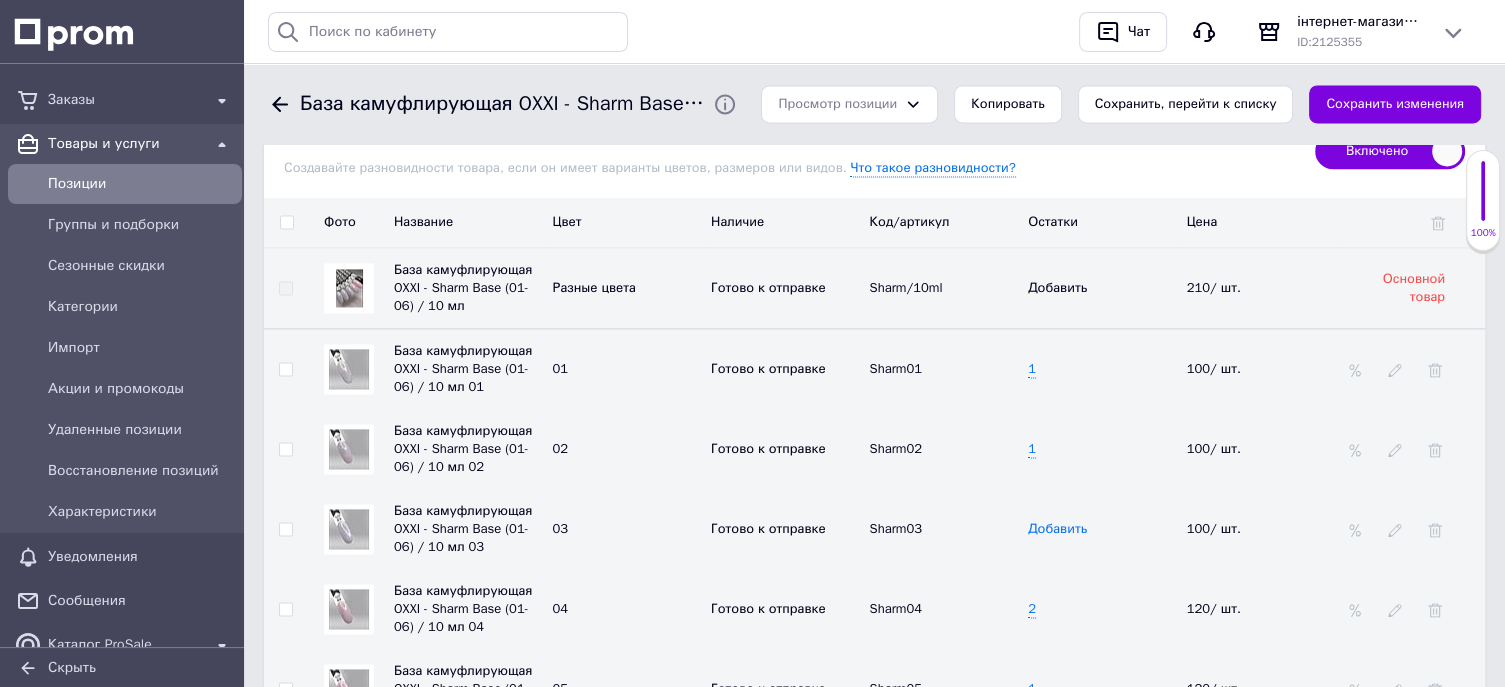 click on "Добавить" at bounding box center (1057, 529) 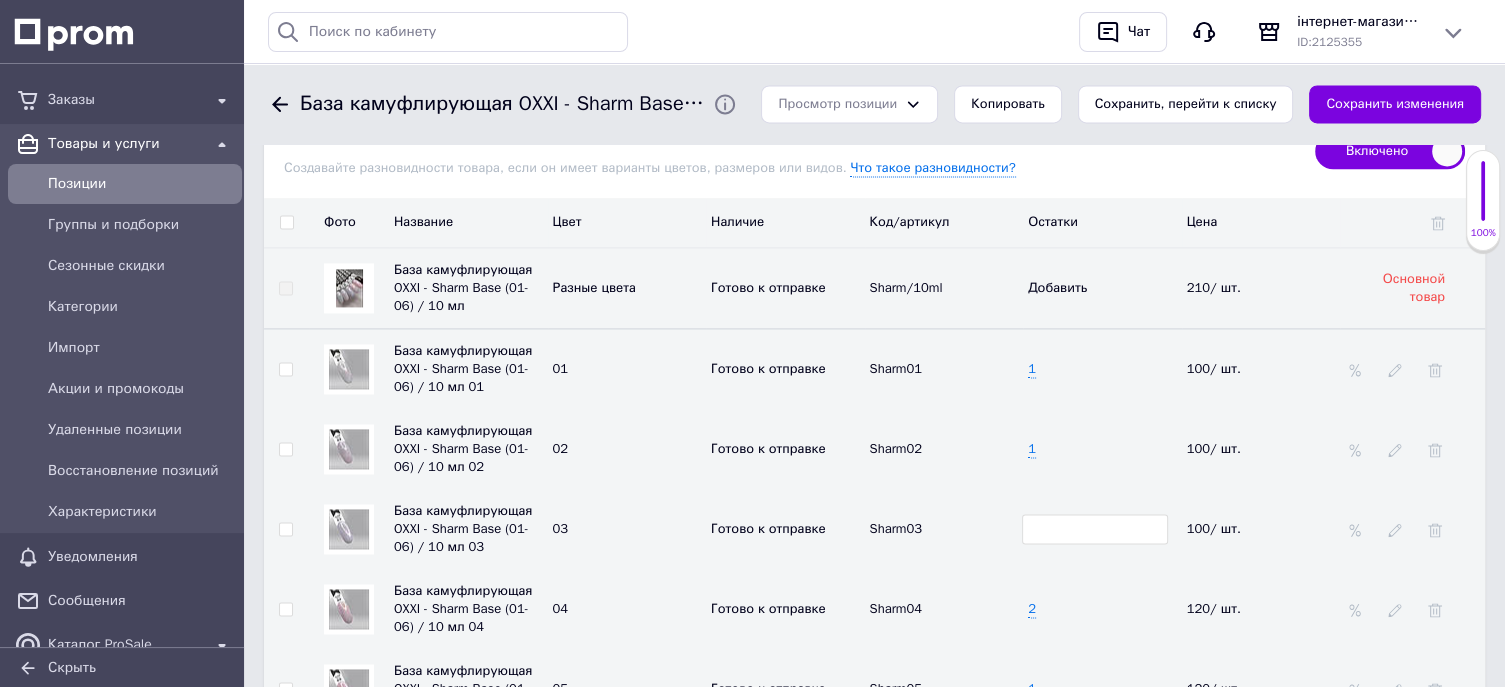type on "1" 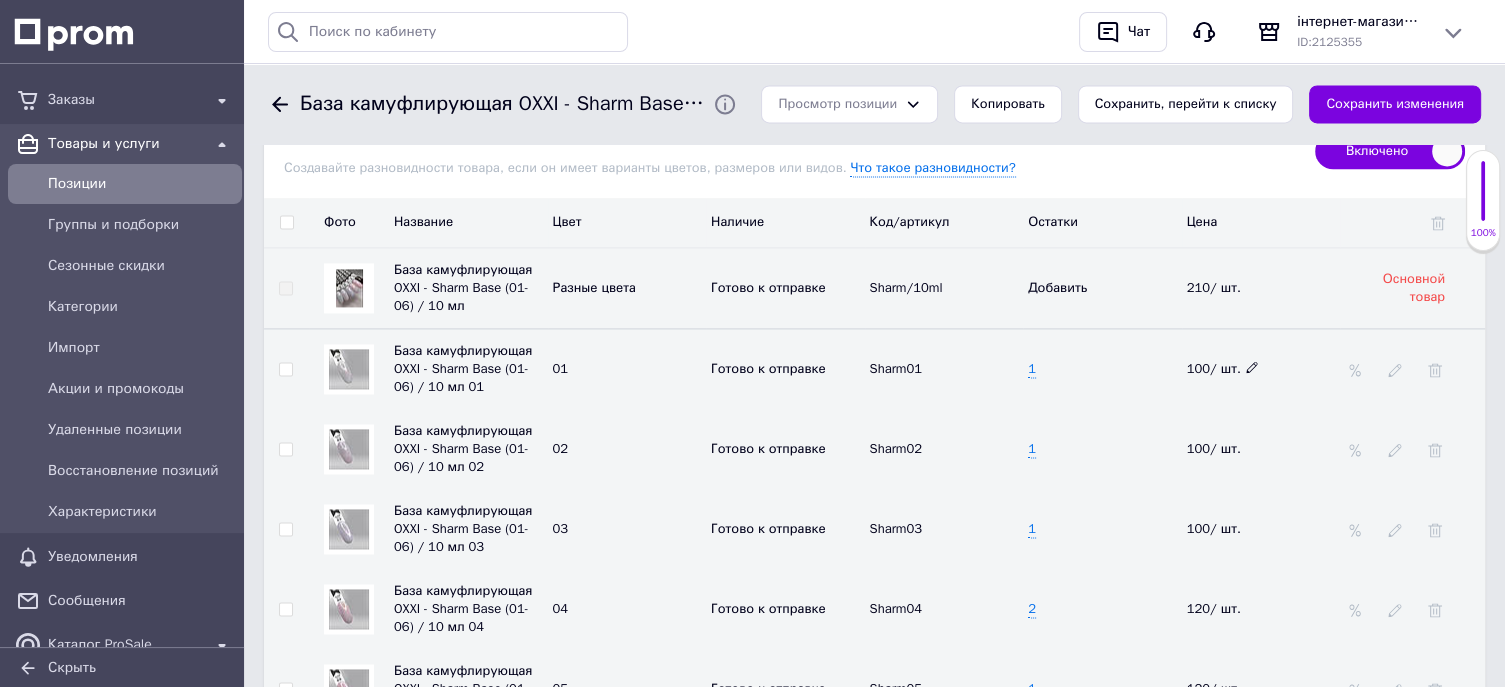 click 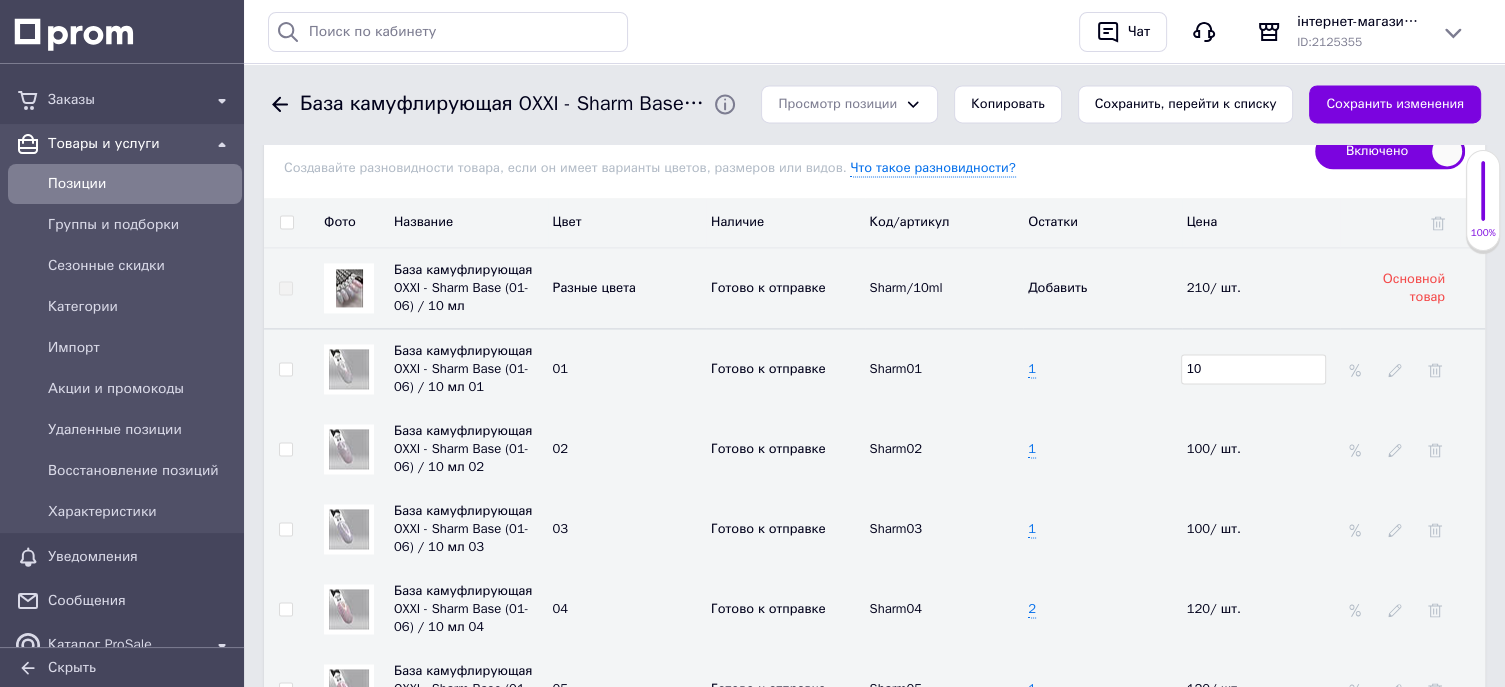 type on "1" 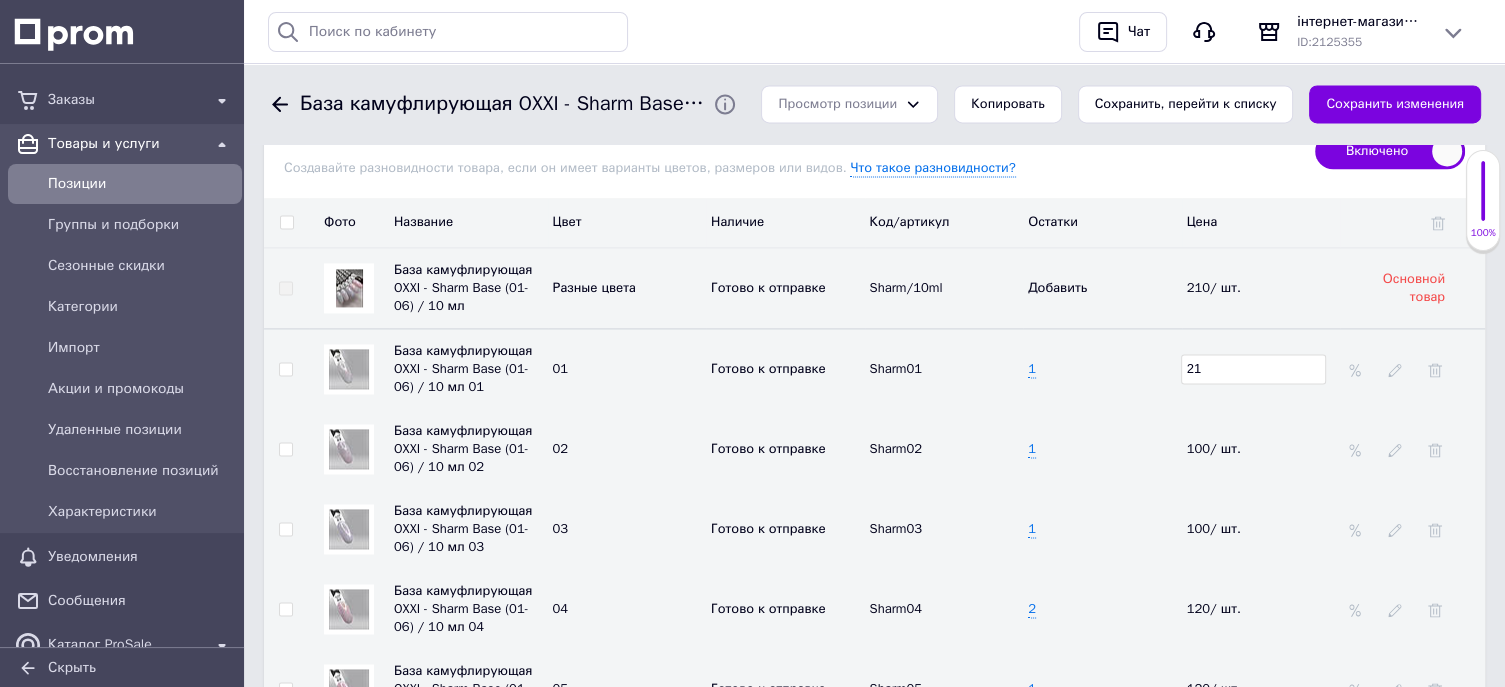 type on "210" 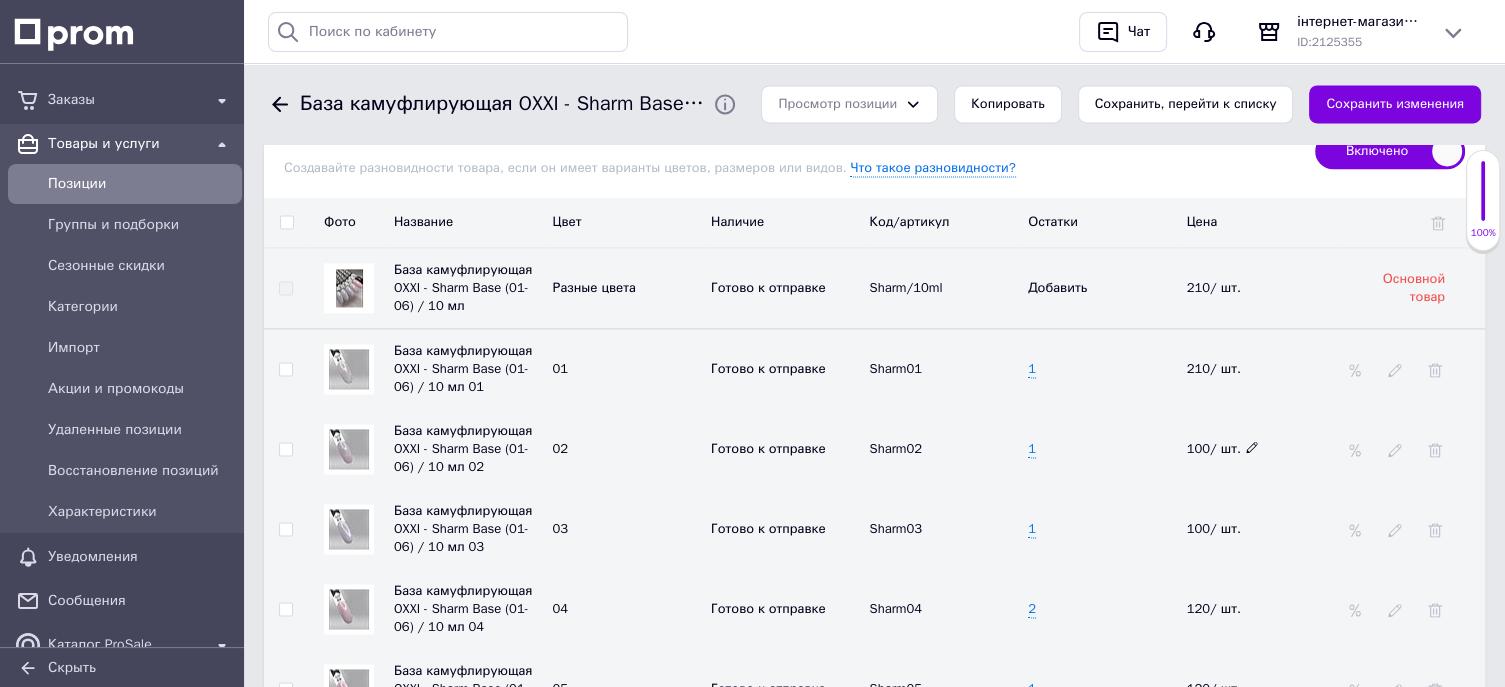 click 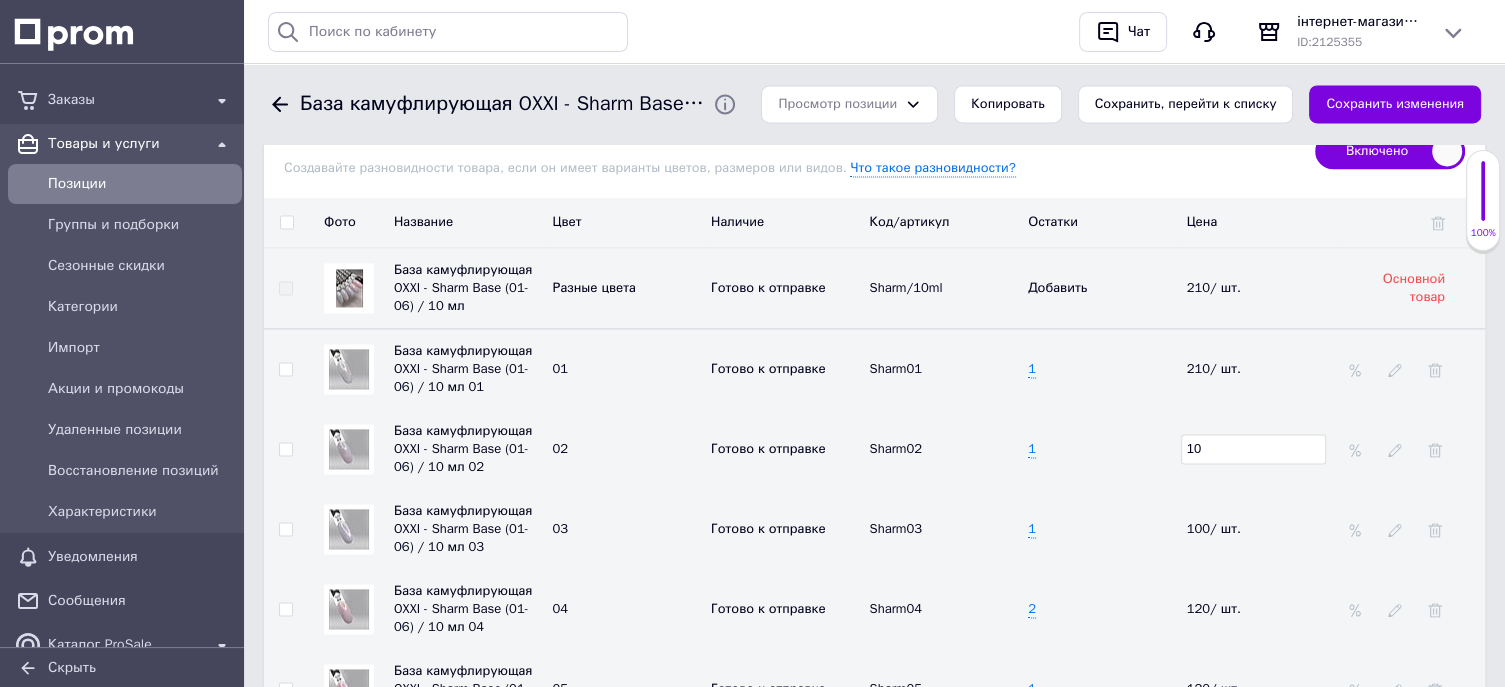 type on "1" 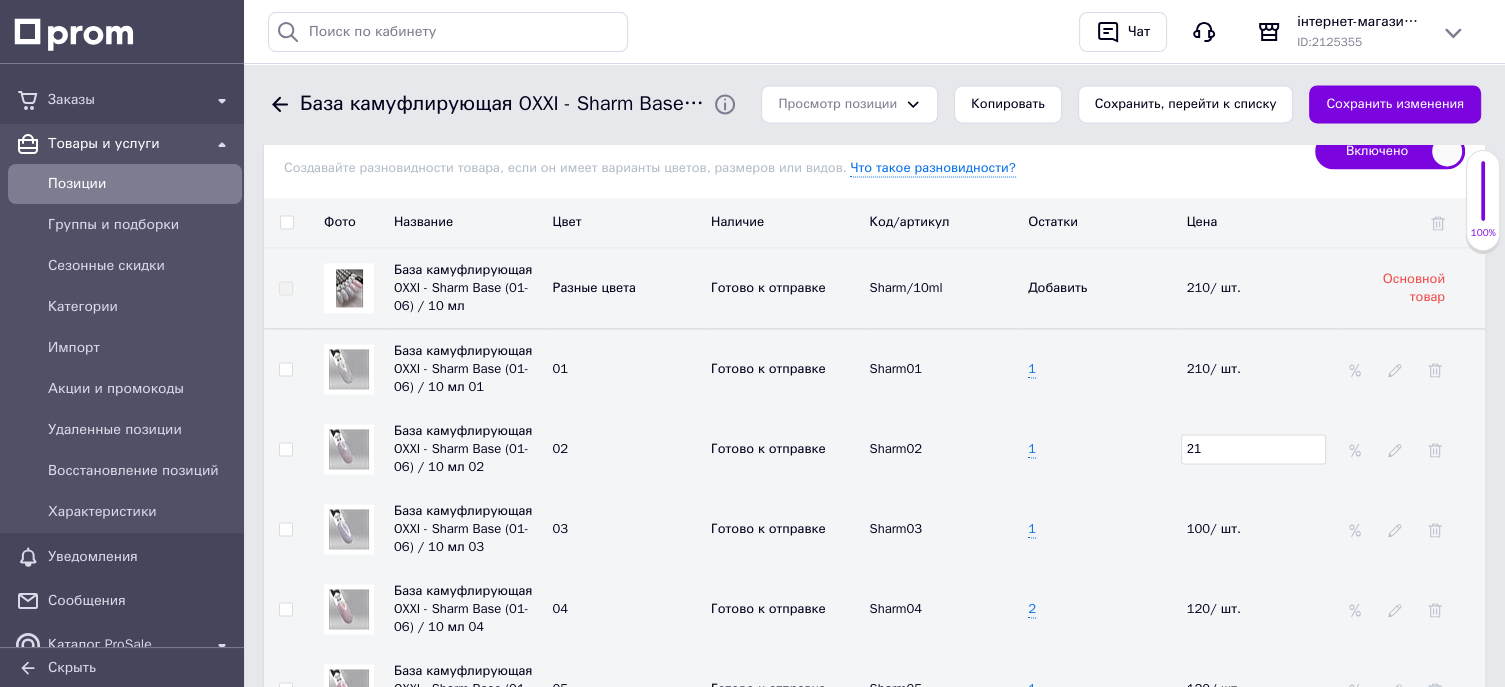 type on "210" 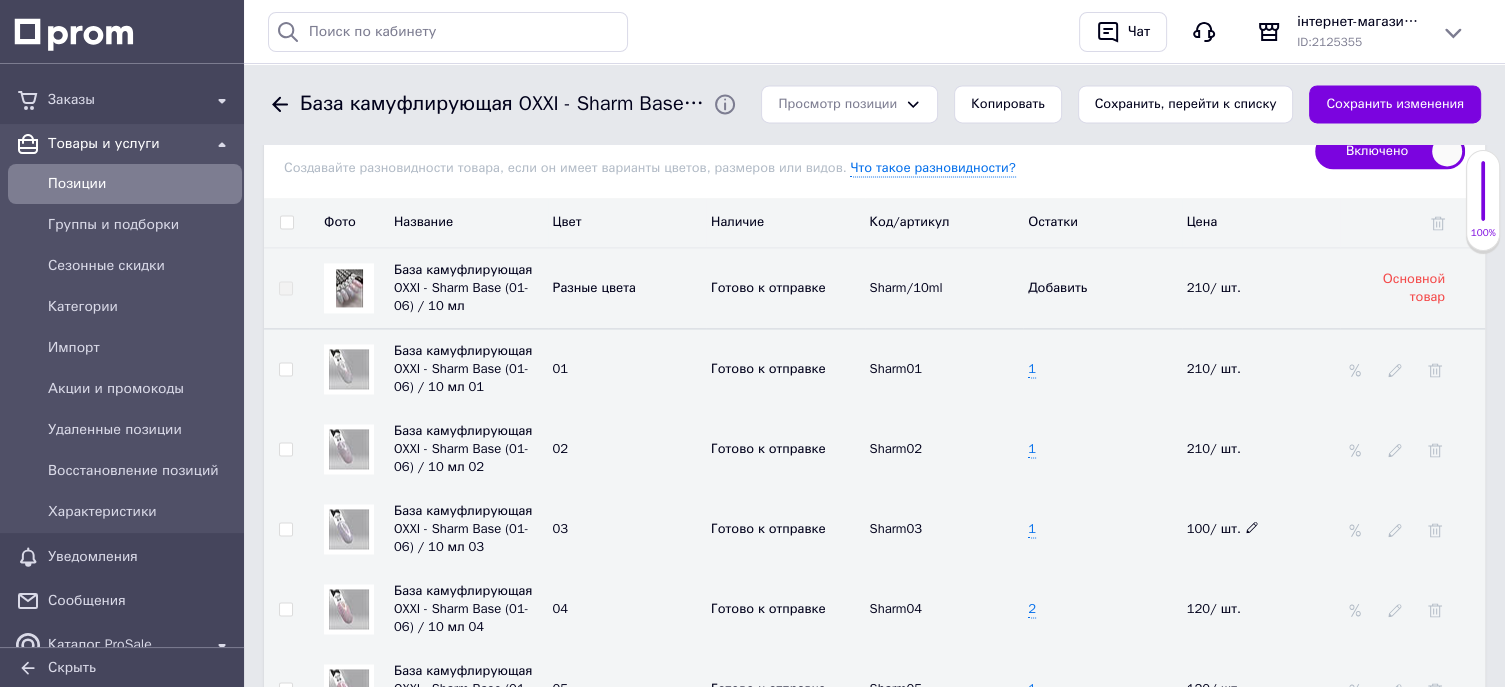 click 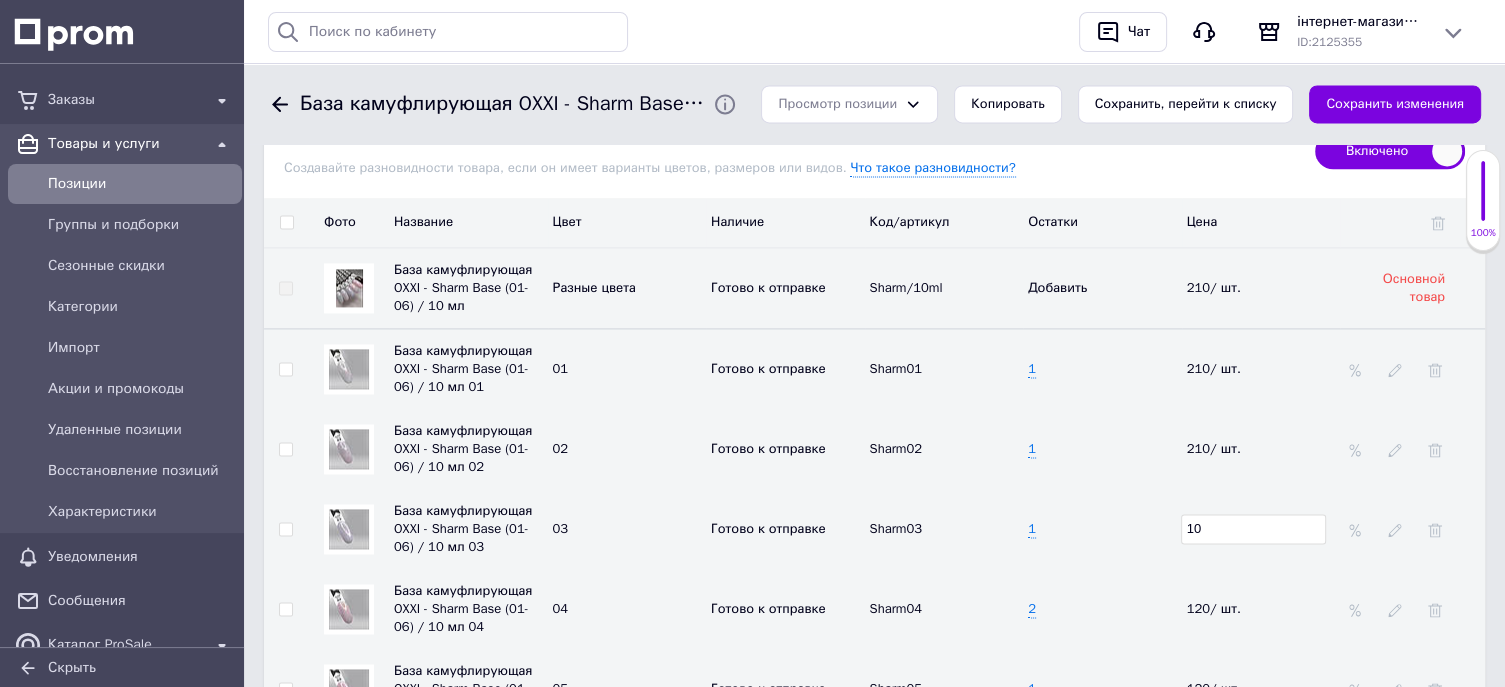 type on "1" 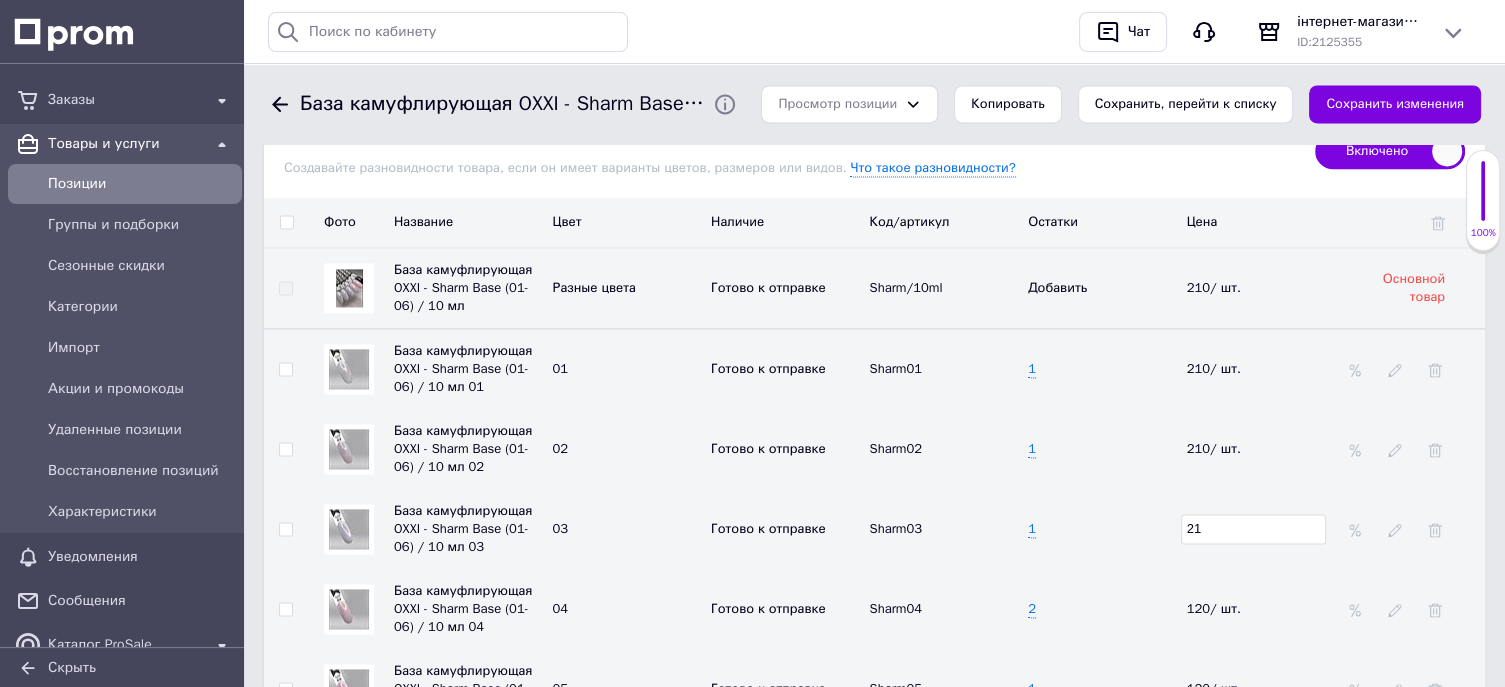 type on "210" 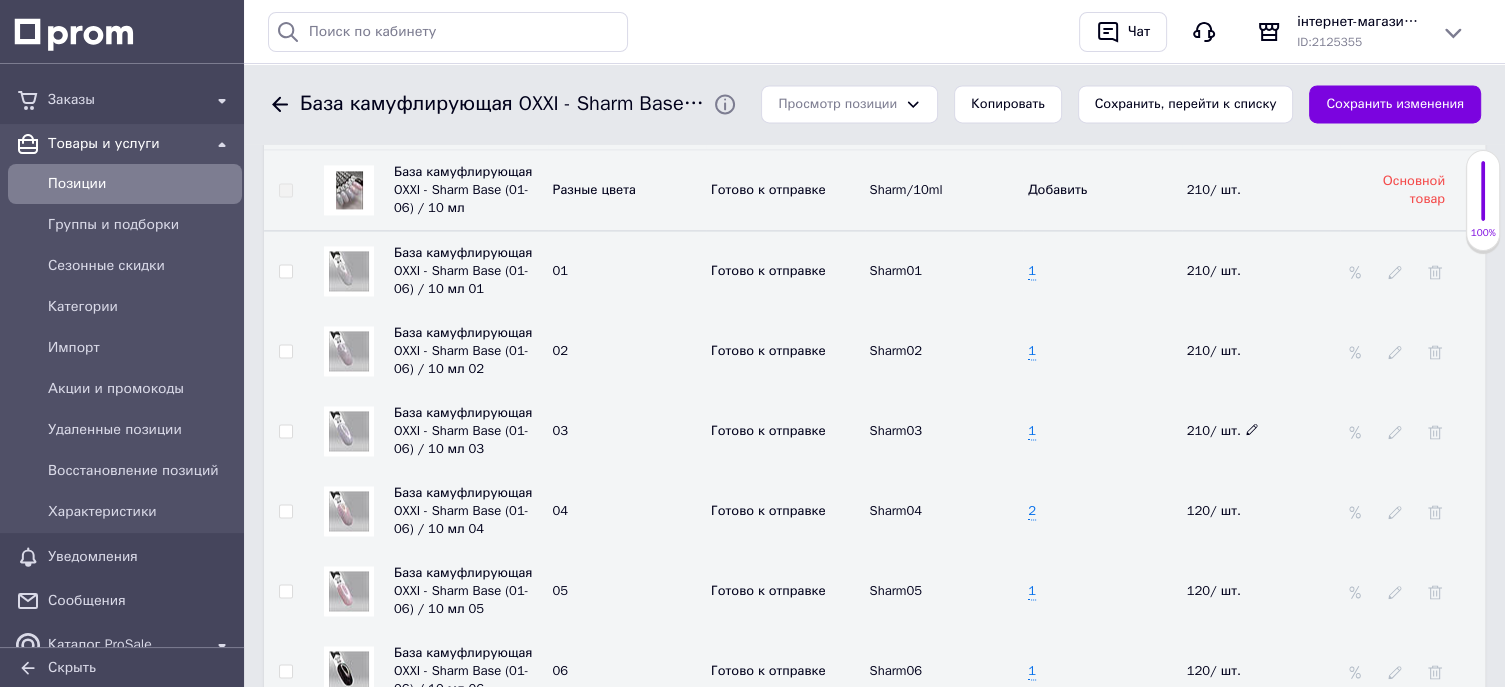 scroll, scrollTop: 3000, scrollLeft: 0, axis: vertical 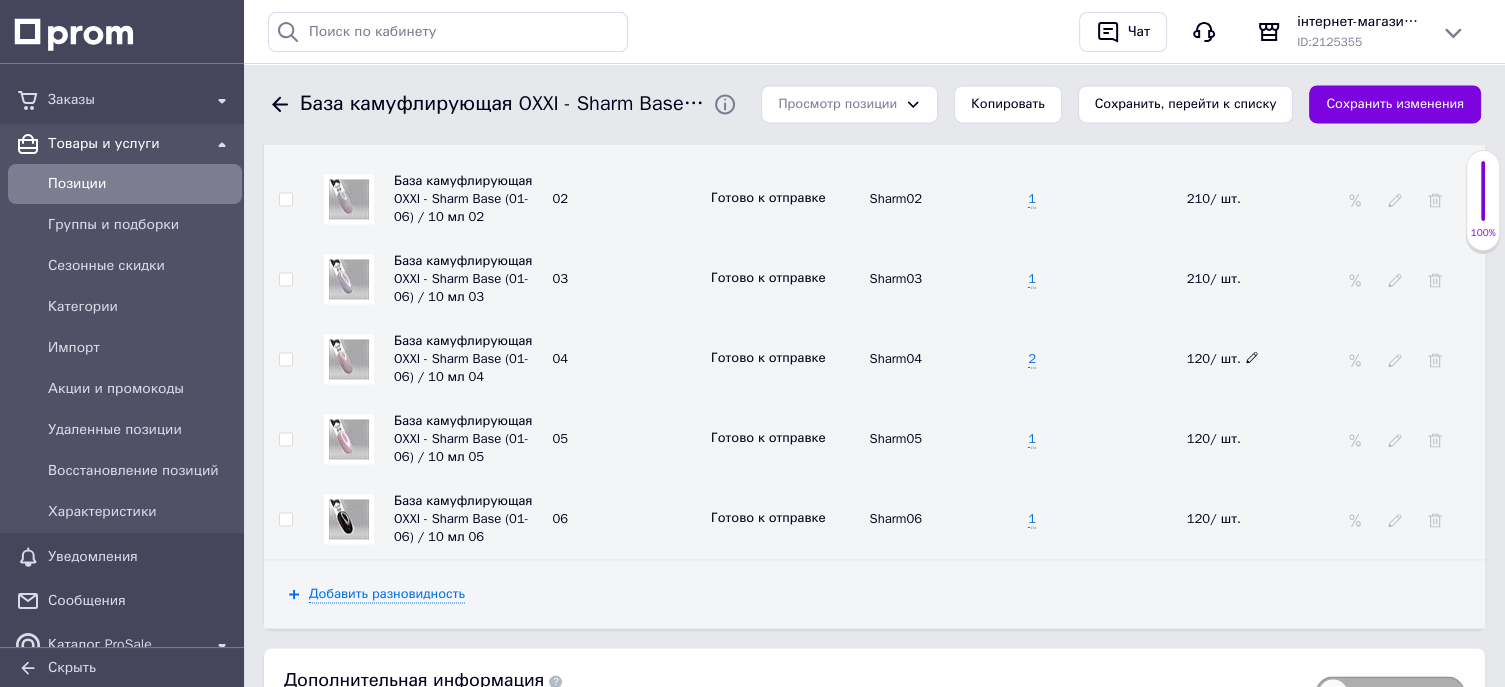 click 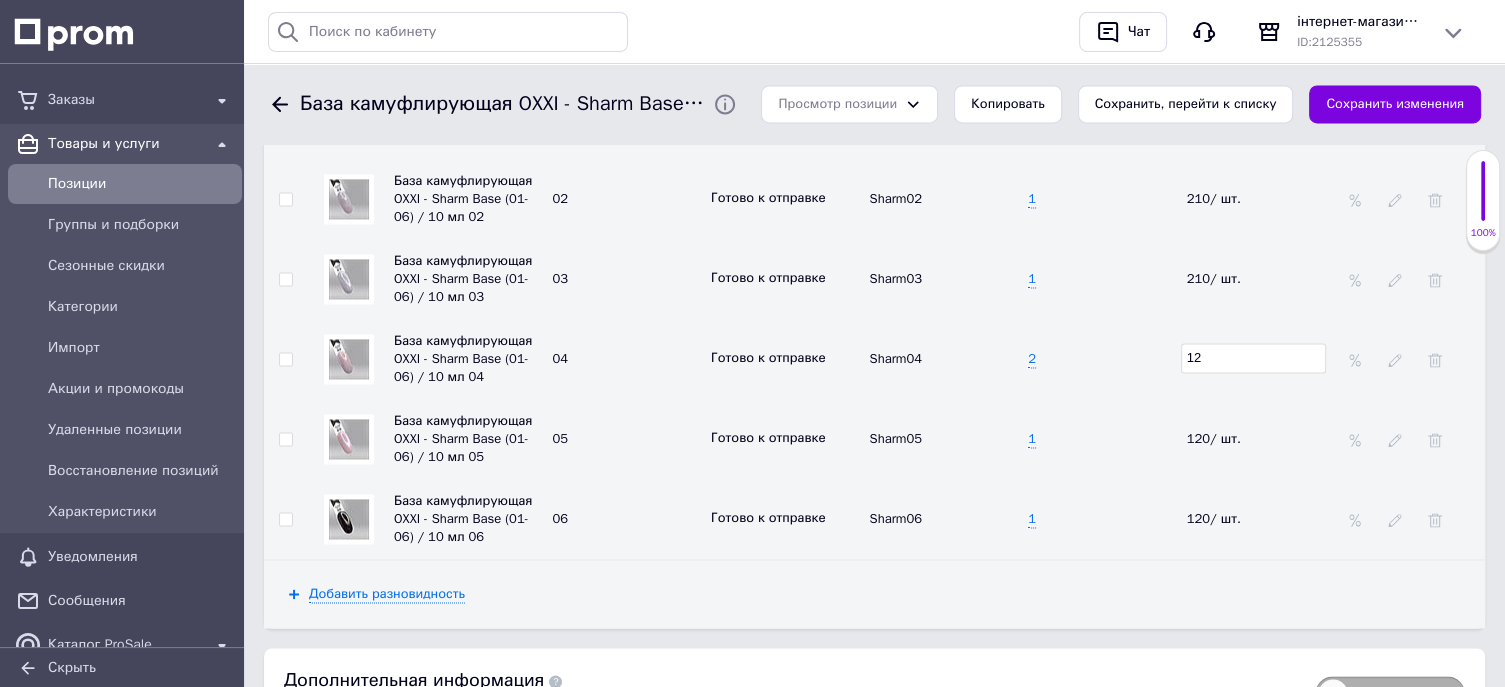 type on "1" 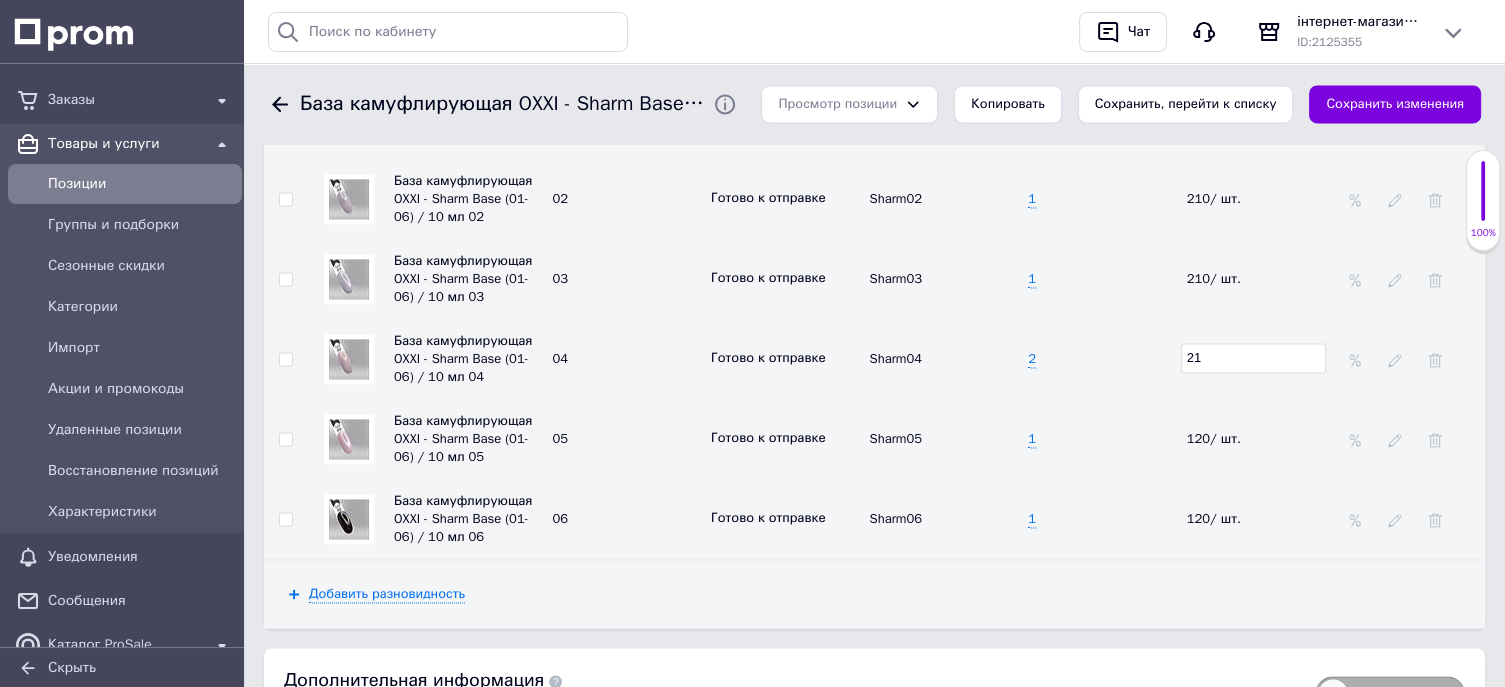 type on "210" 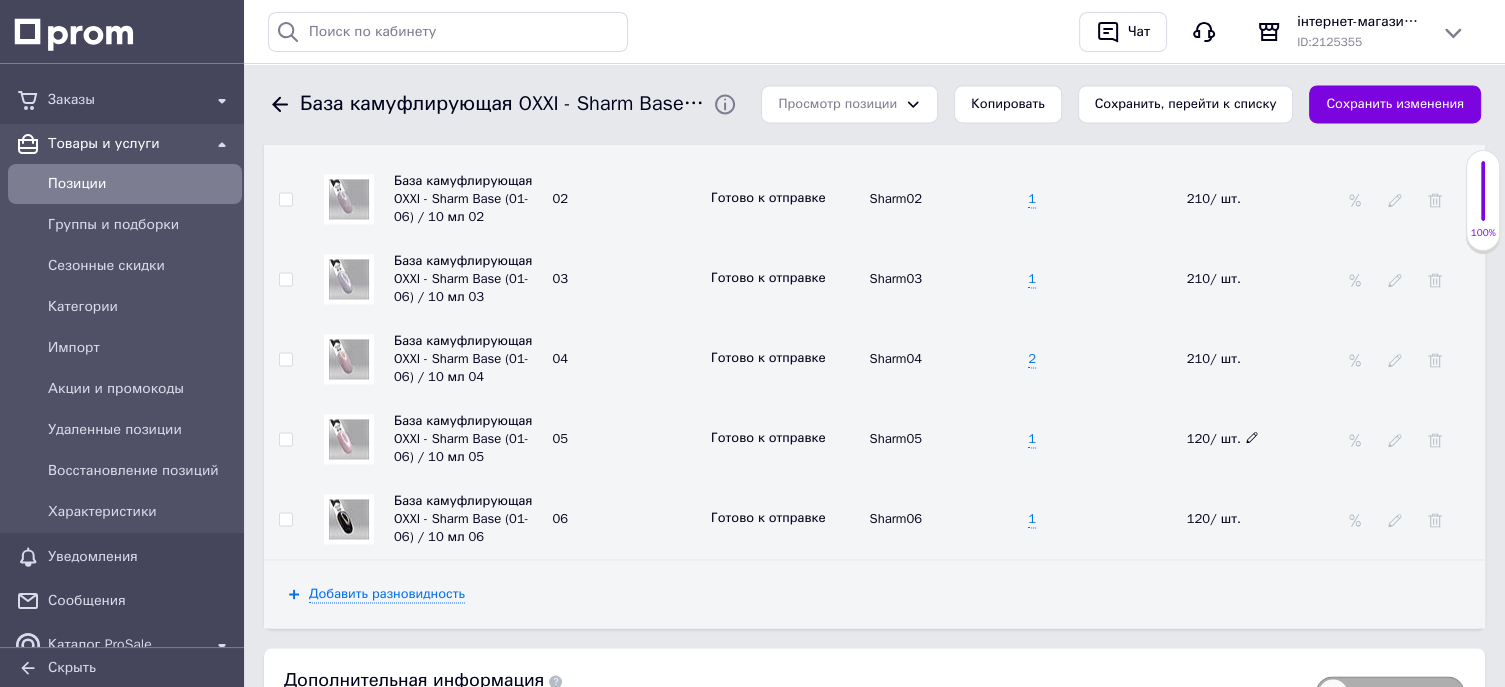 click 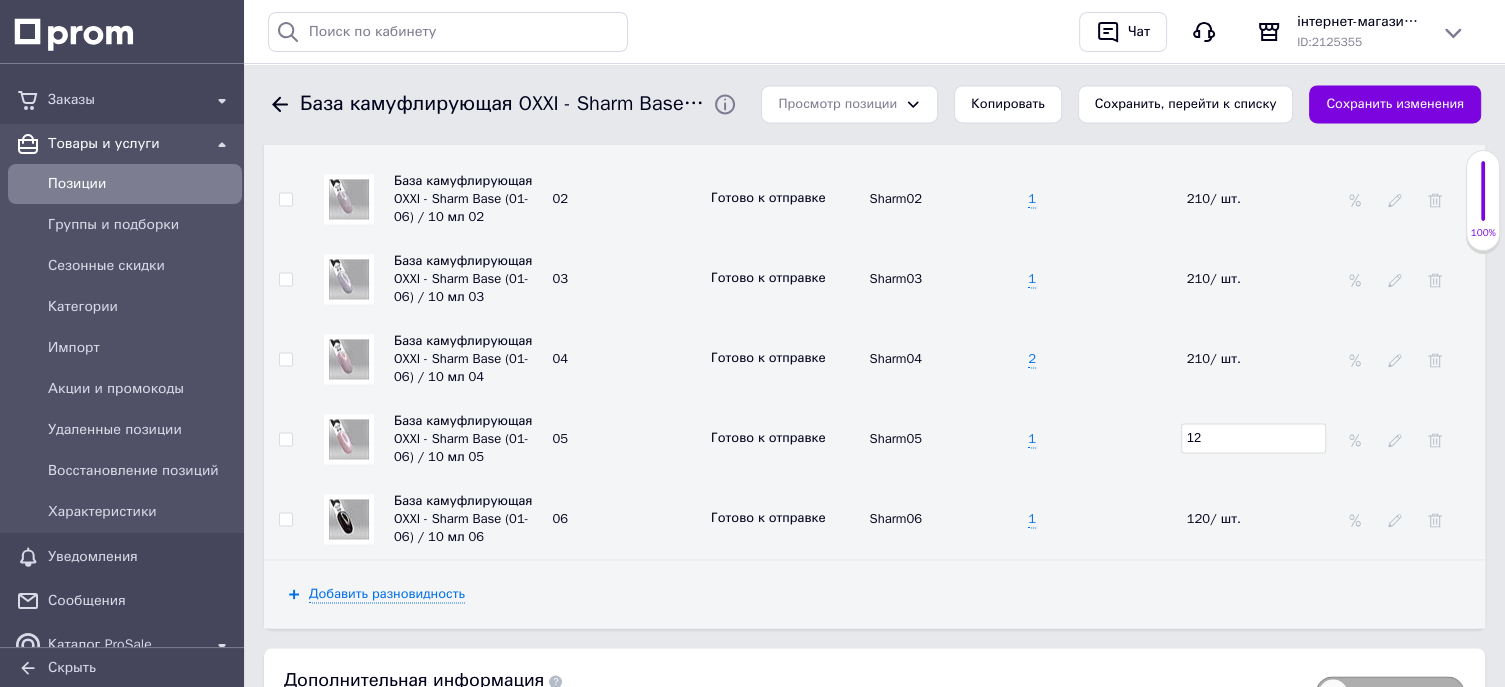 type on "1" 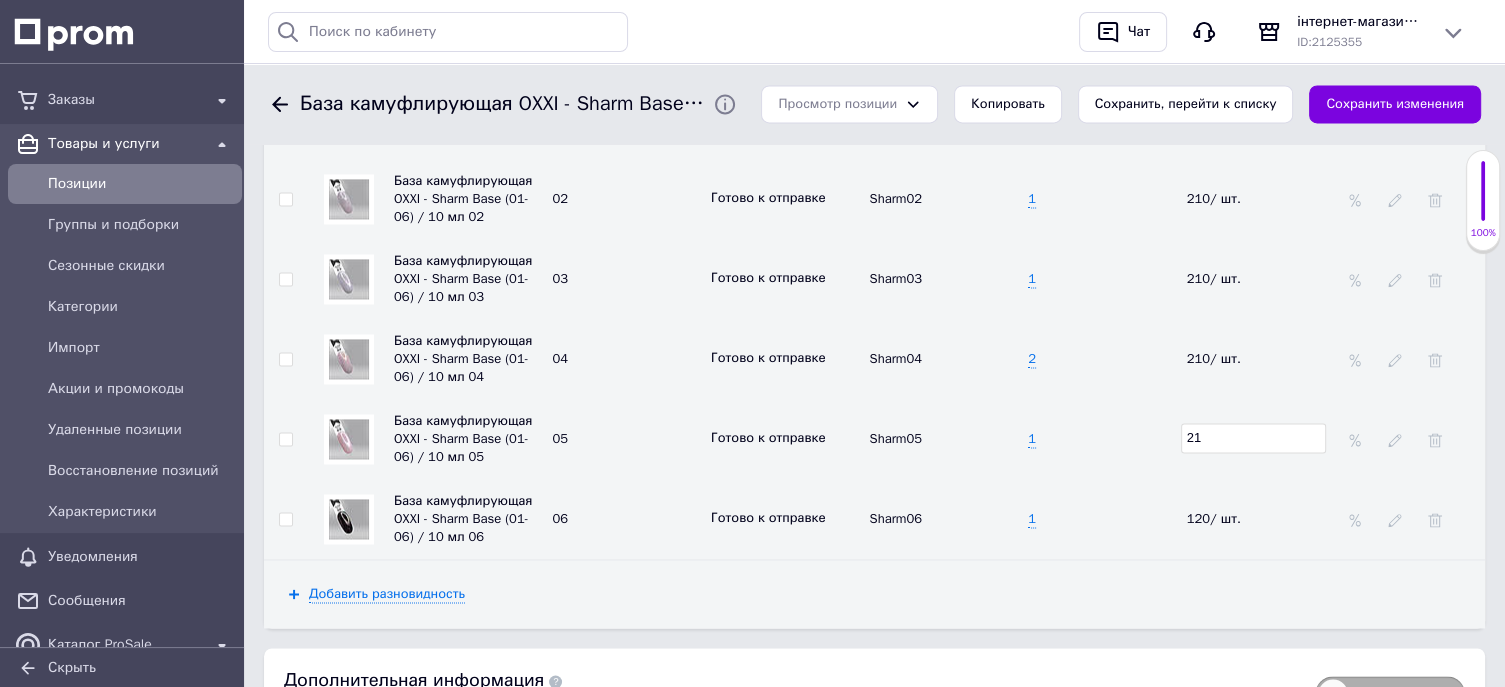 type on "210" 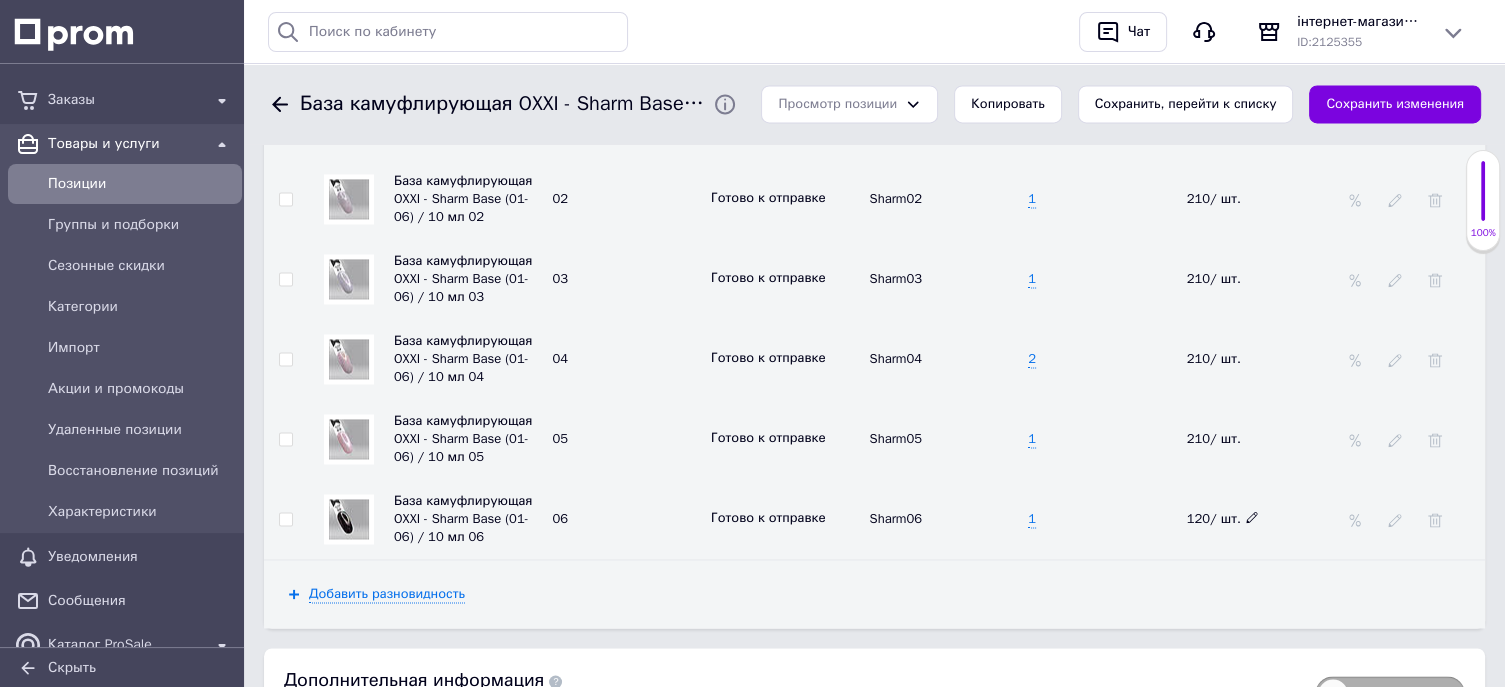 click 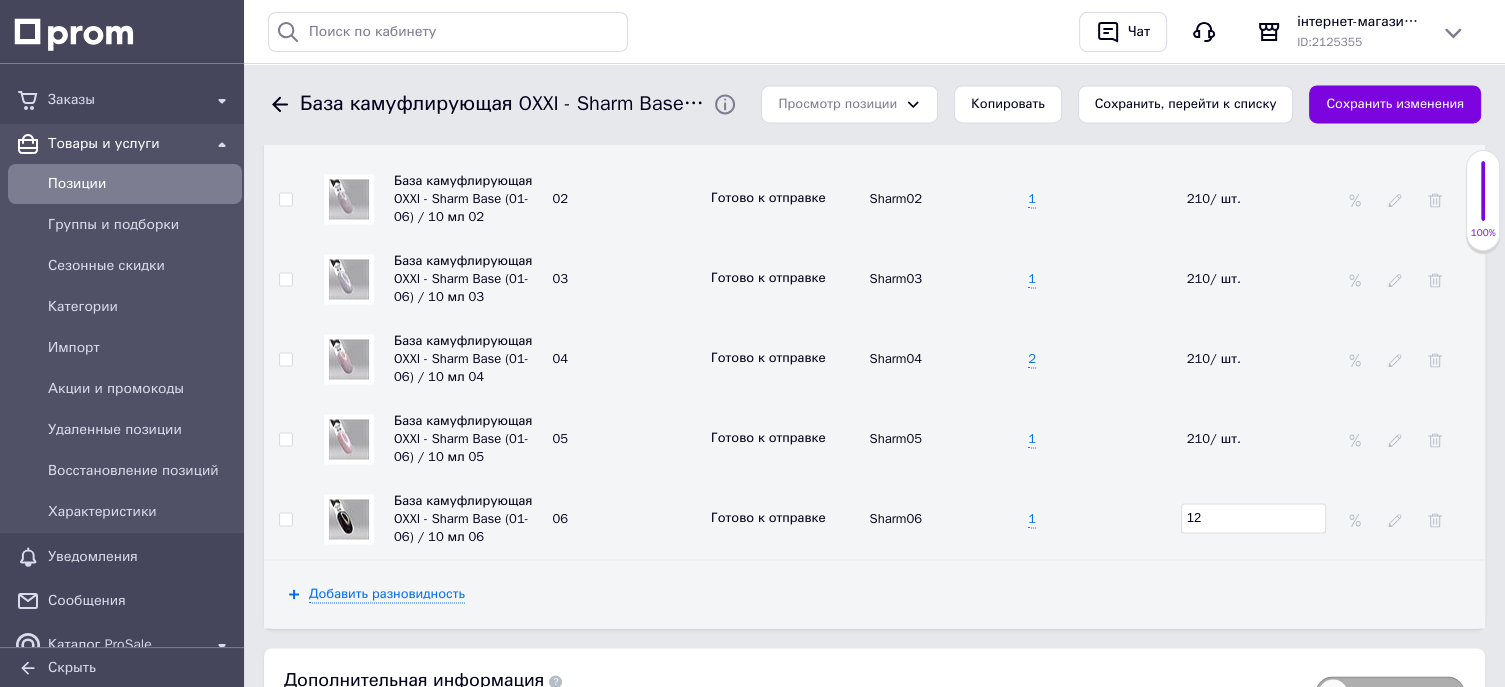 type on "1" 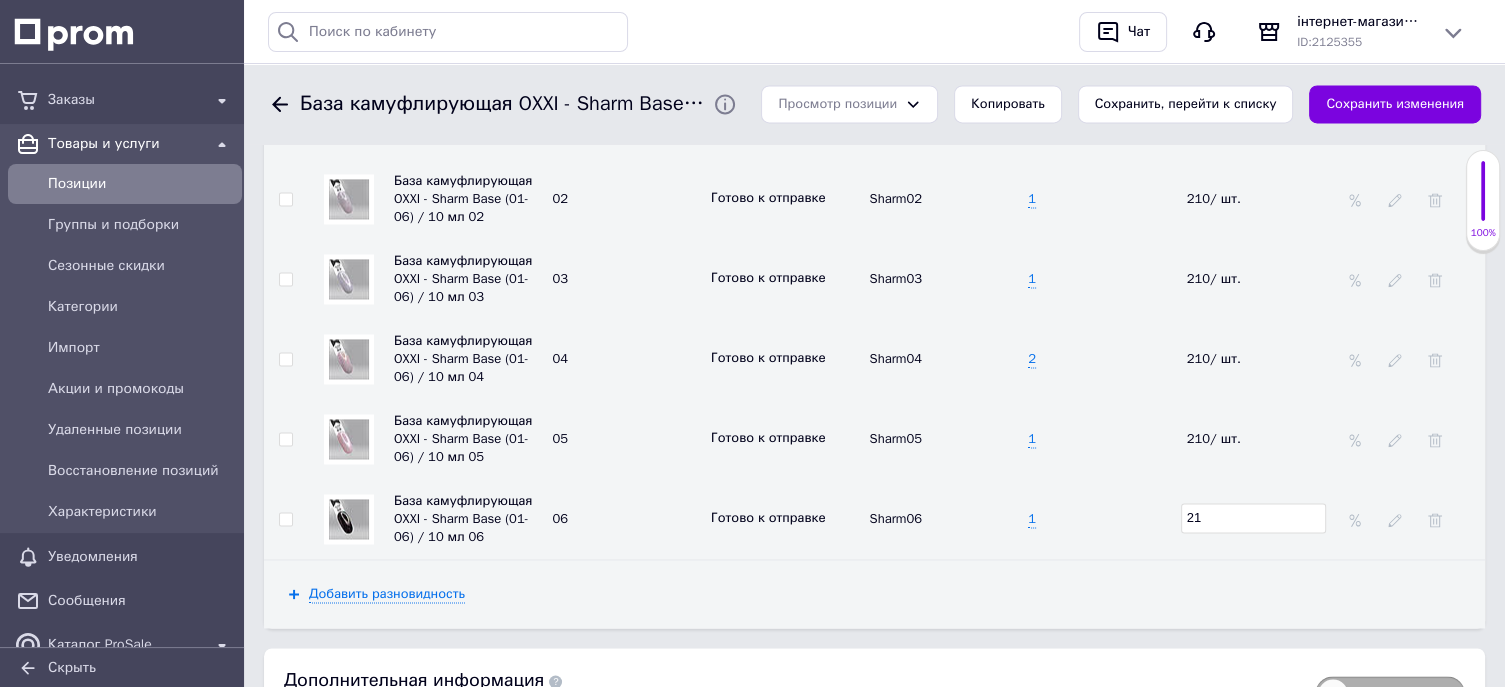 type on "210" 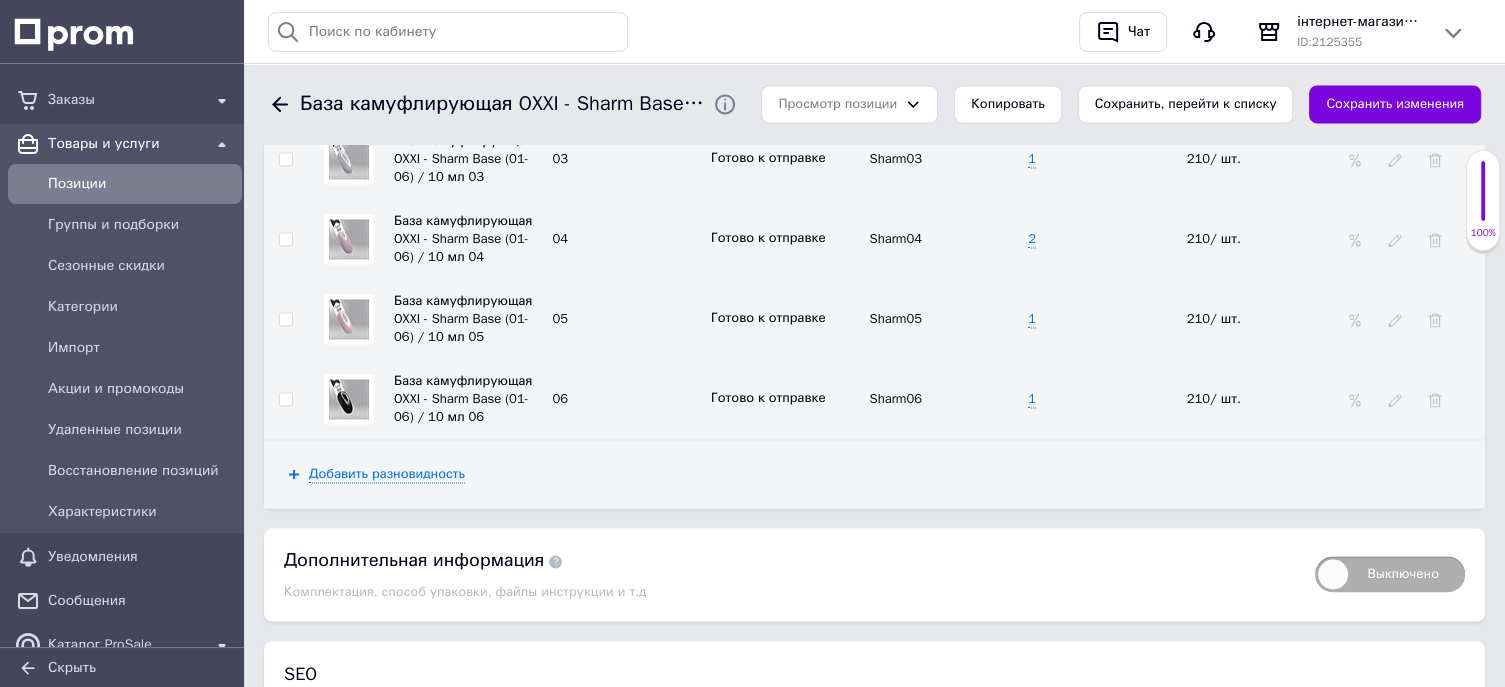 scroll, scrollTop: 3119, scrollLeft: 0, axis: vertical 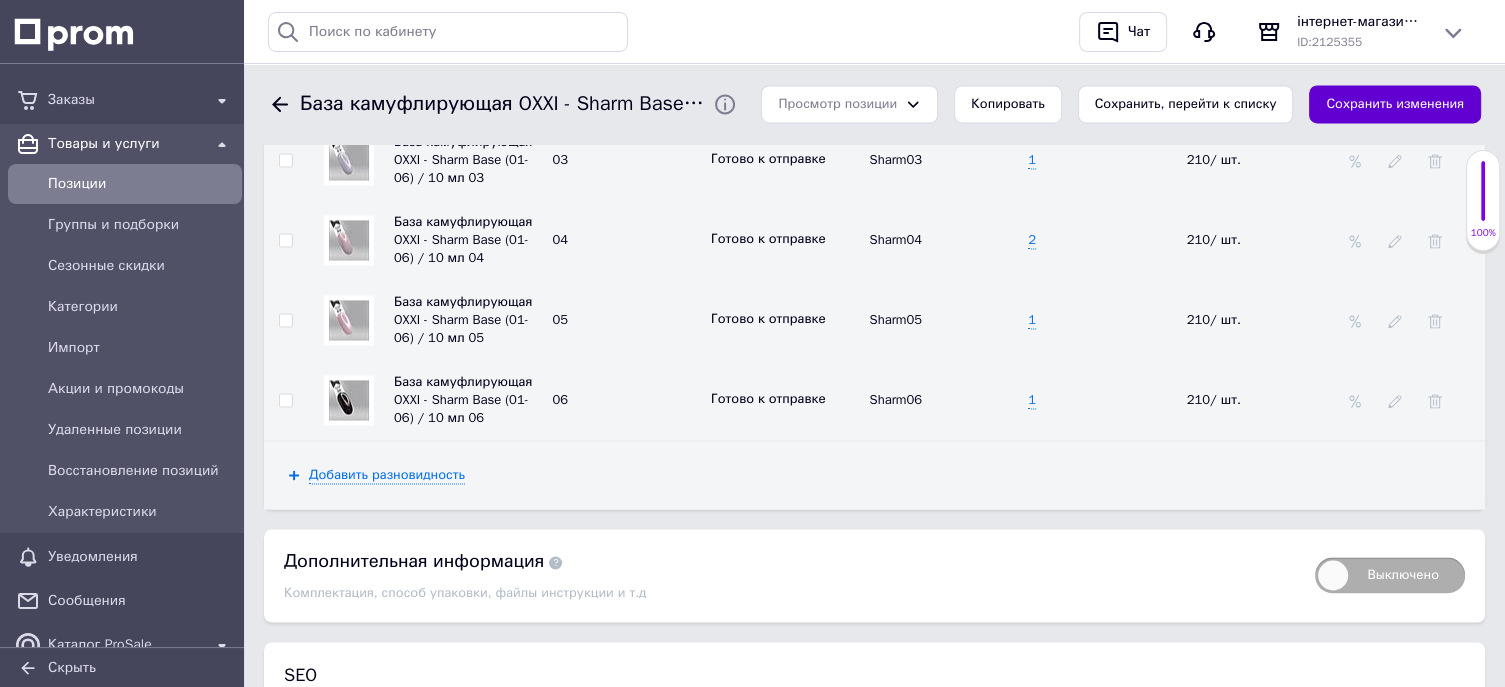 click on "Сохранить изменения" at bounding box center (1395, 104) 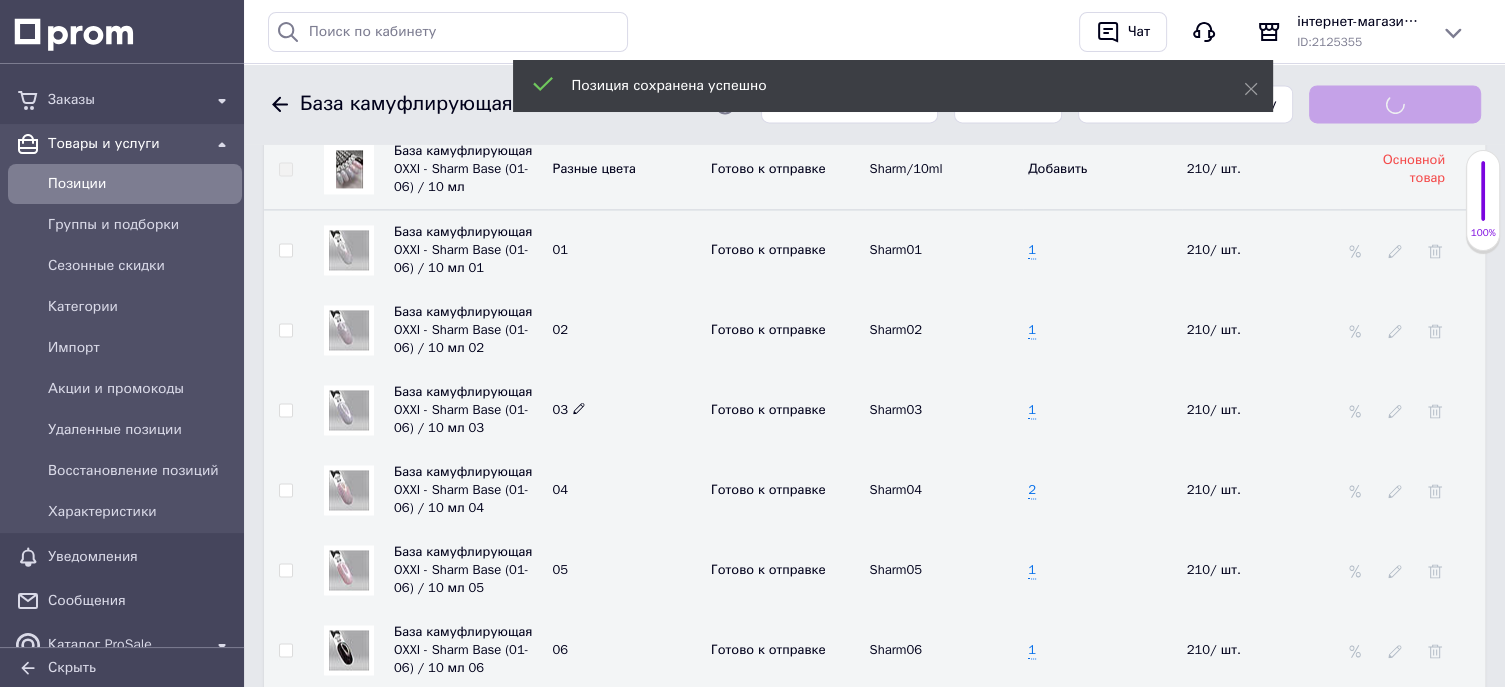 scroll, scrollTop: 2619, scrollLeft: 0, axis: vertical 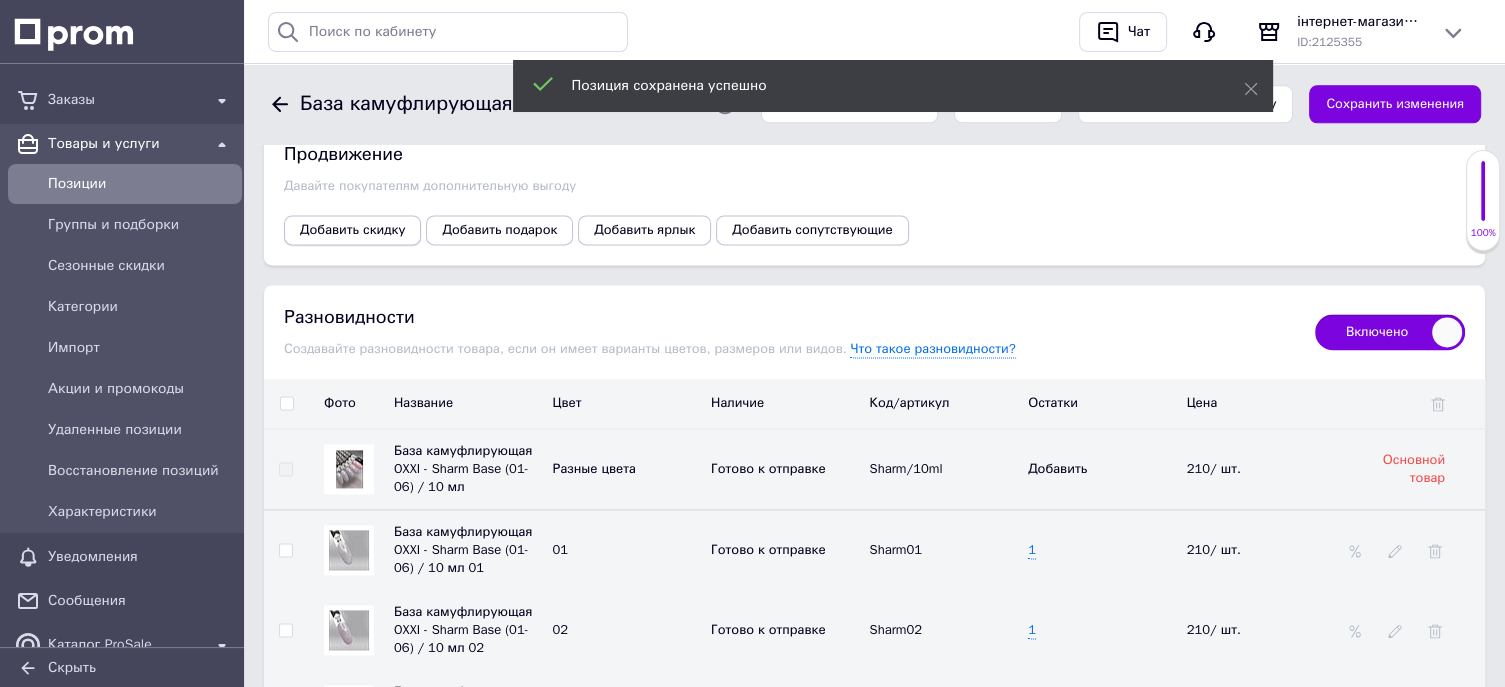 click on "Добавить скидку" at bounding box center [352, 230] 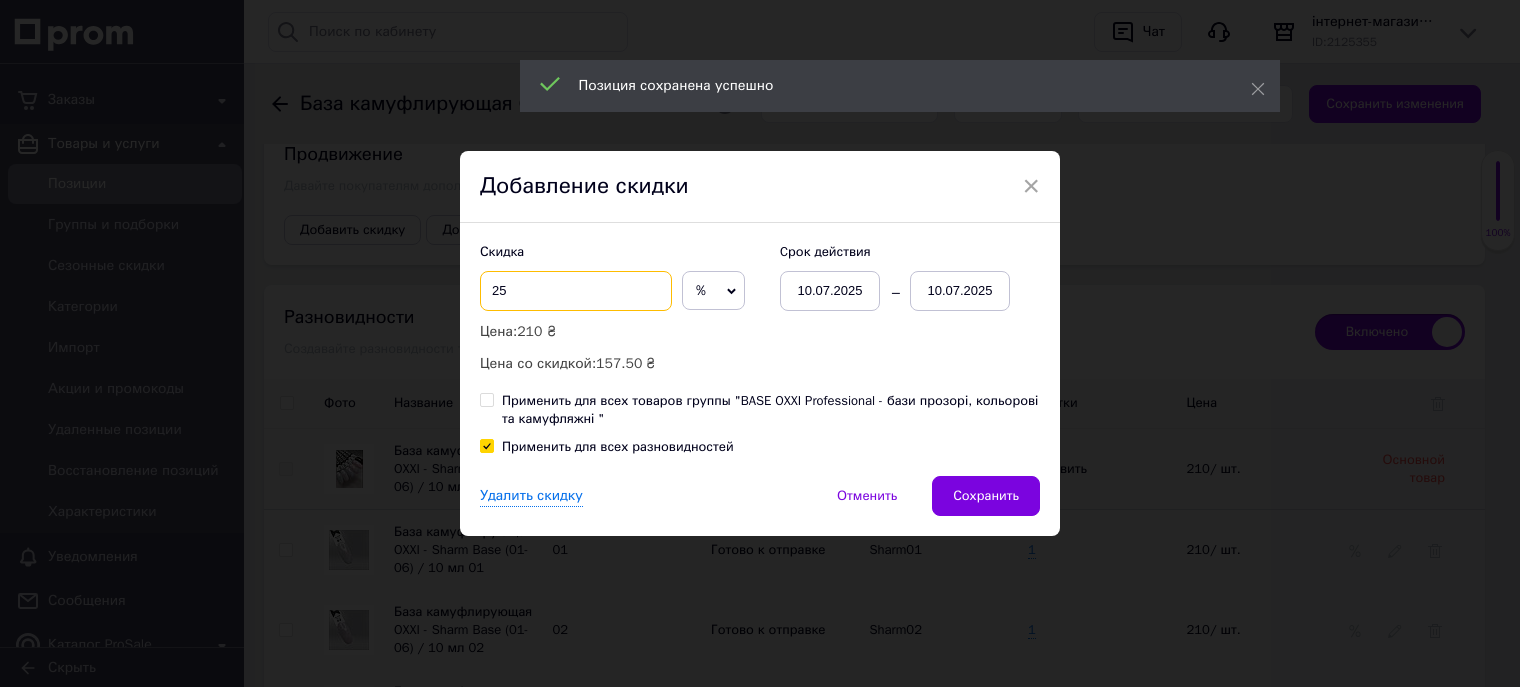 drag, startPoint x: 524, startPoint y: 289, endPoint x: 485, endPoint y: 295, distance: 39.45884 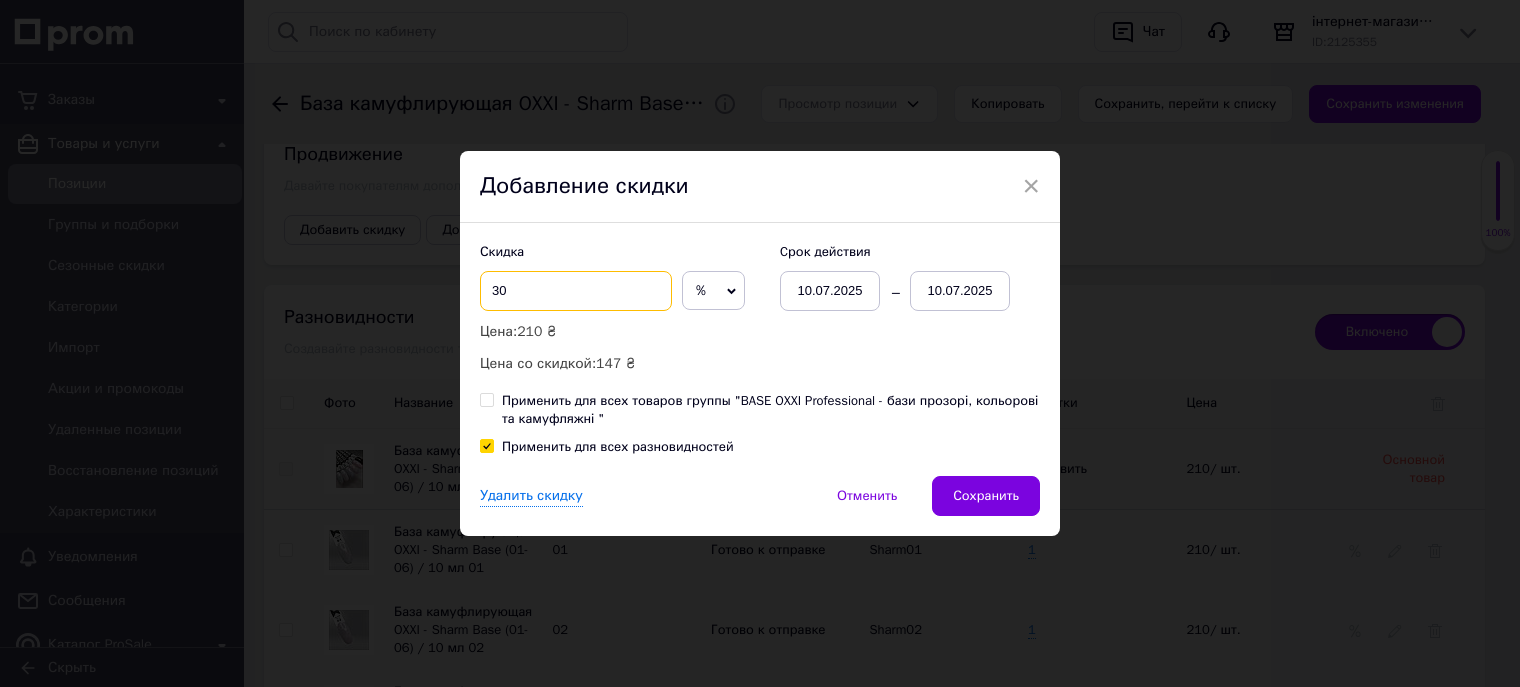 type on "30" 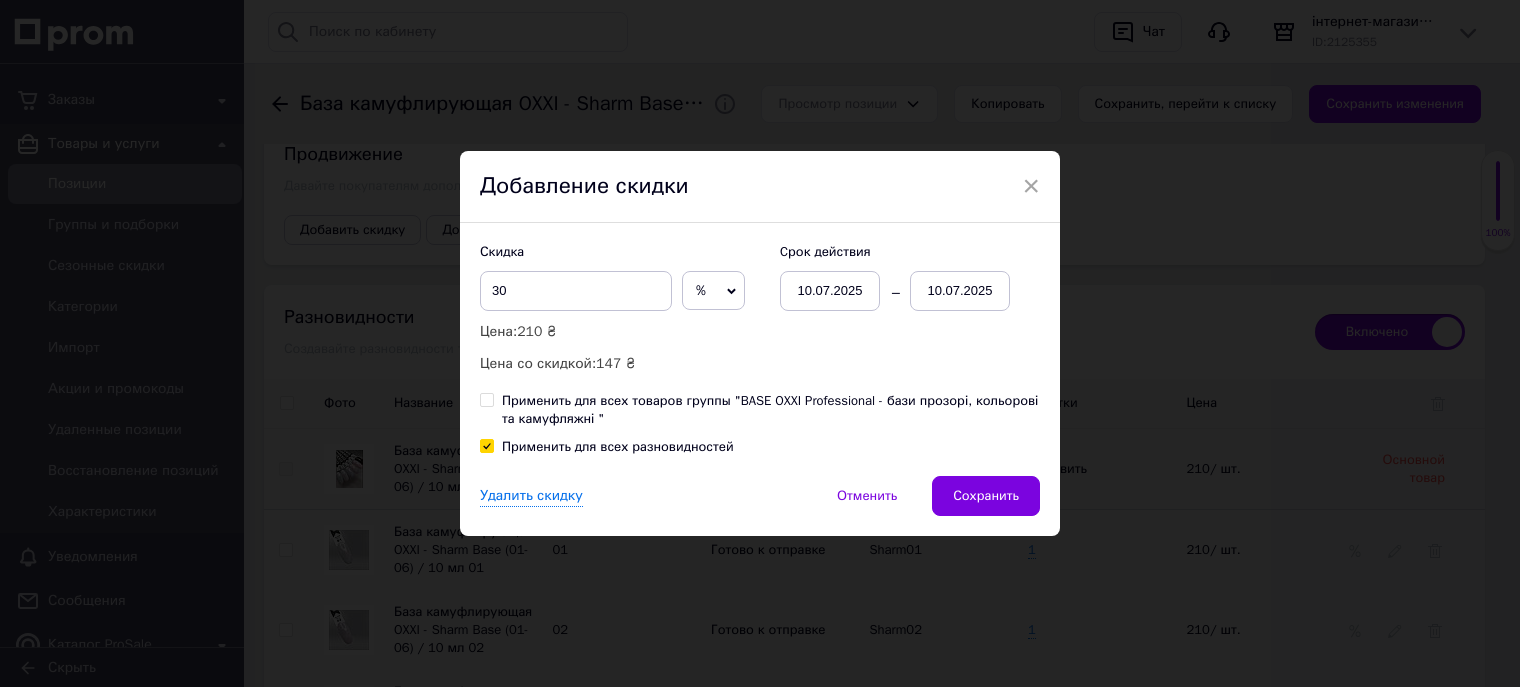 click on "10.07.2025" at bounding box center [960, 291] 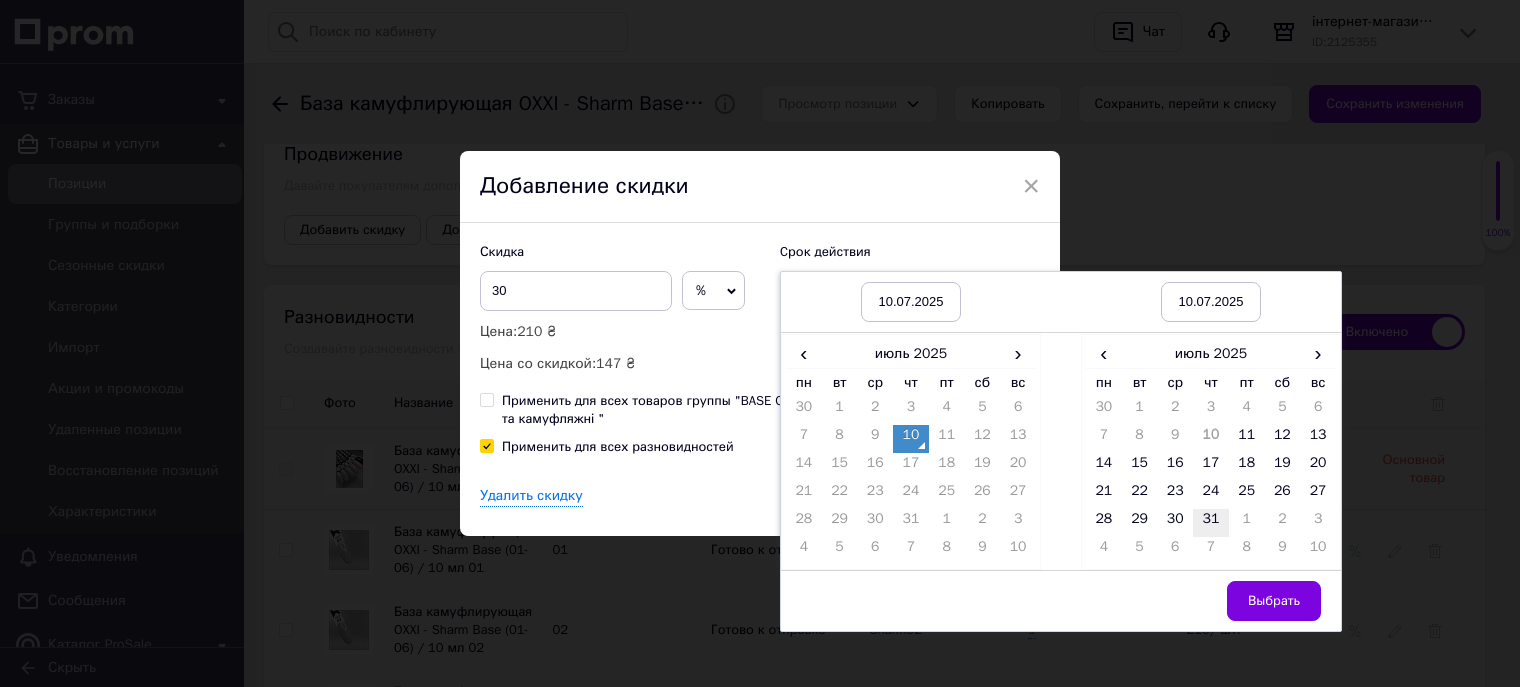 click on "31" at bounding box center [1211, 523] 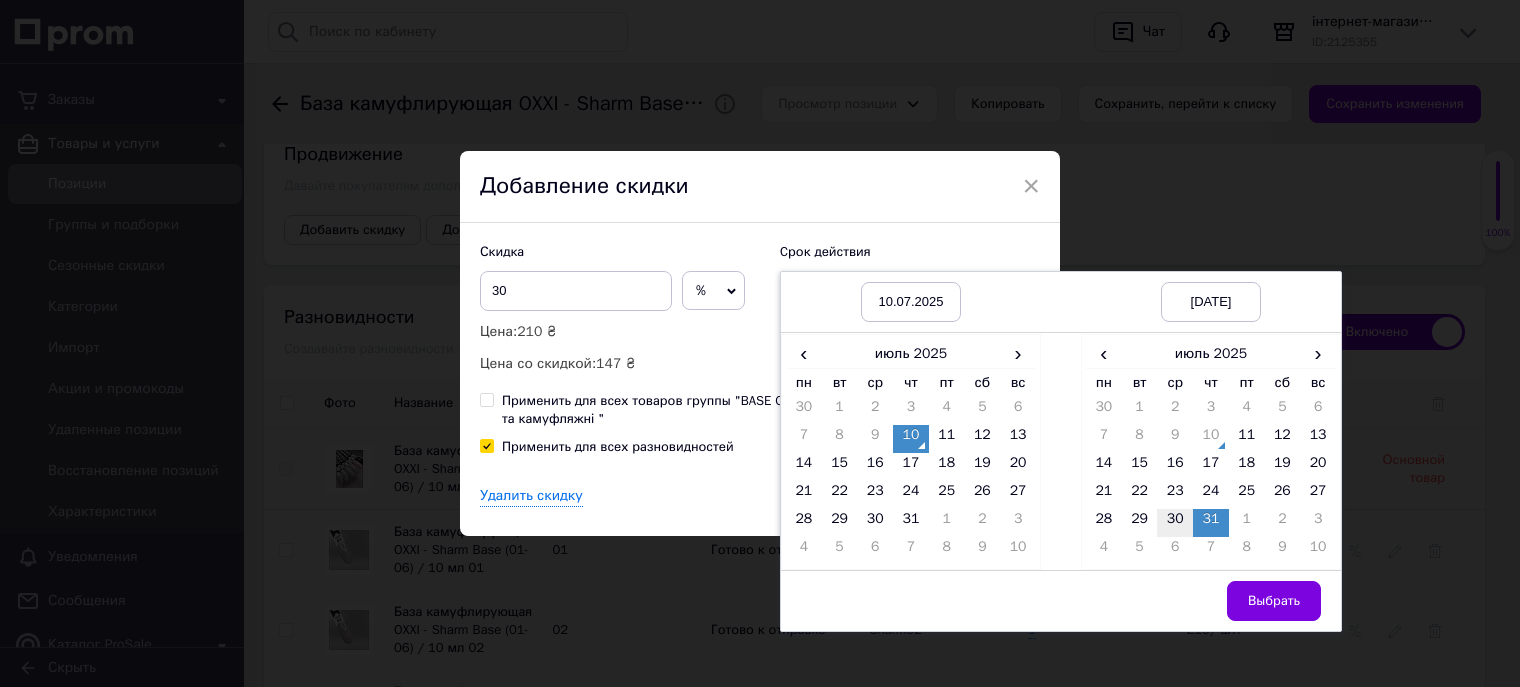 click on "30" at bounding box center (1175, 523) 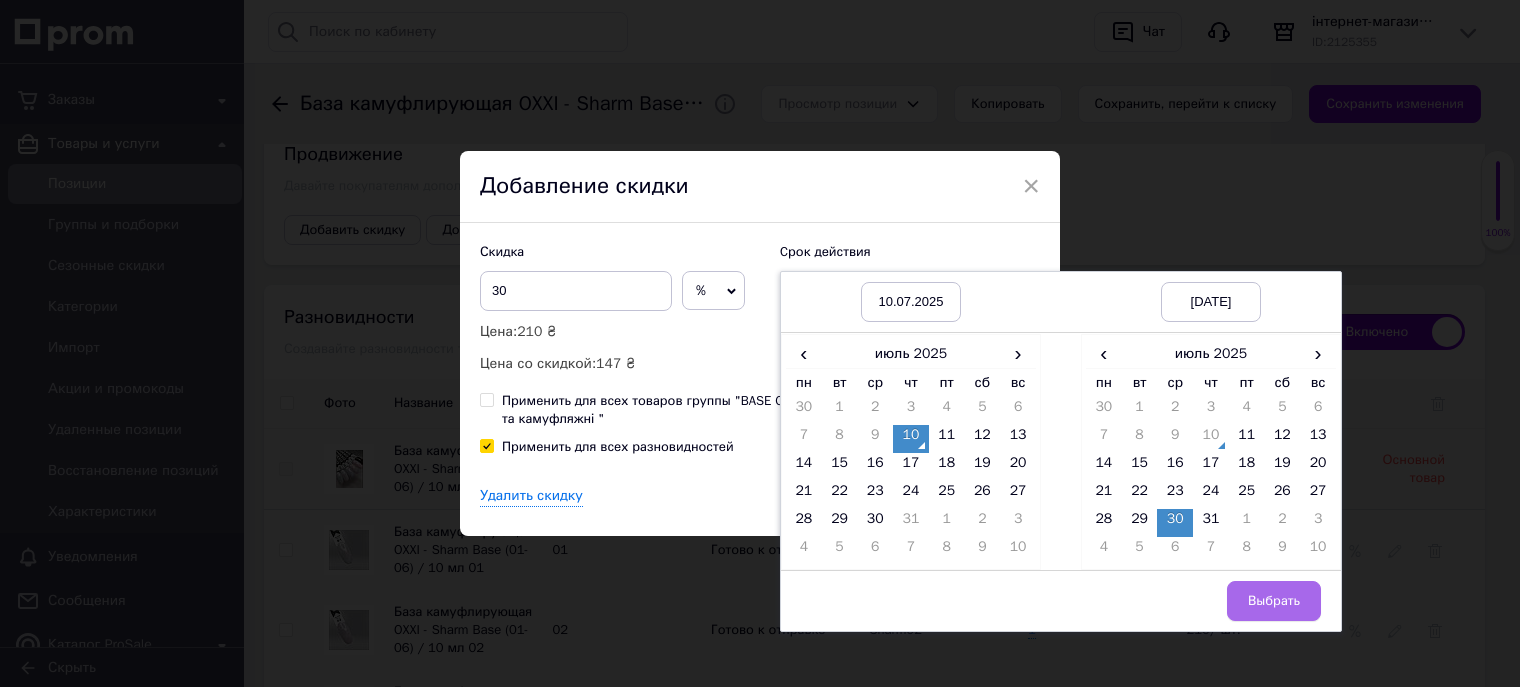 click on "Выбрать" at bounding box center (1274, 601) 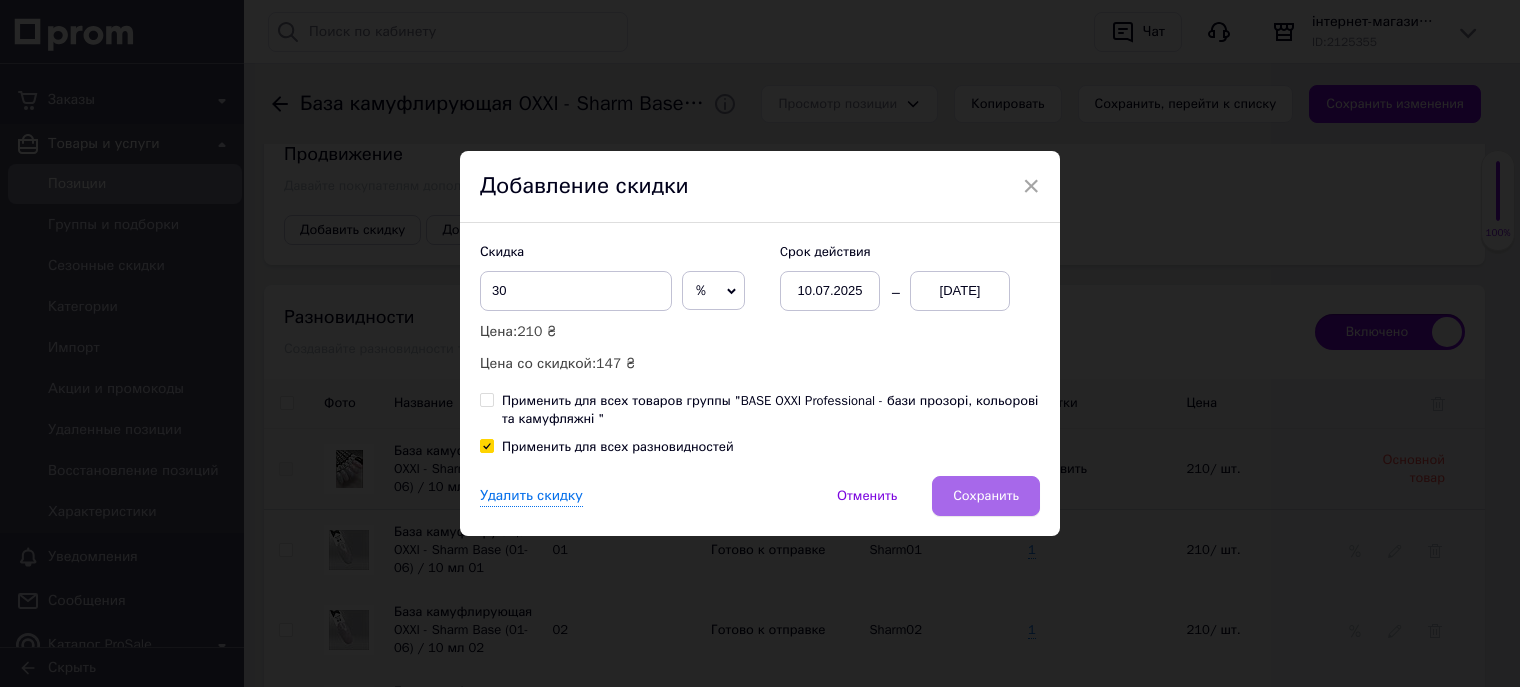 click on "Сохранить" at bounding box center [986, 496] 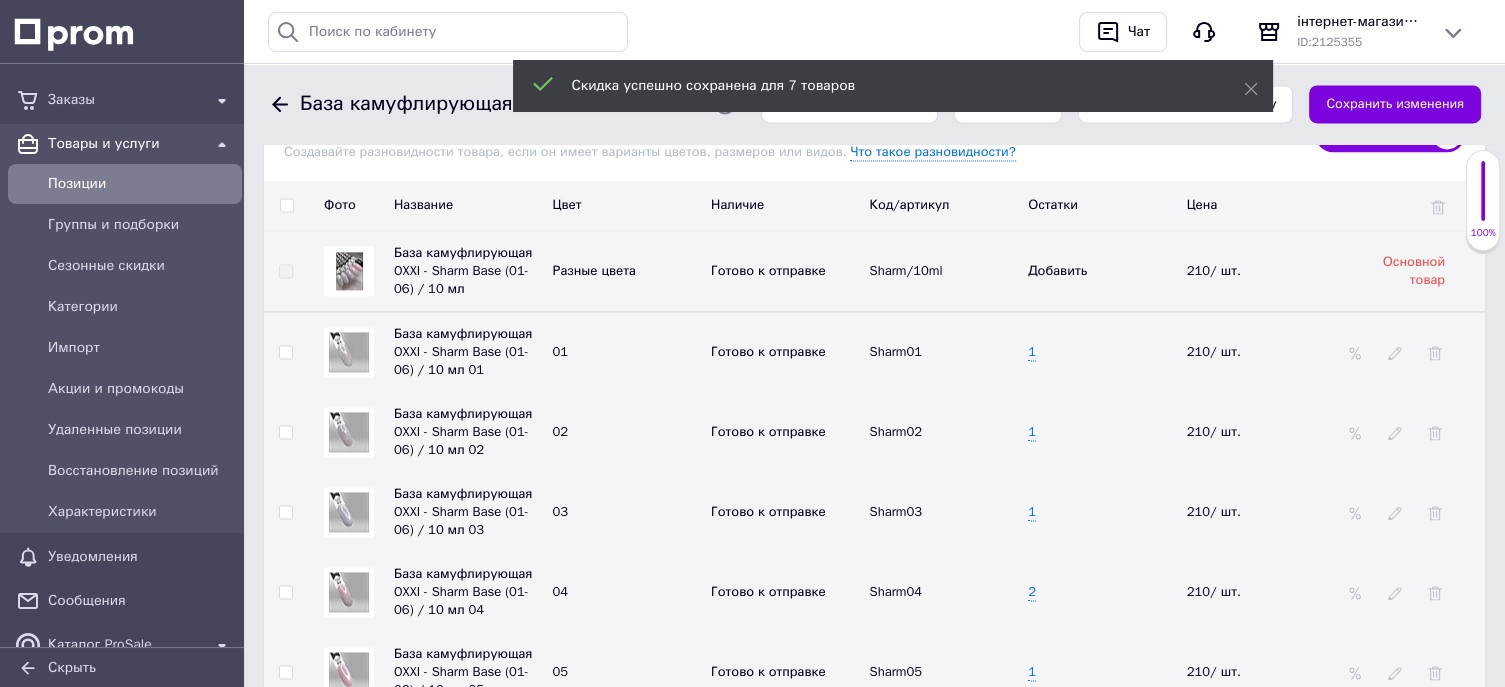 scroll, scrollTop: 2819, scrollLeft: 0, axis: vertical 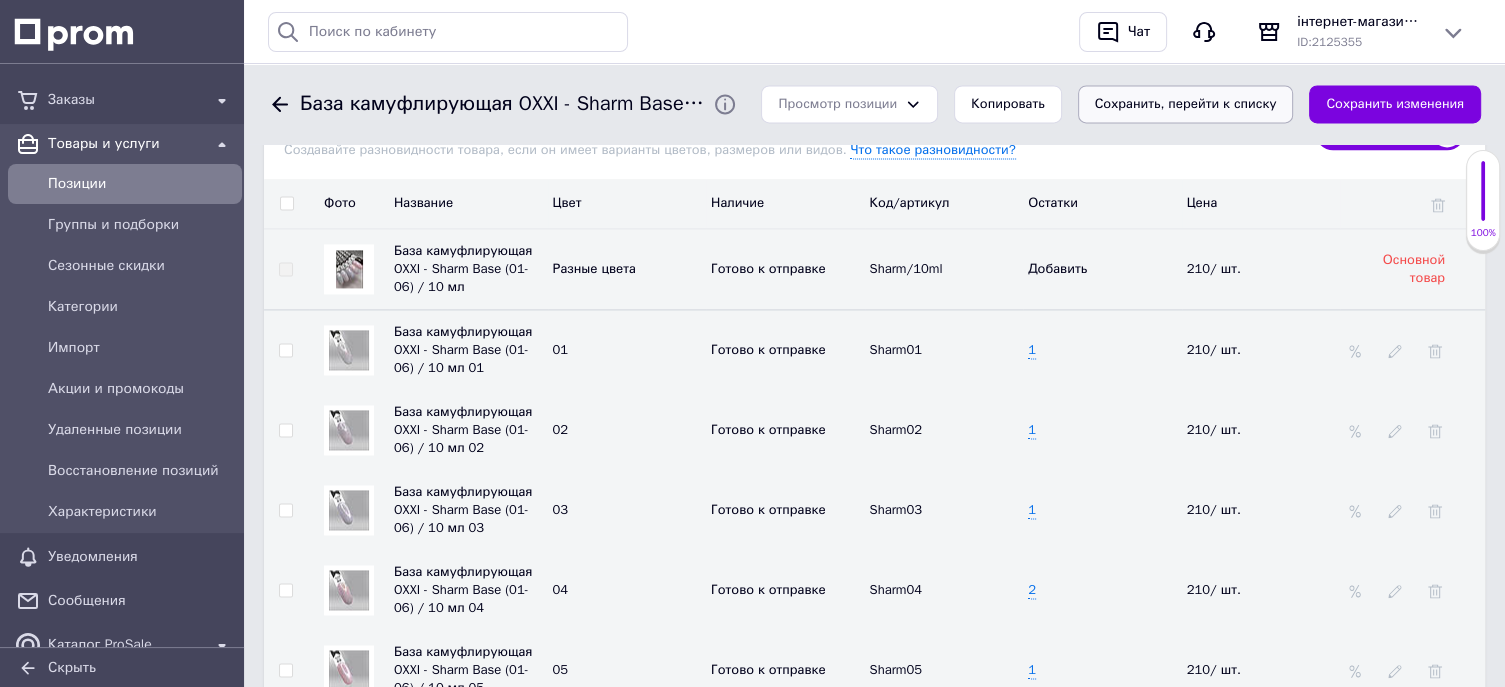 click on "Сохранить, перейти к списку" at bounding box center [1186, 104] 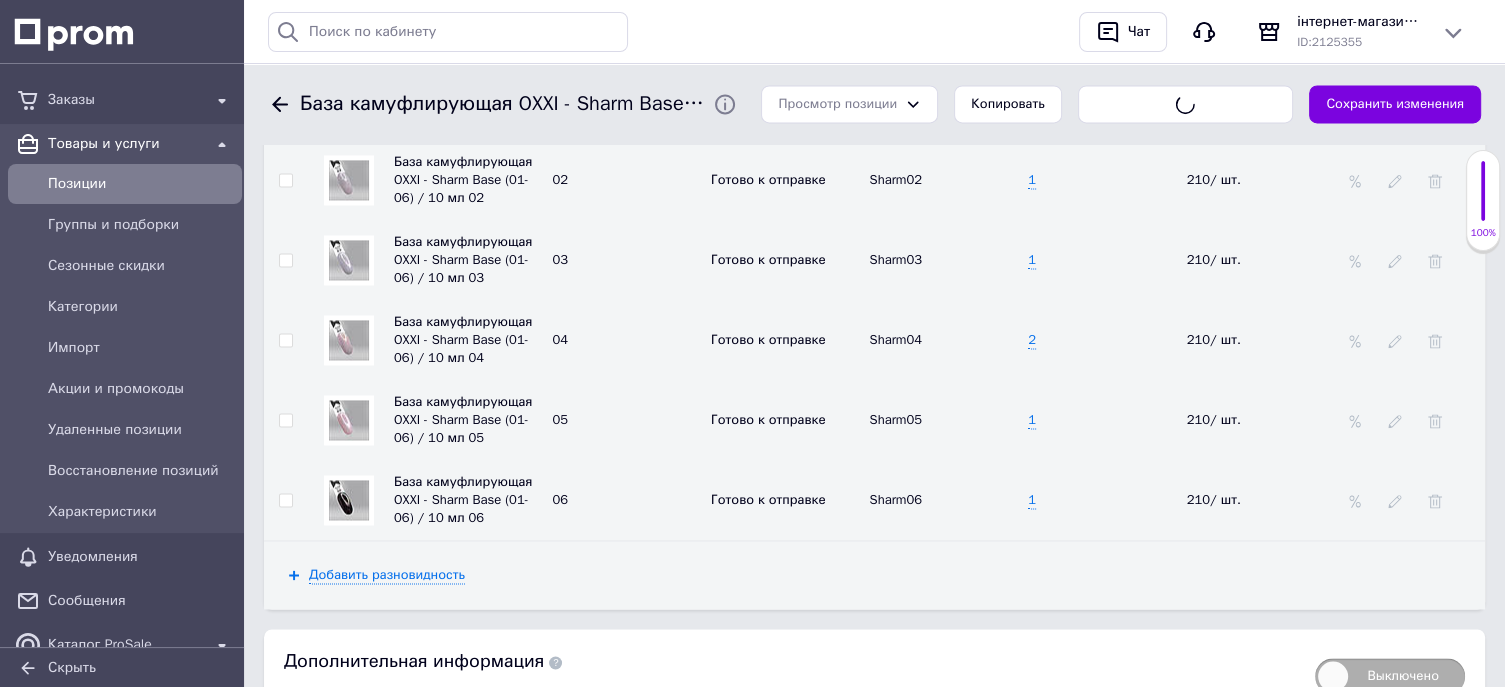 scroll, scrollTop: 3084, scrollLeft: 0, axis: vertical 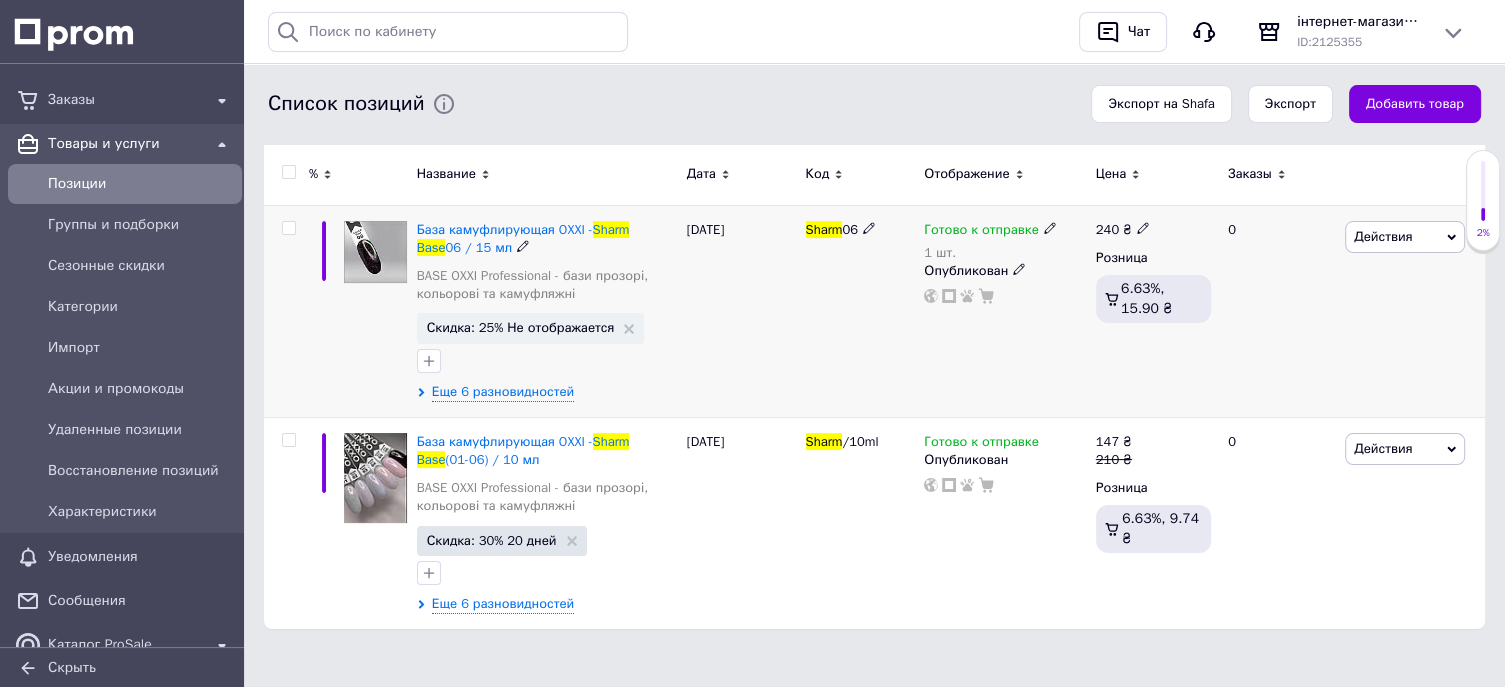 click 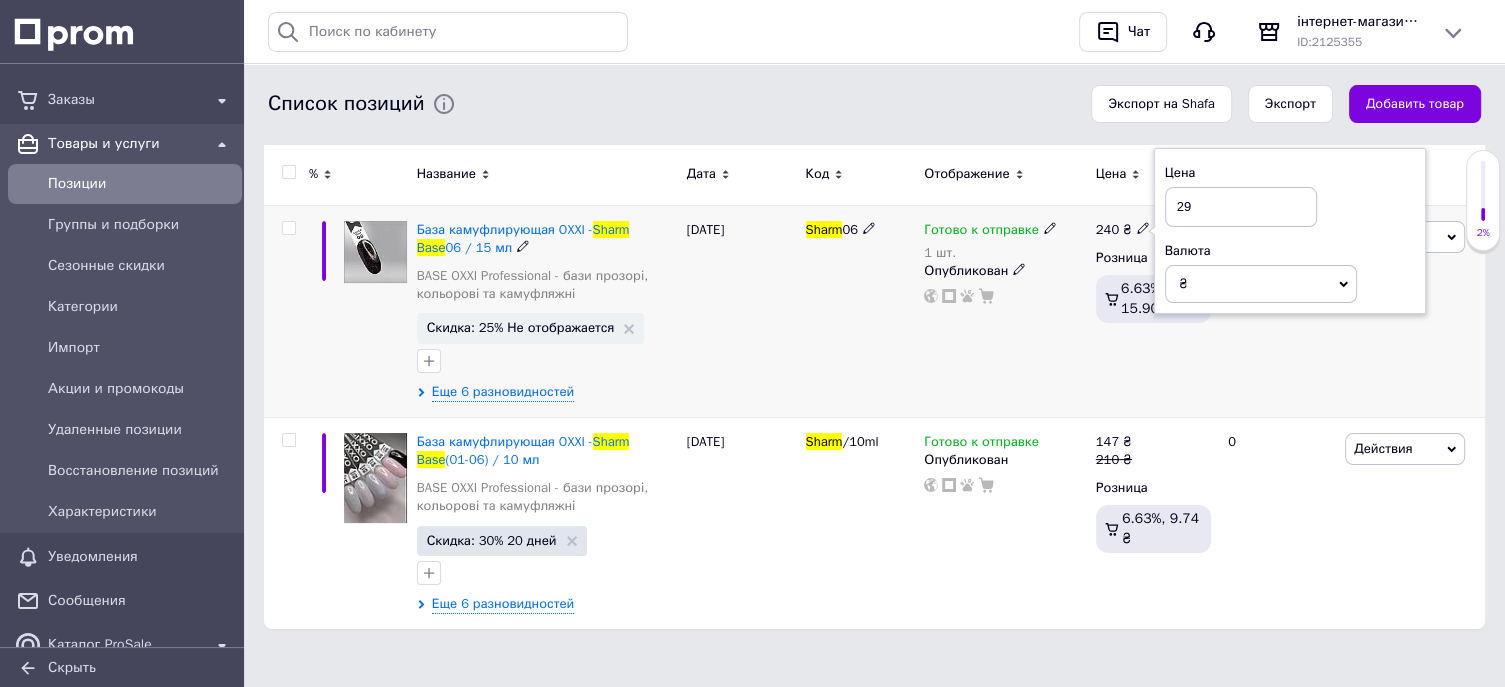 type on "290" 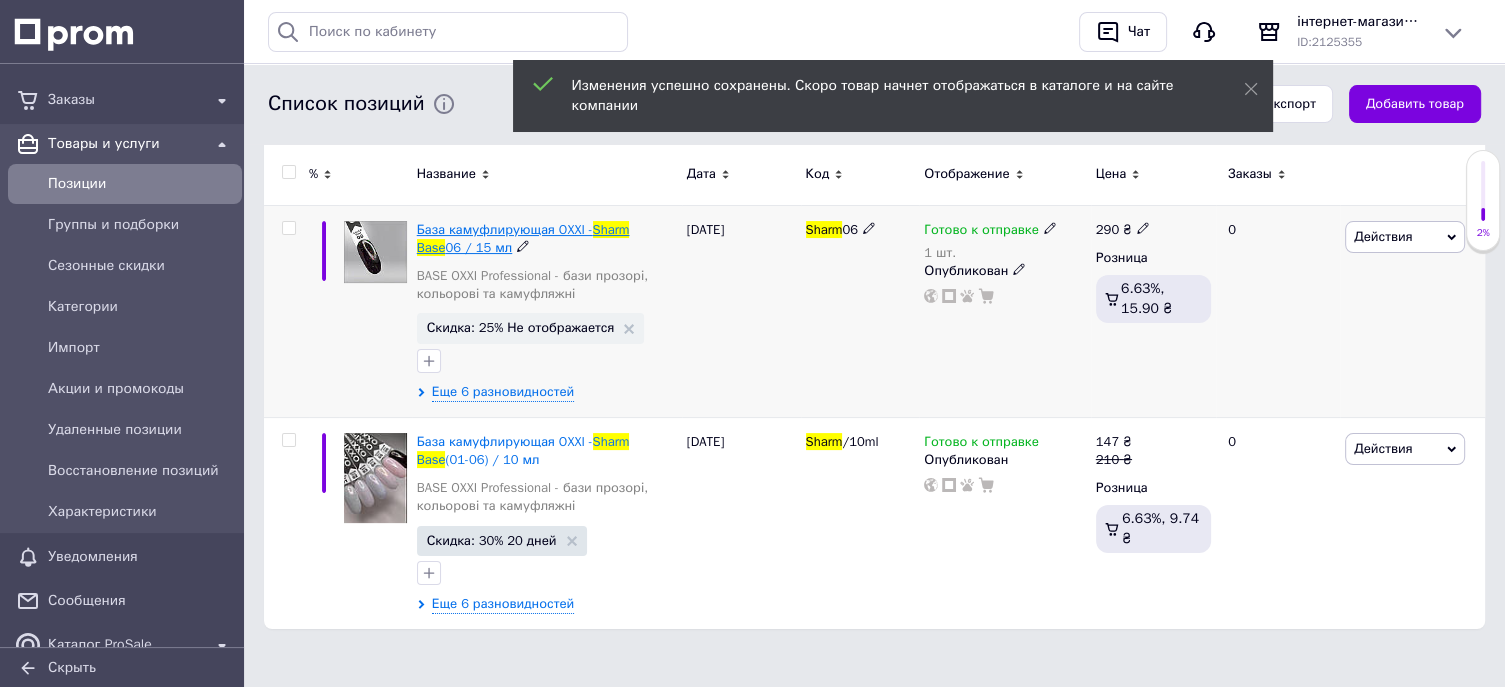 click on "База камуфлирующая  OXXI -" at bounding box center (505, 229) 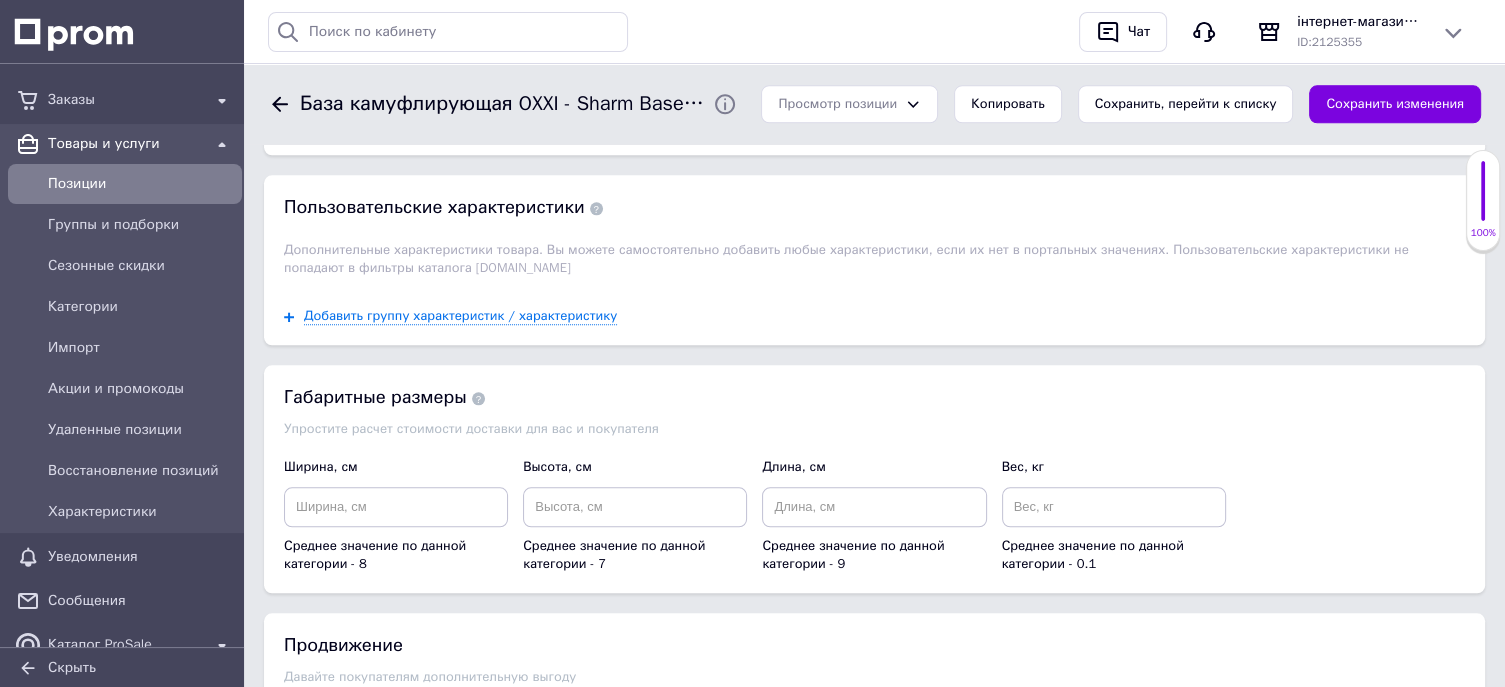 scroll, scrollTop: 2300, scrollLeft: 0, axis: vertical 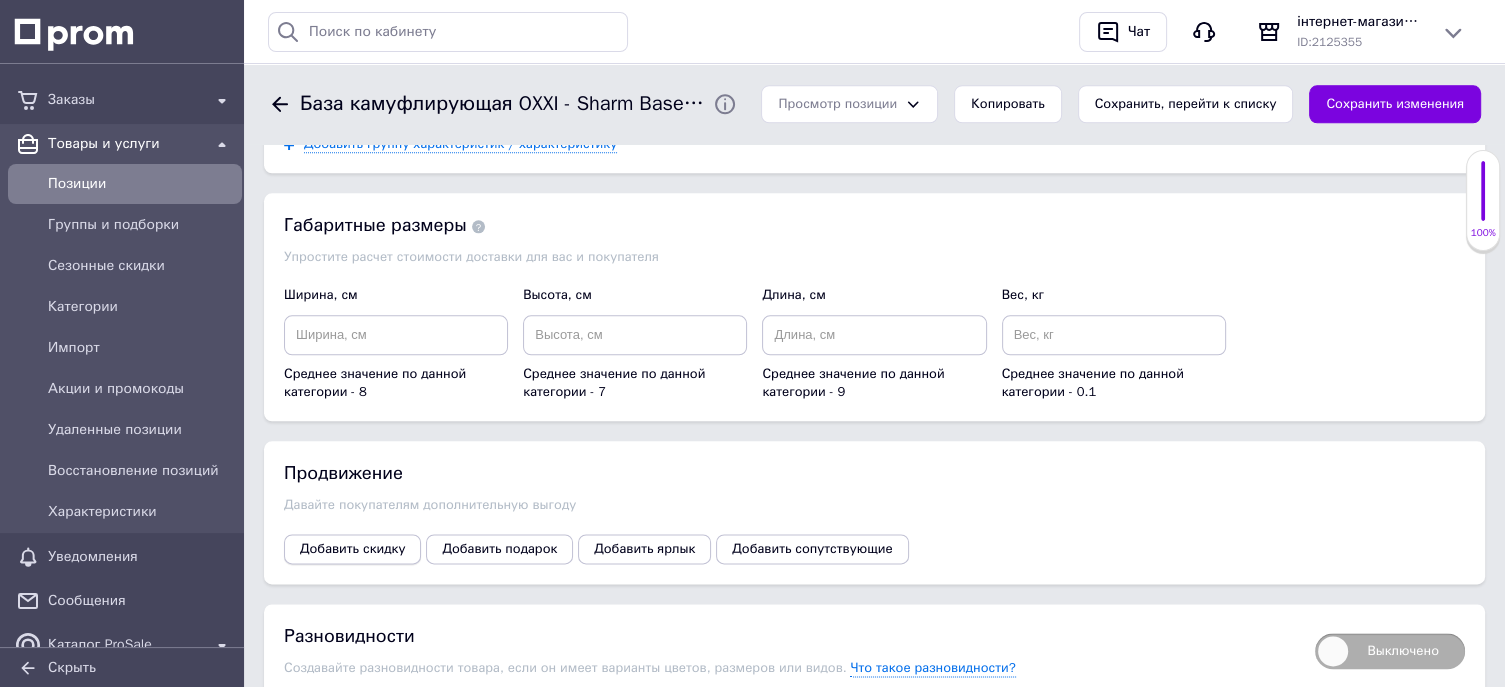 click on "Добавить скидку" at bounding box center (352, 549) 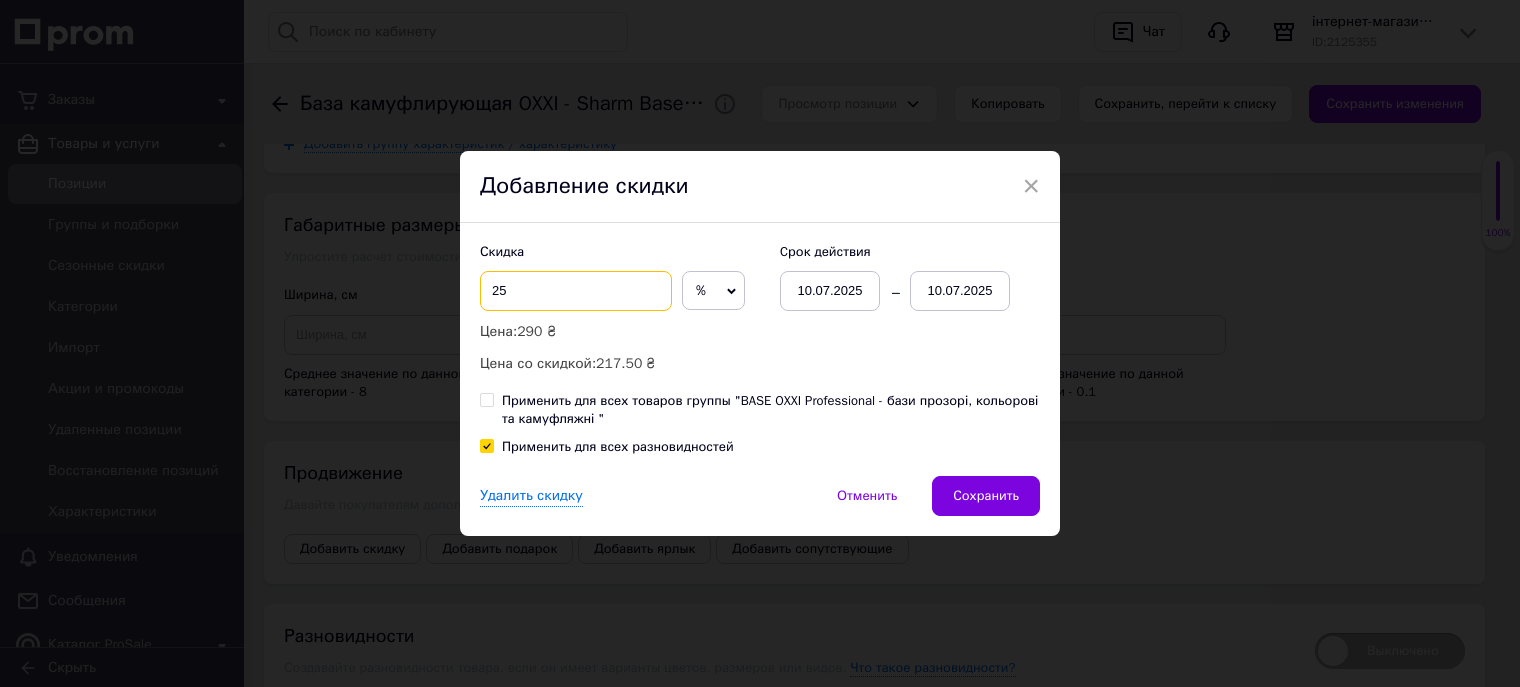 click on "25" at bounding box center (576, 291) 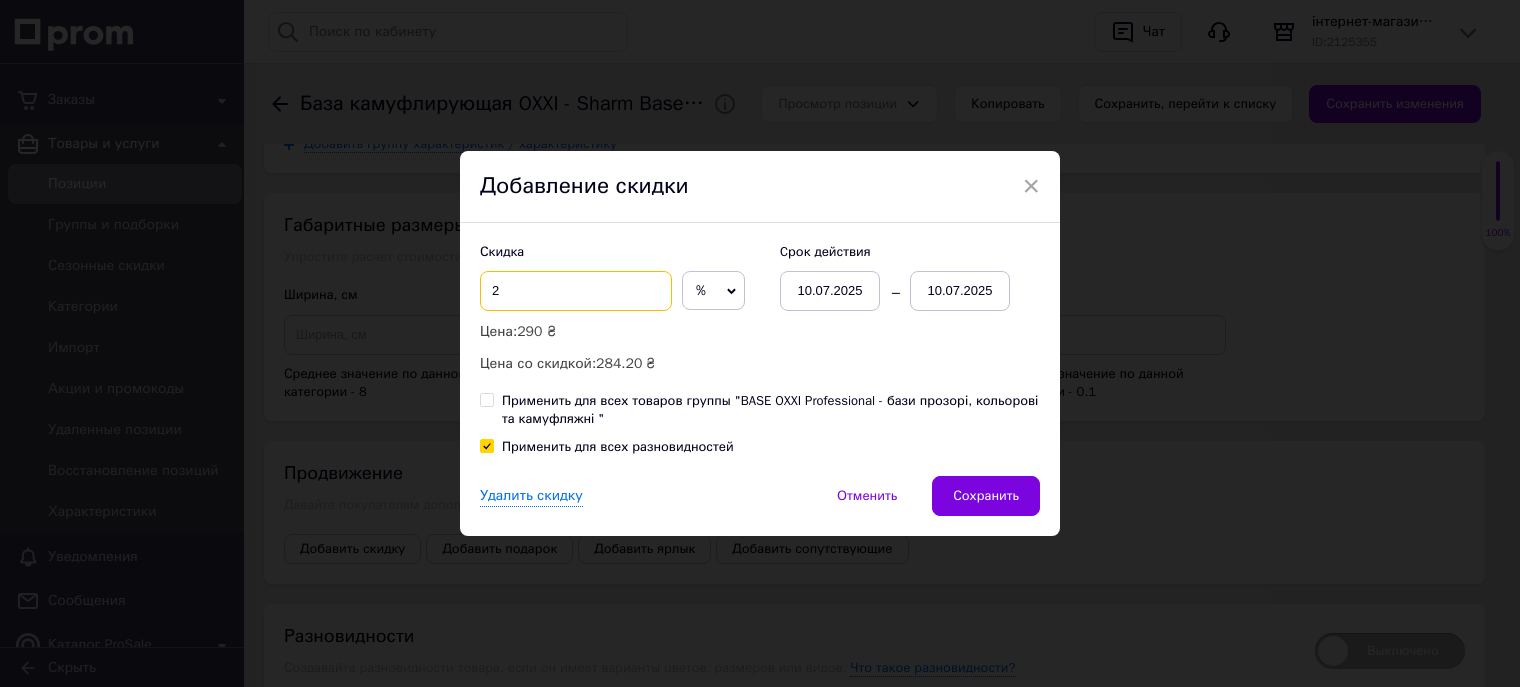 type on "2" 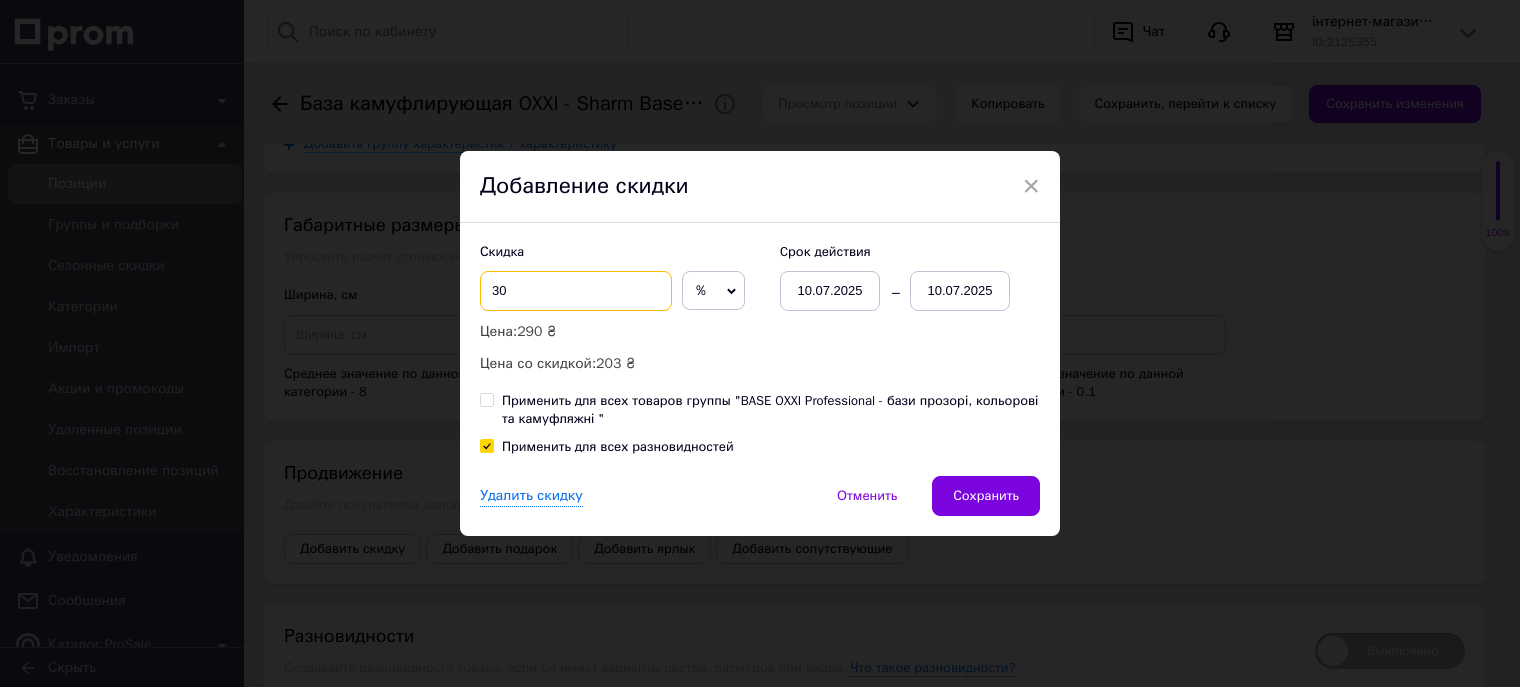 type on "30" 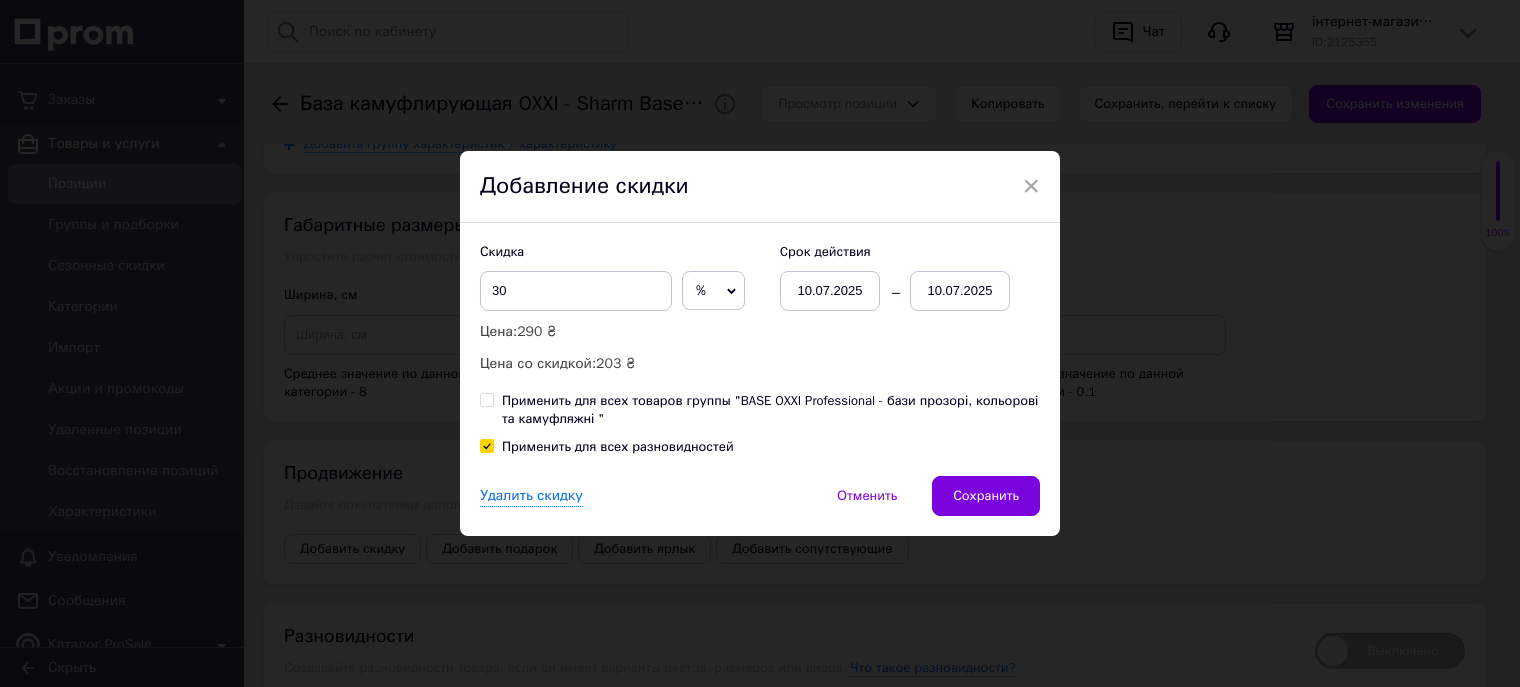 click on "10.07.2025" at bounding box center [960, 291] 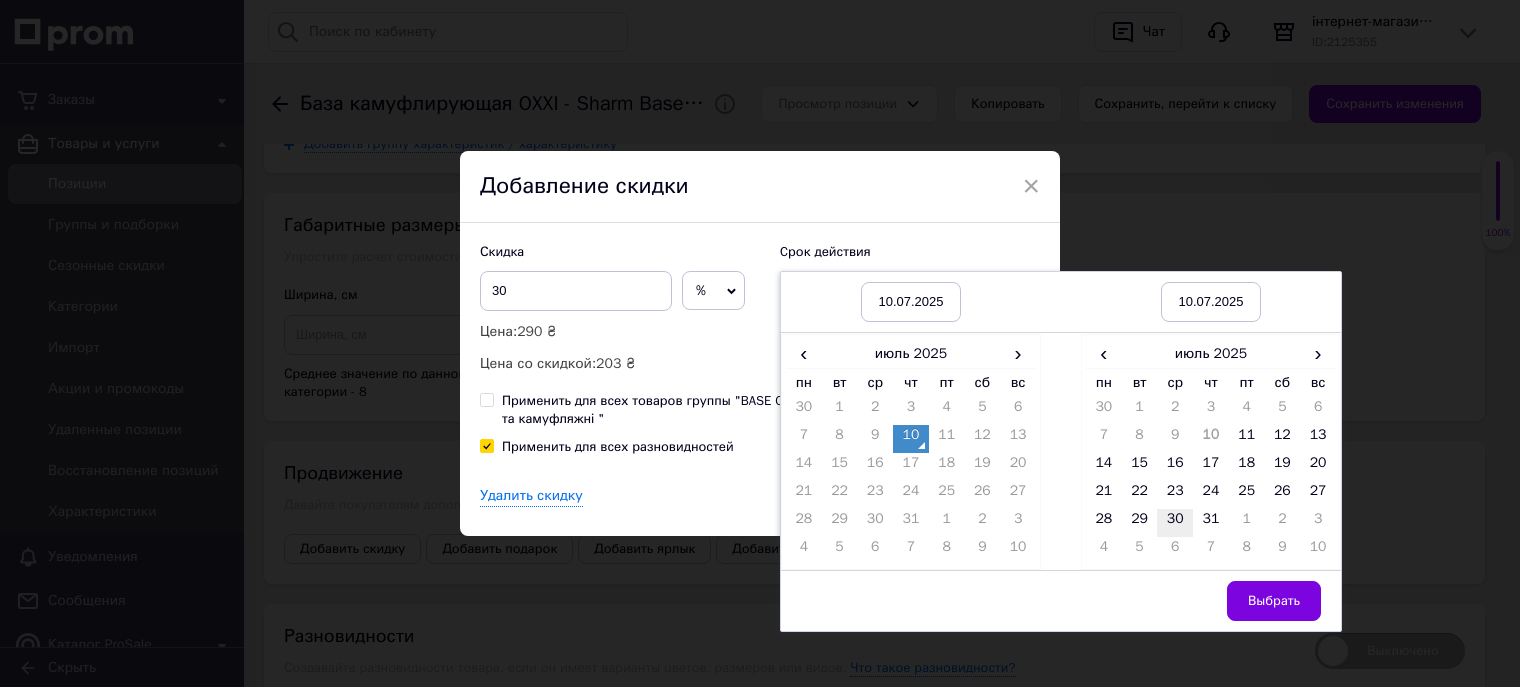 click on "30" at bounding box center [1175, 523] 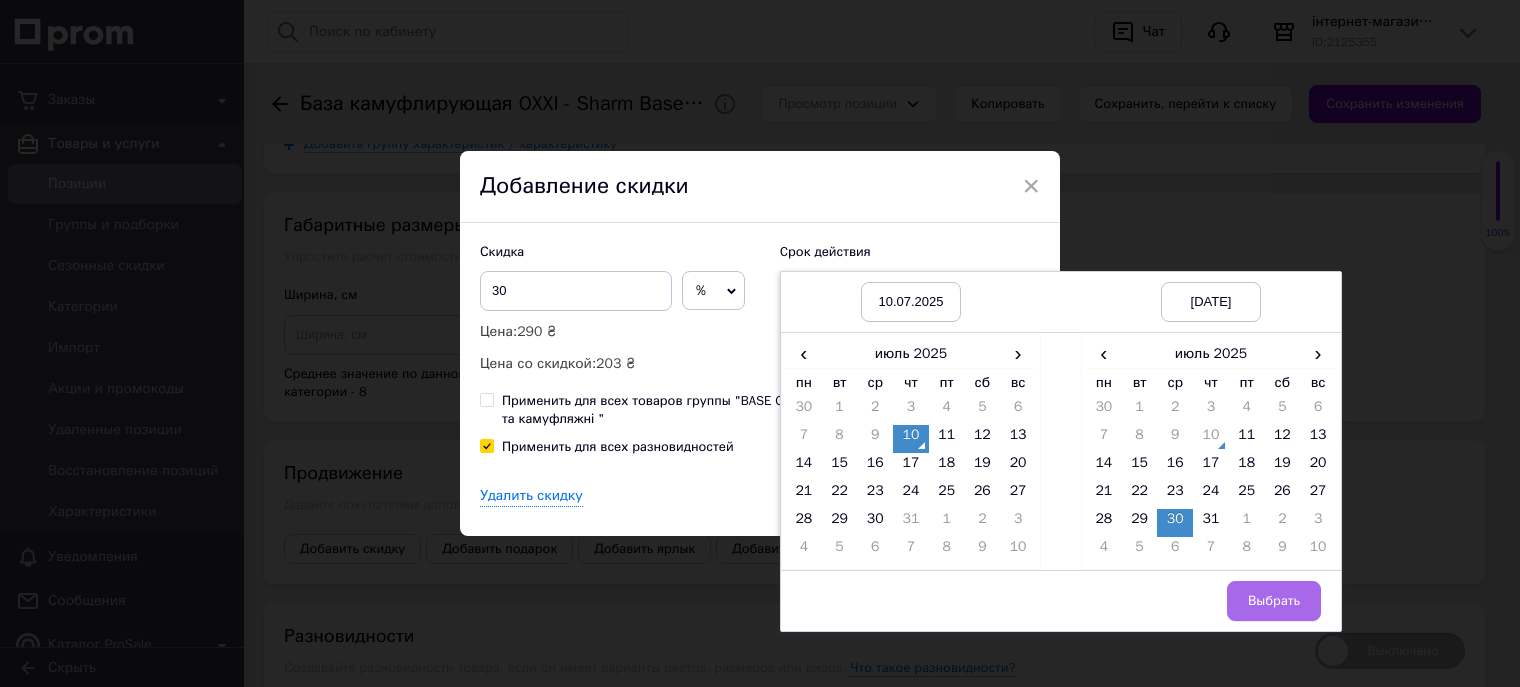 click on "Выбрать" at bounding box center [1274, 601] 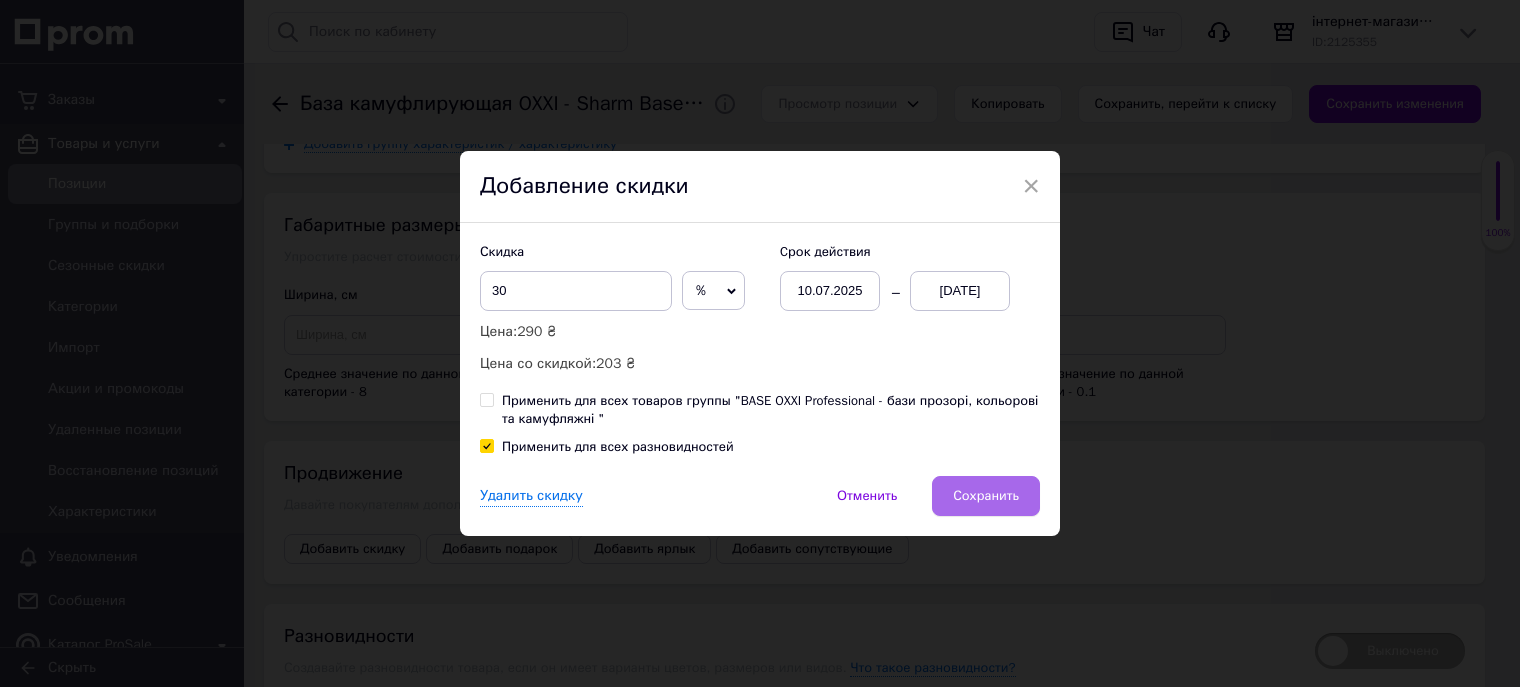 click on "Сохранить" at bounding box center [986, 496] 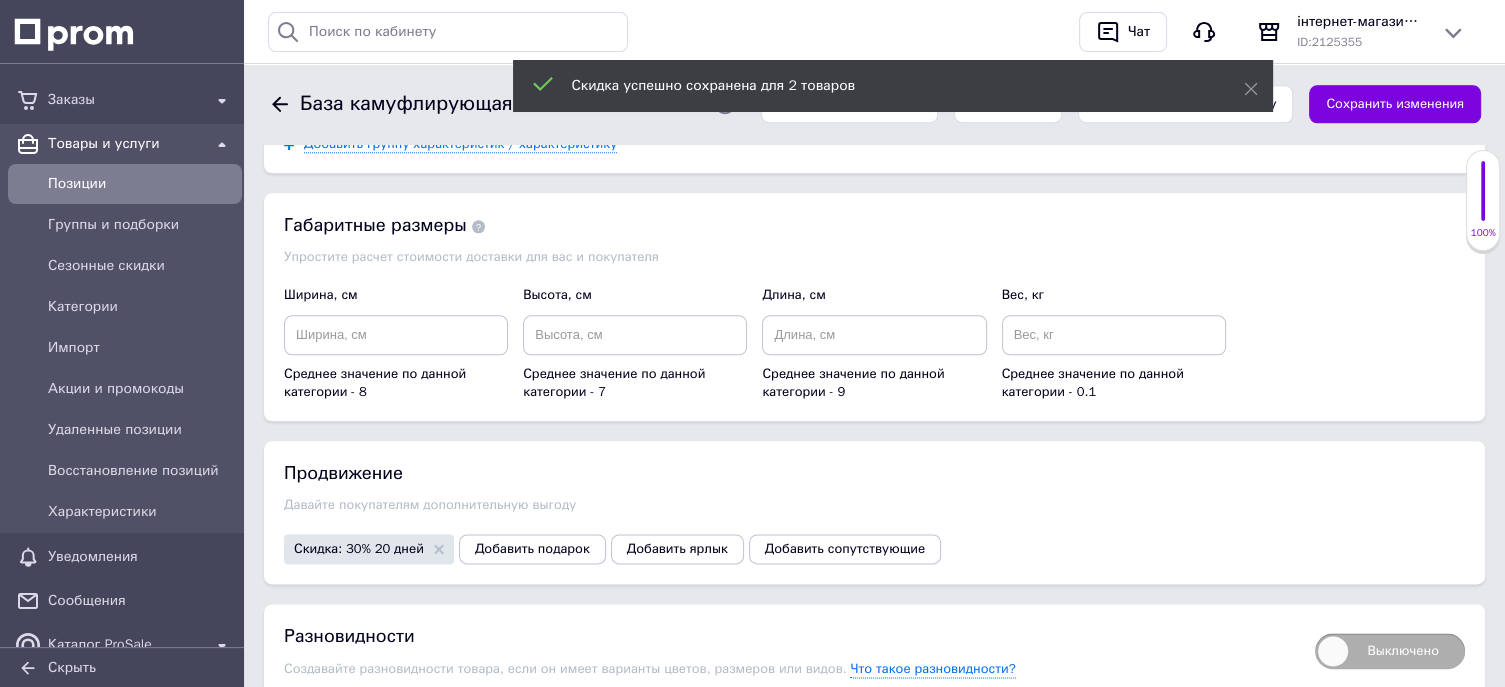 click on "Скидка успешно сохранена для 2 товаров" at bounding box center (893, 88) 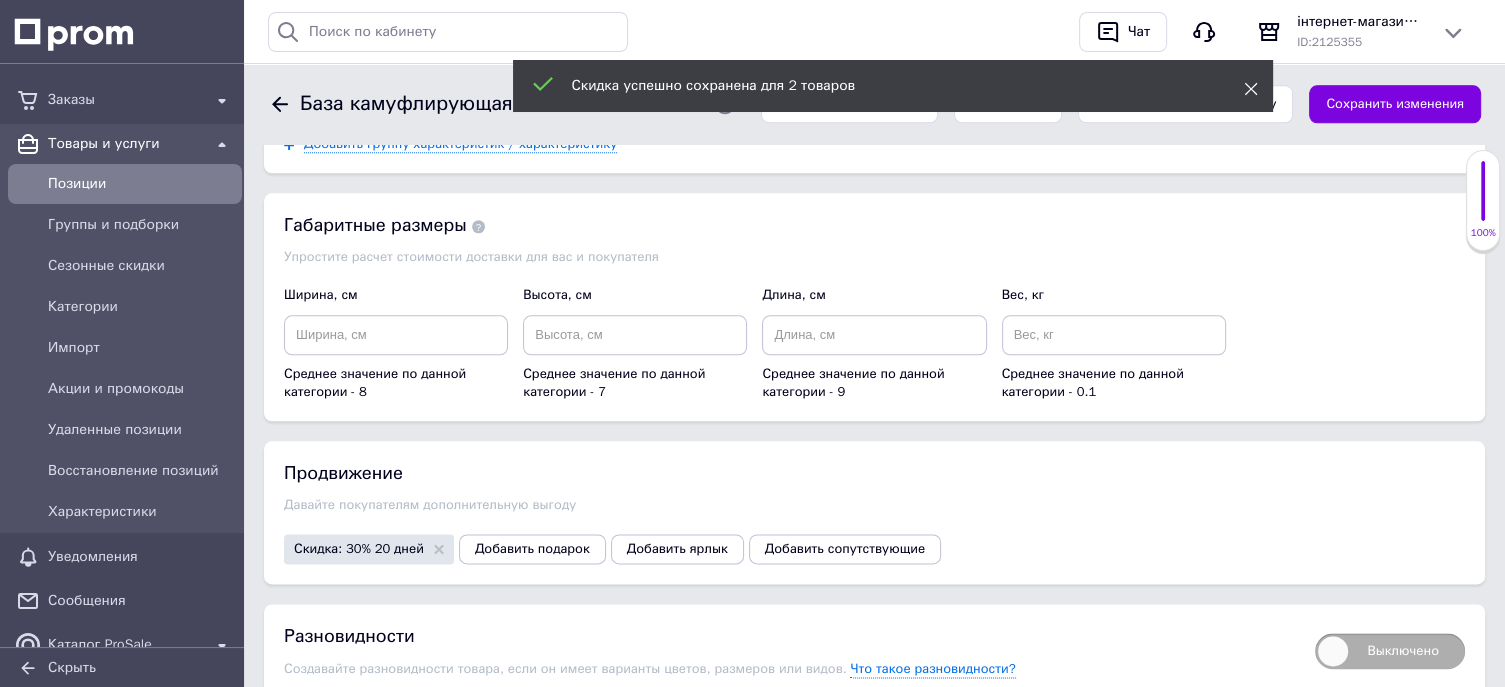 click 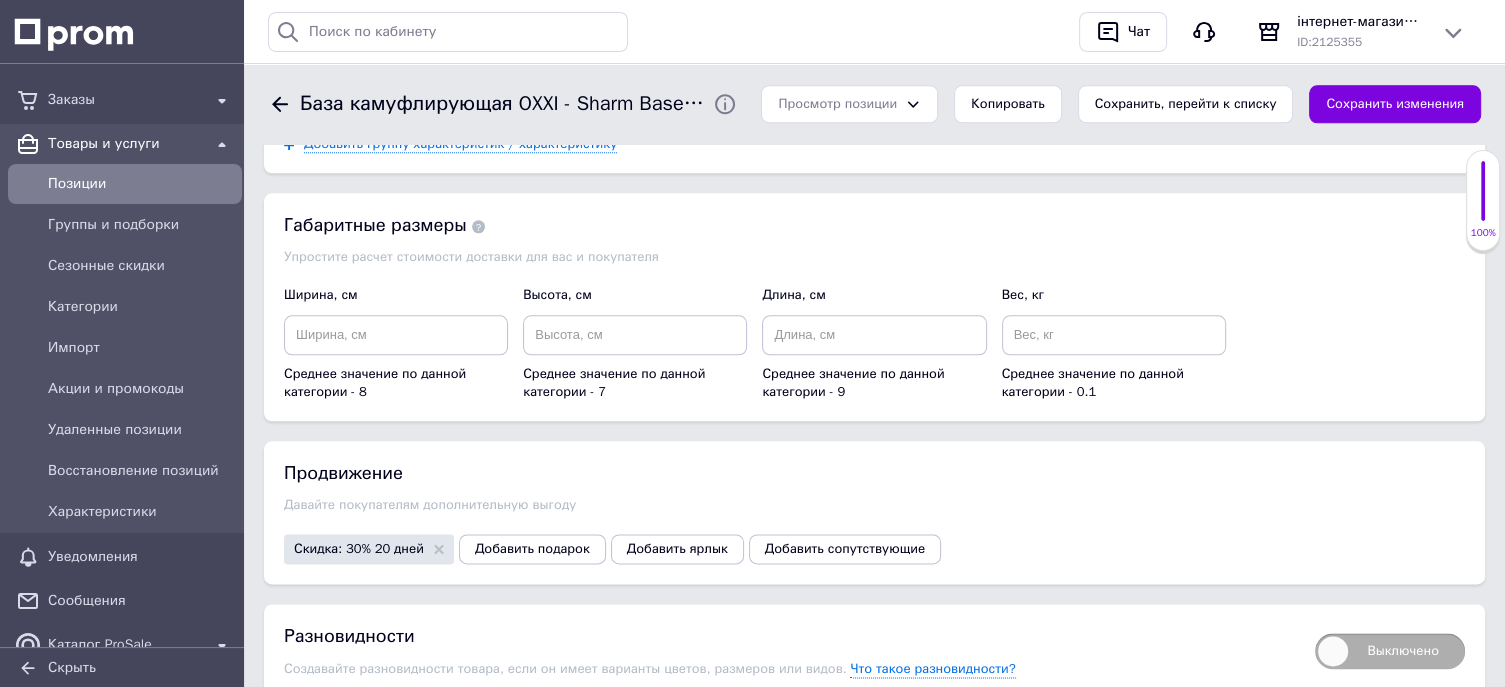 click on "Сохранить, перейти к списку" at bounding box center (1186, 104) 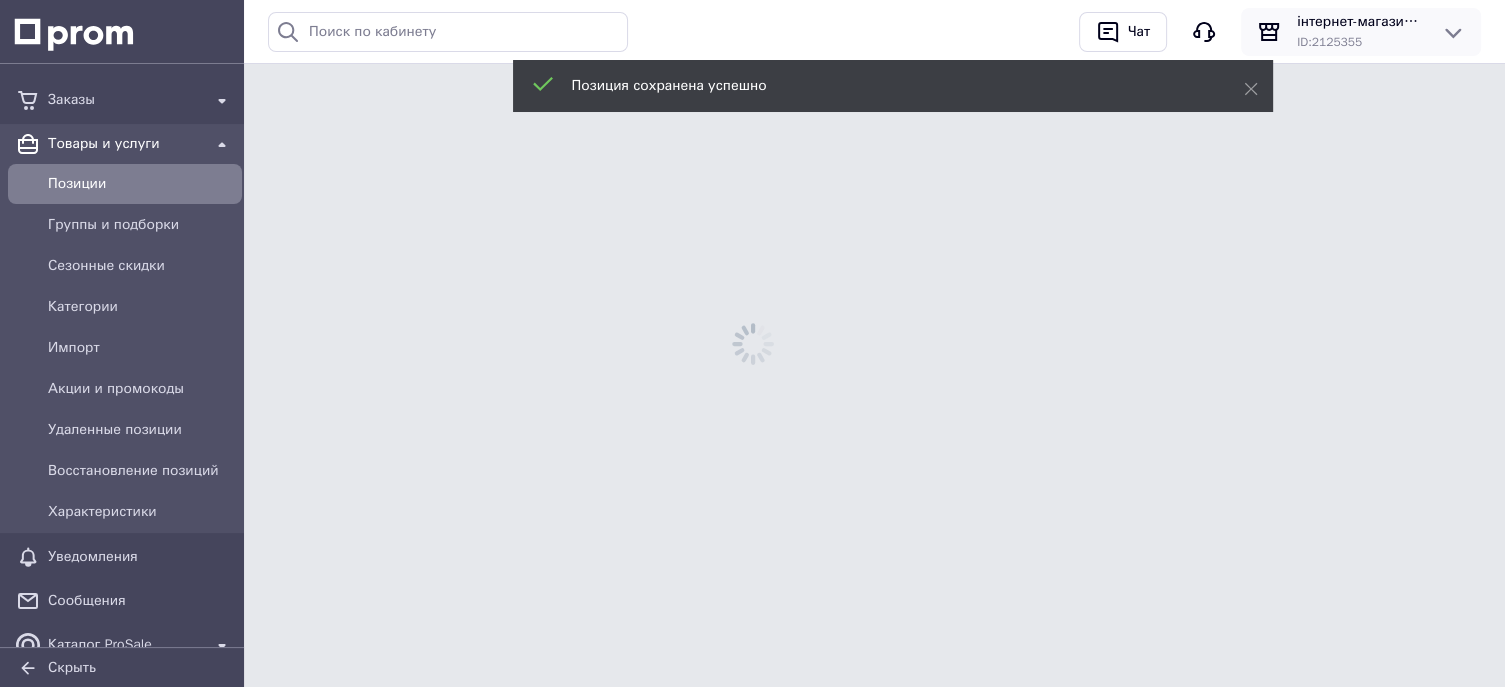 scroll, scrollTop: 0, scrollLeft: 0, axis: both 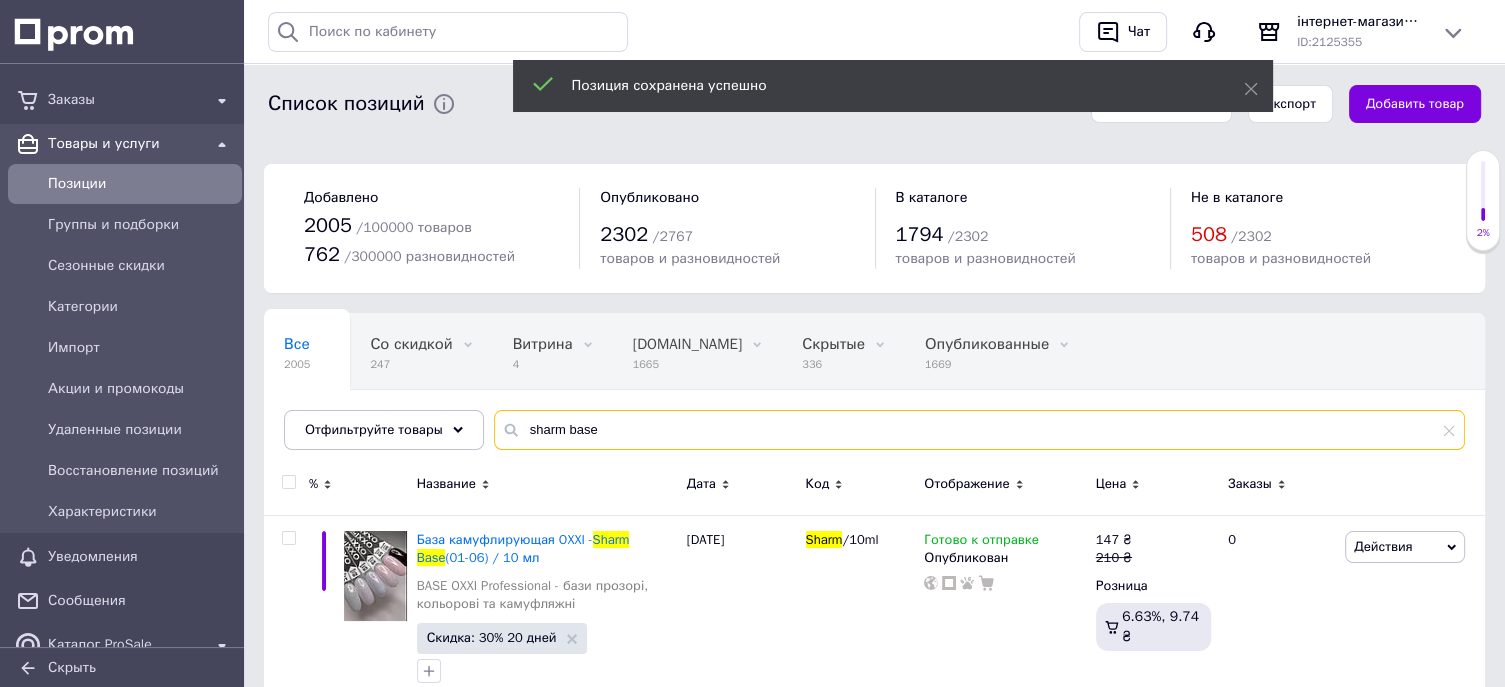 drag, startPoint x: 607, startPoint y: 429, endPoint x: 516, endPoint y: 430, distance: 91.00549 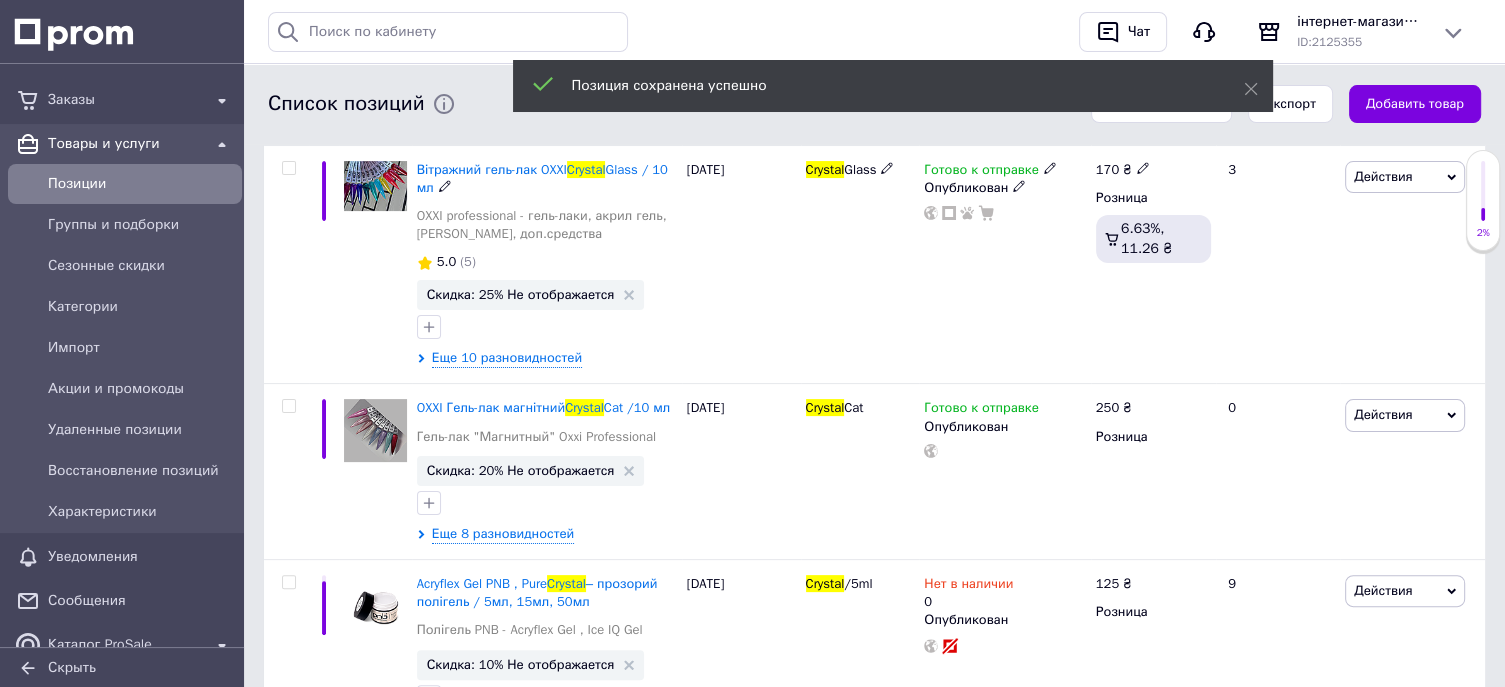 scroll, scrollTop: 400, scrollLeft: 0, axis: vertical 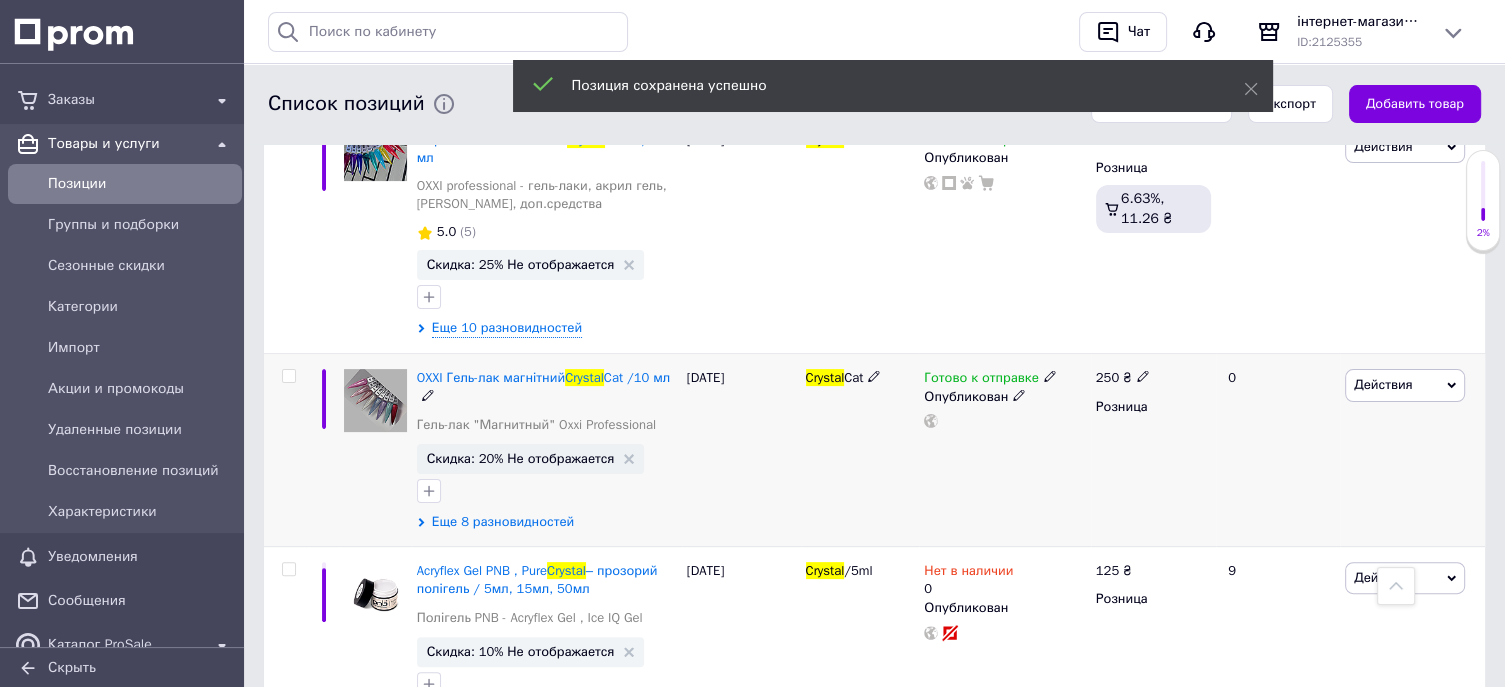 type on "crystal  cat" 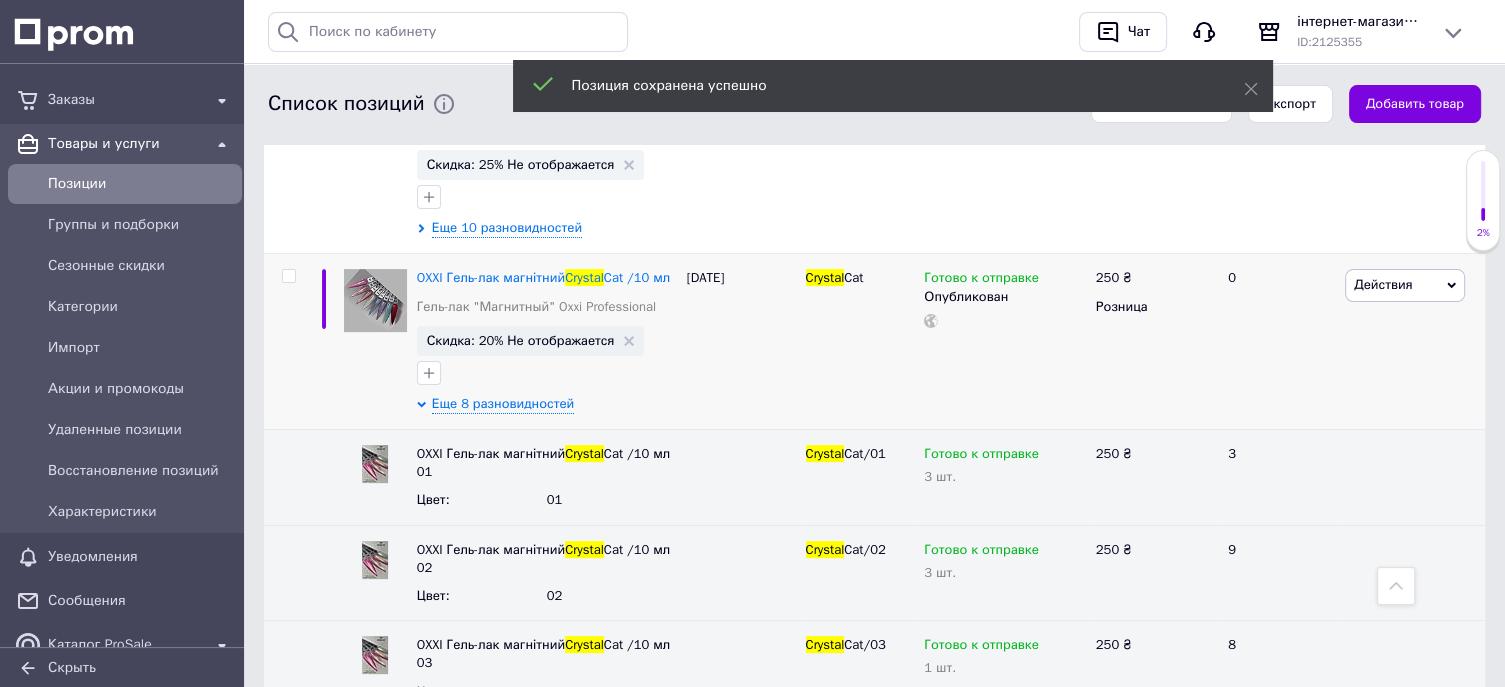 scroll, scrollTop: 400, scrollLeft: 0, axis: vertical 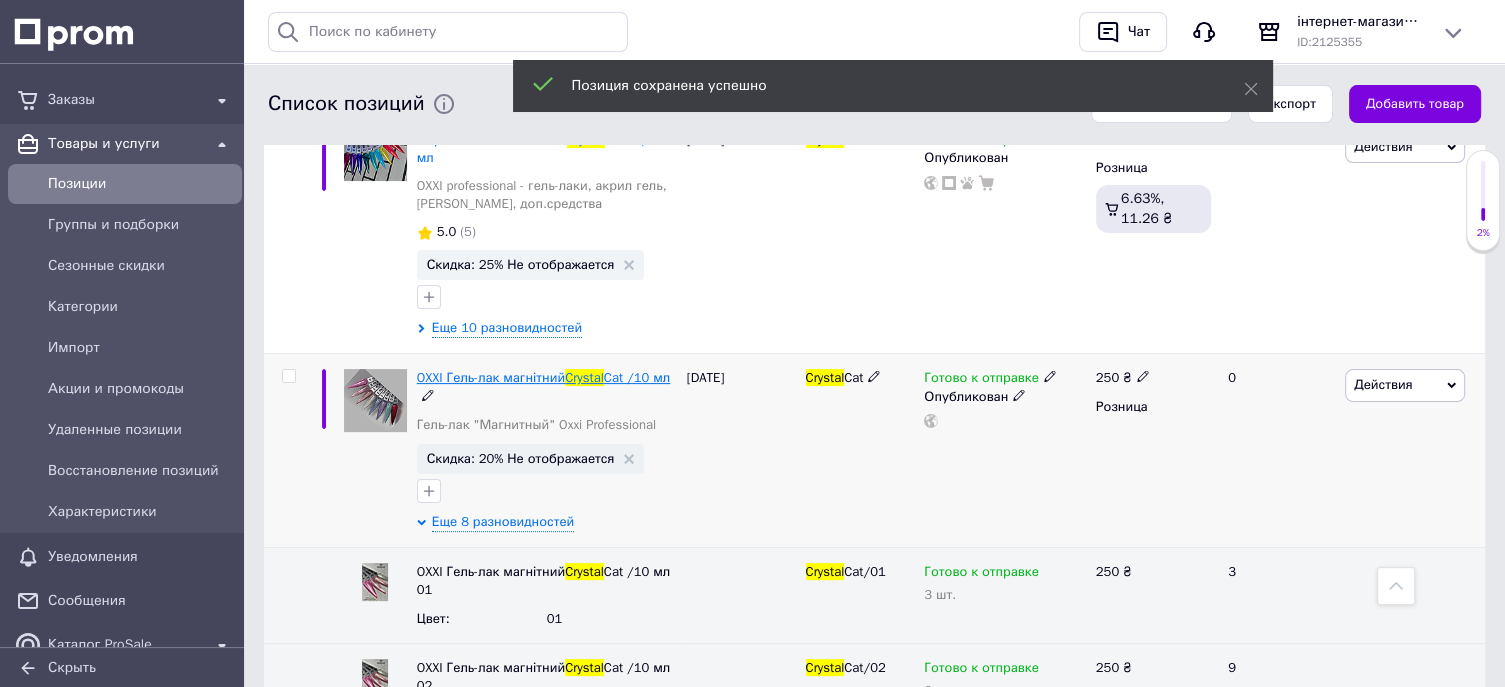 click on "OXXI Гель-лак  магнітний" at bounding box center [491, 377] 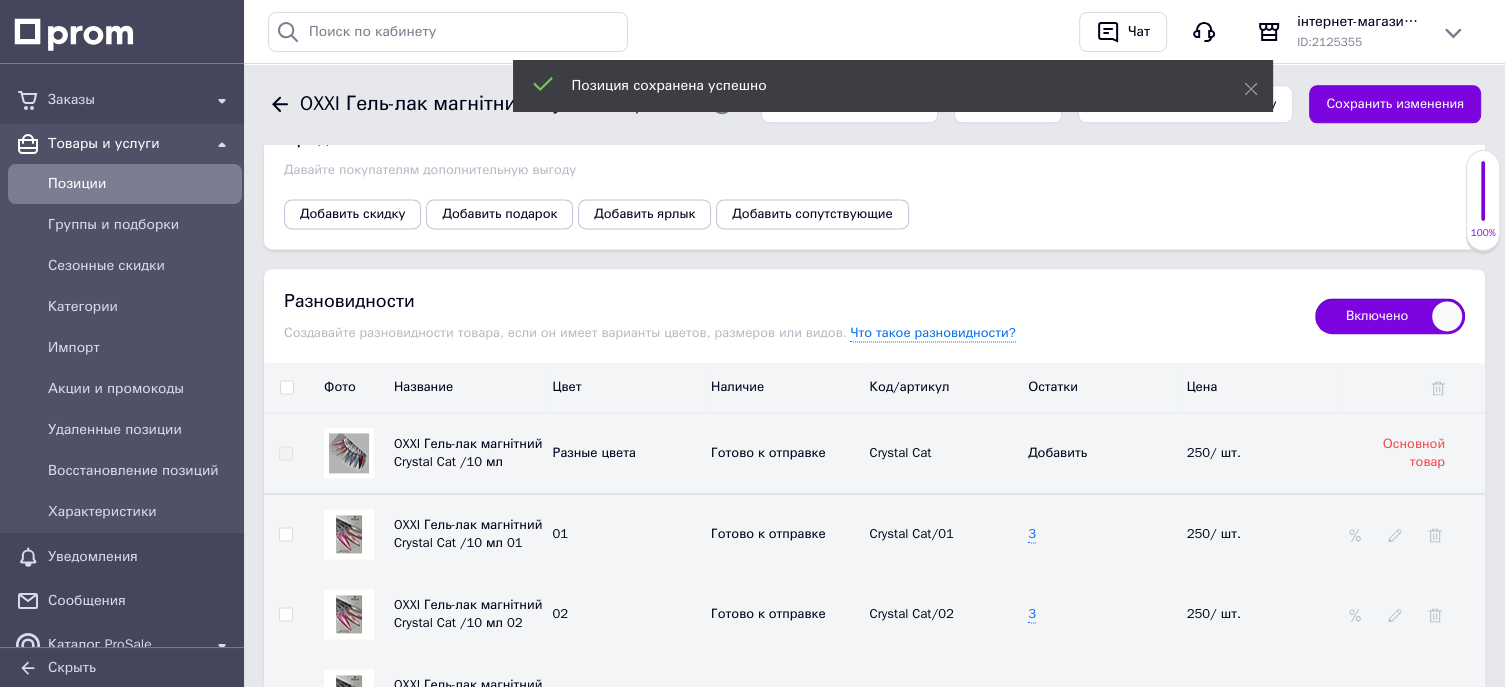 scroll, scrollTop: 2700, scrollLeft: 0, axis: vertical 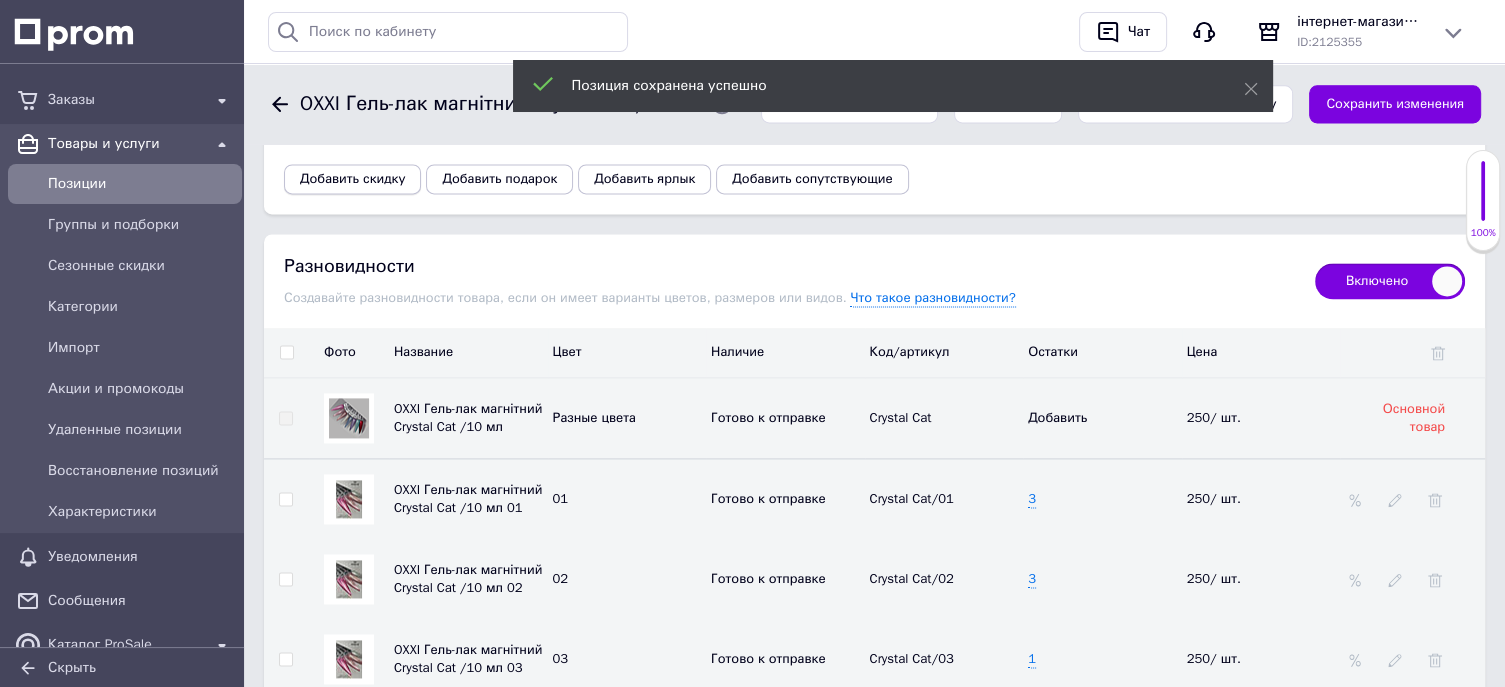 click on "Добавить скидку" at bounding box center [352, 179] 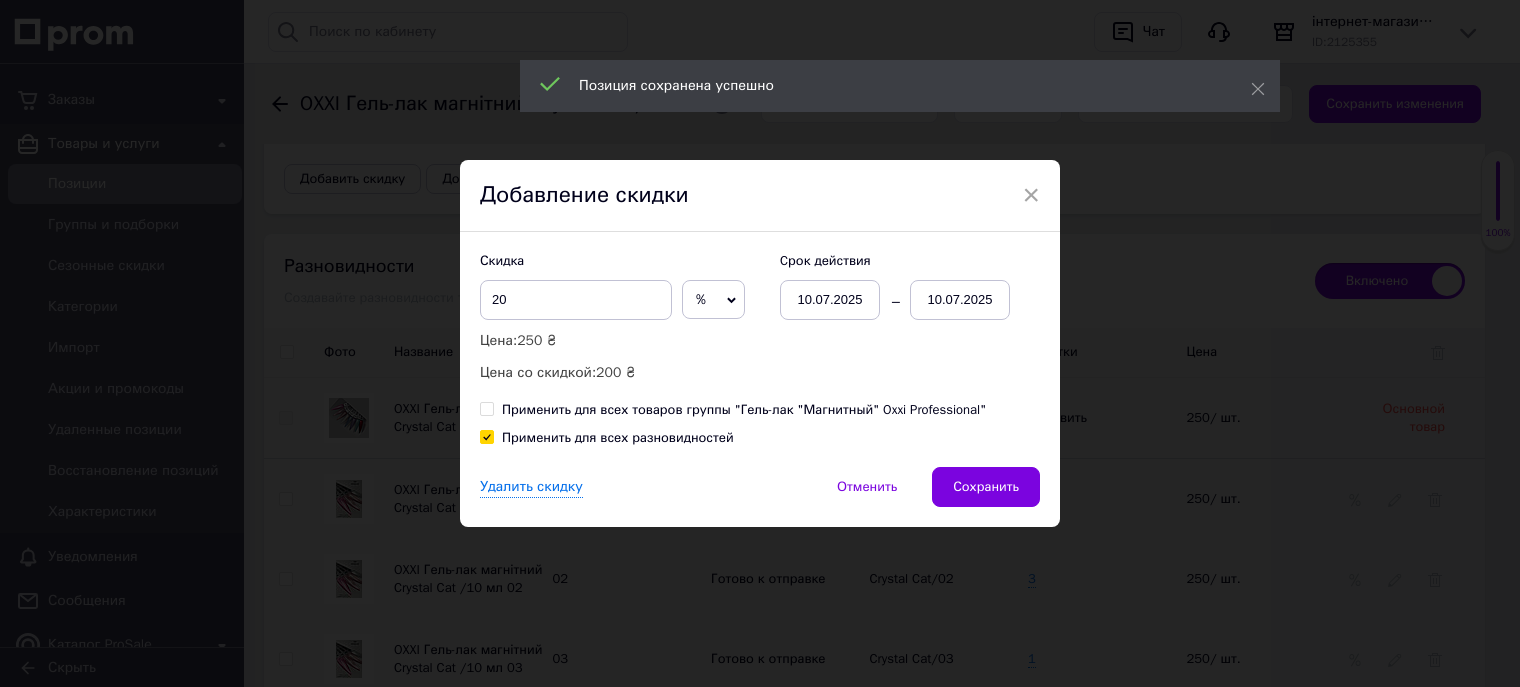 click on "10.07.2025" at bounding box center [960, 300] 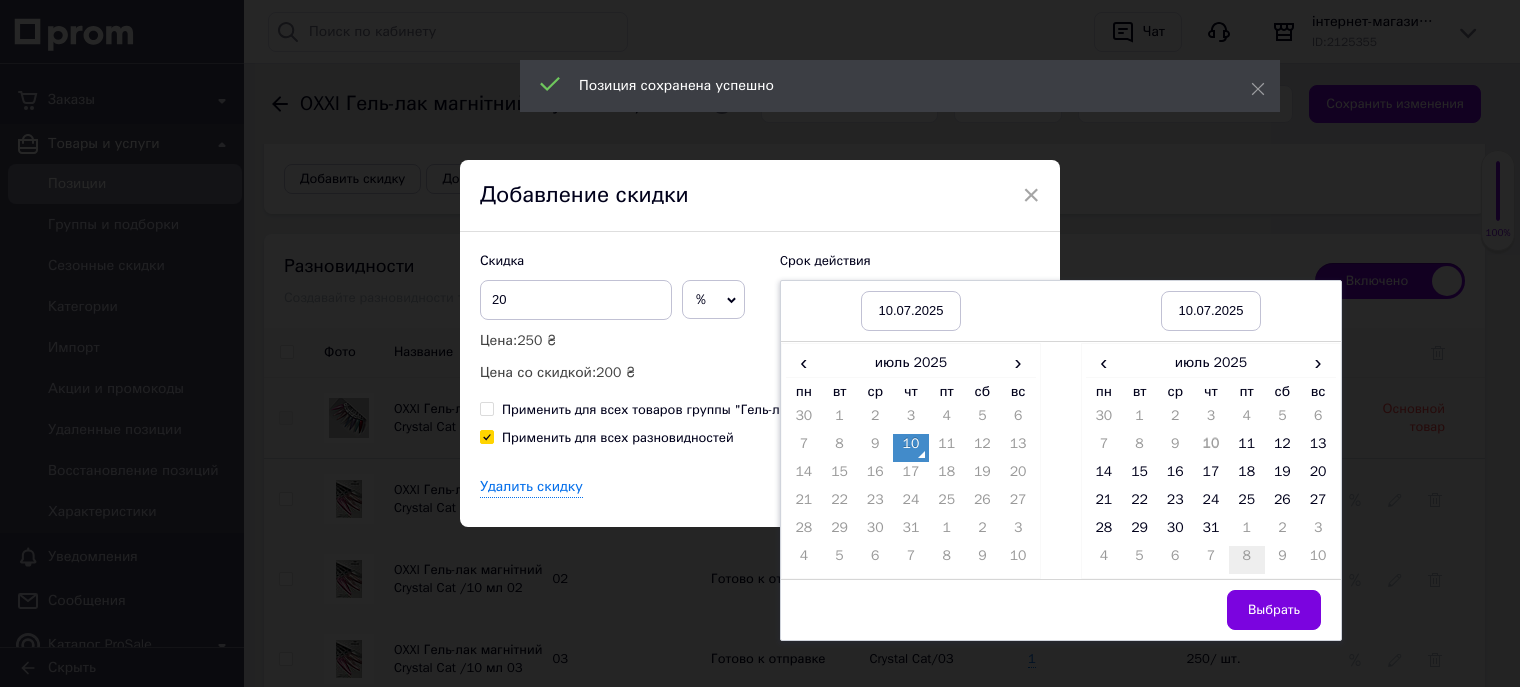 drag, startPoint x: 1171, startPoint y: 531, endPoint x: 1235, endPoint y: 561, distance: 70.68239 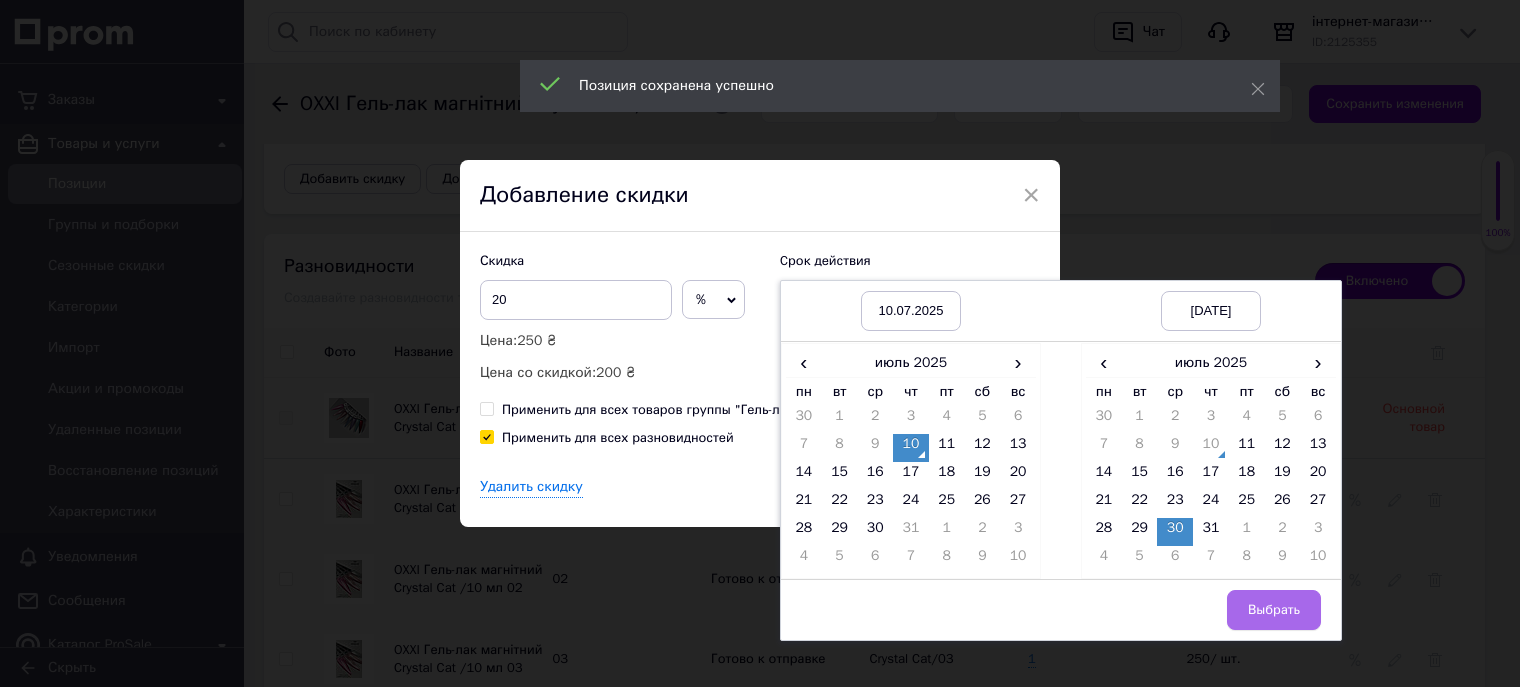 click on "Выбрать" at bounding box center [1274, 610] 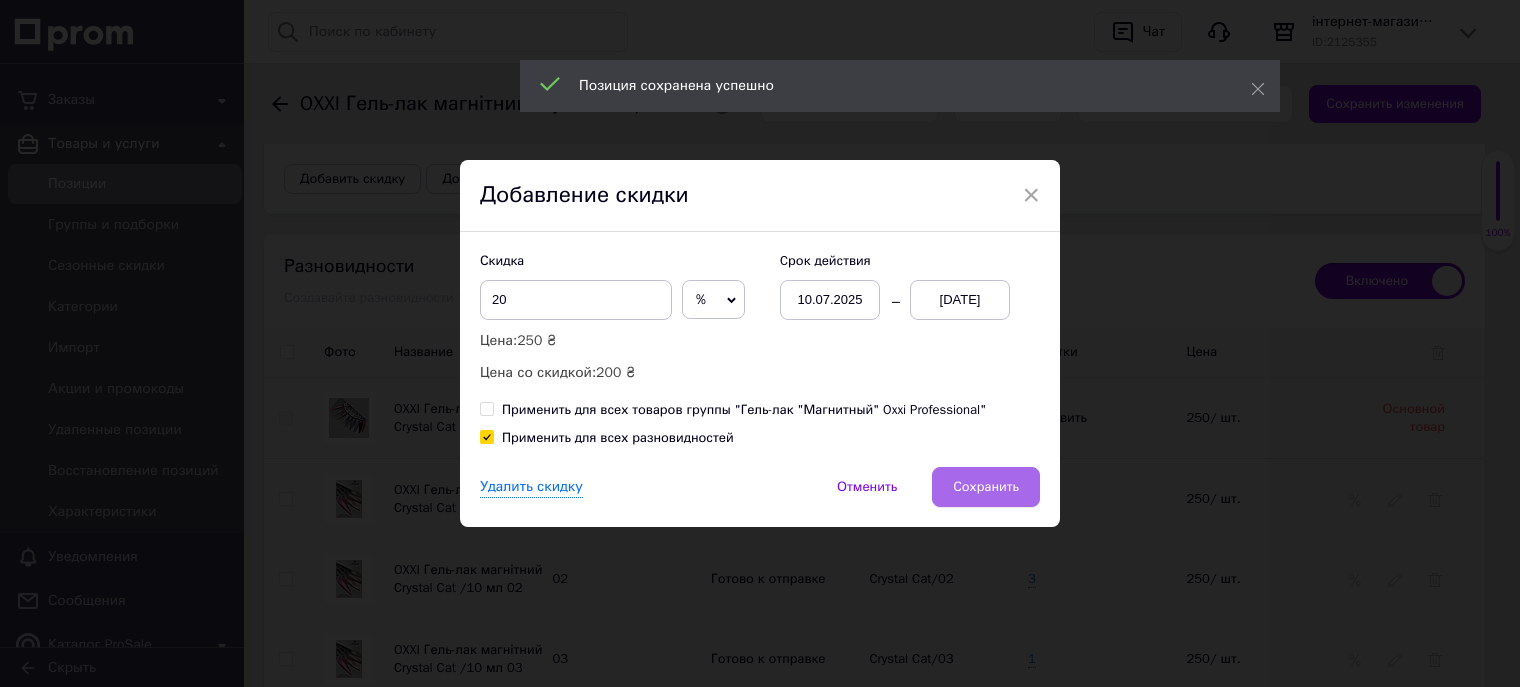 click on "Сохранить" at bounding box center [986, 487] 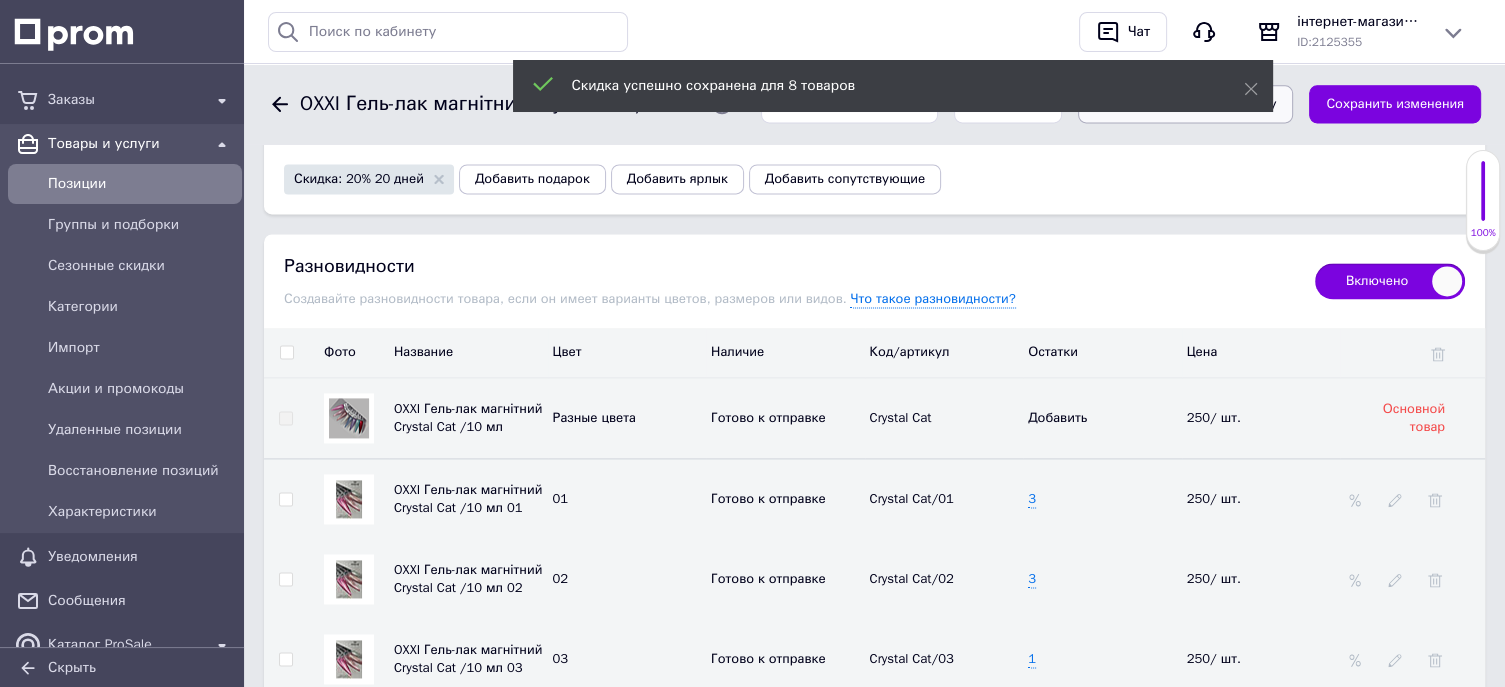 click on "Сохранить, перейти к списку" at bounding box center [1186, 104] 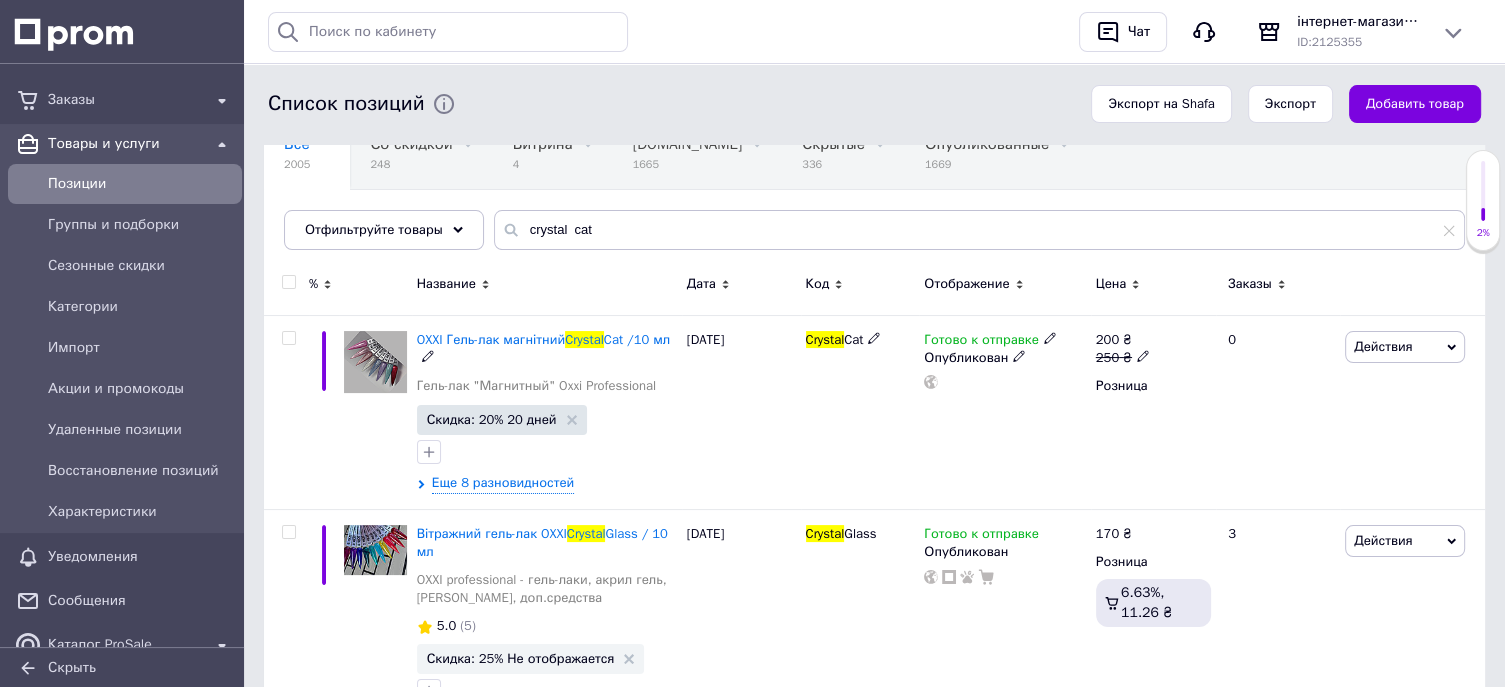 scroll, scrollTop: 400, scrollLeft: 0, axis: vertical 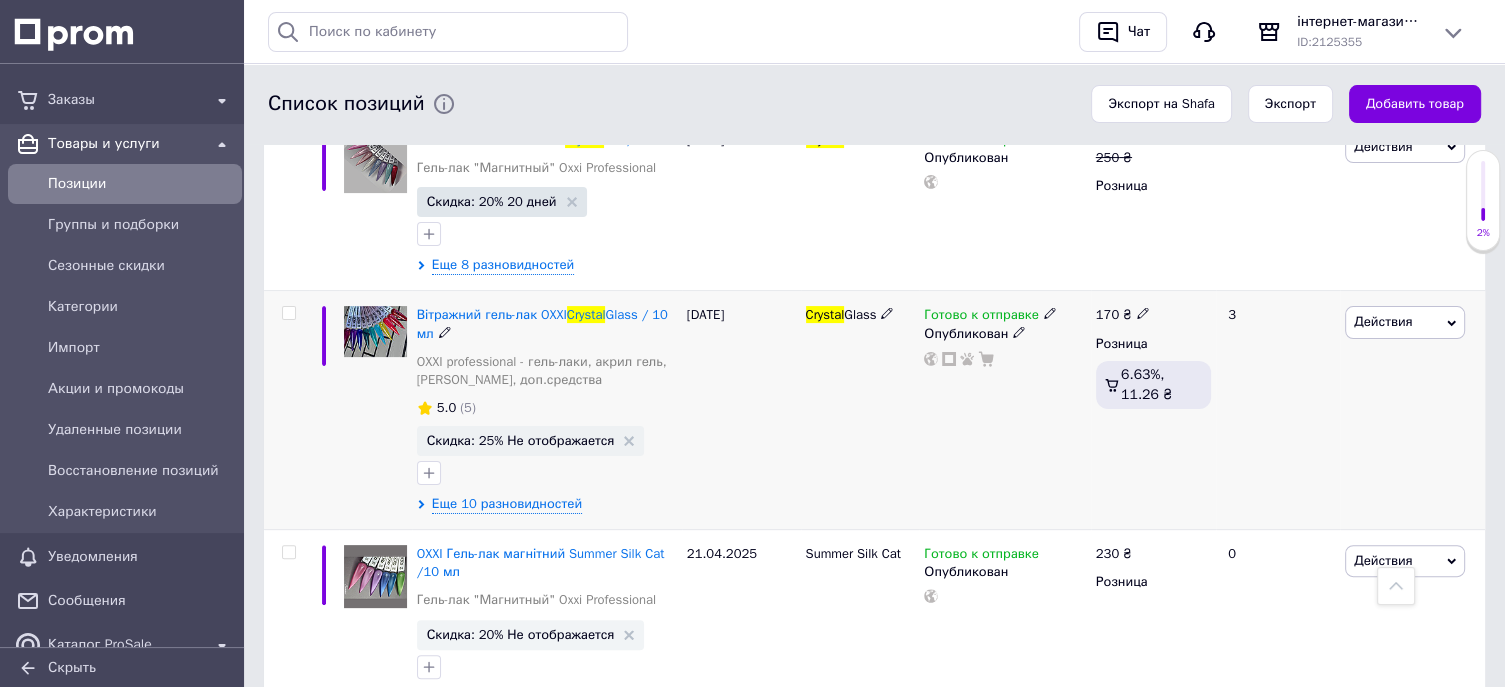 click at bounding box center [288, 313] 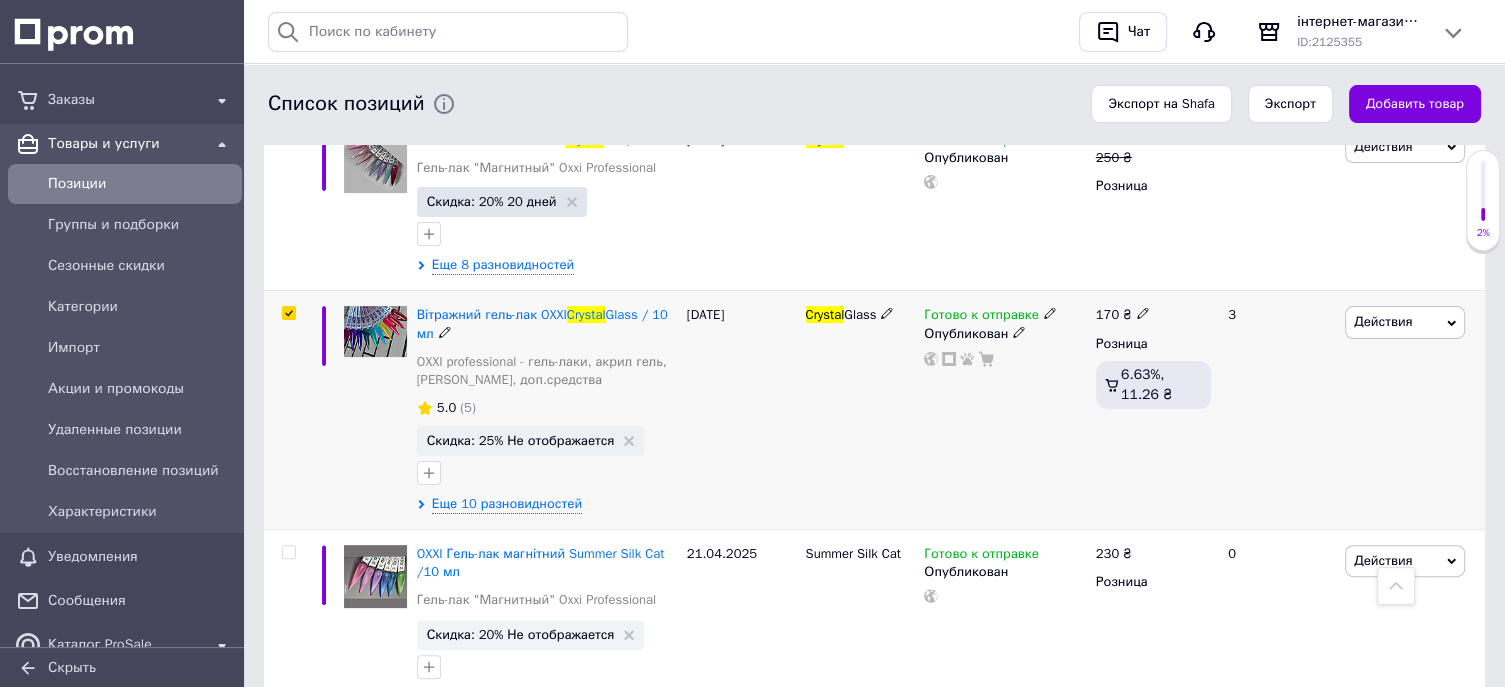 checkbox on "true" 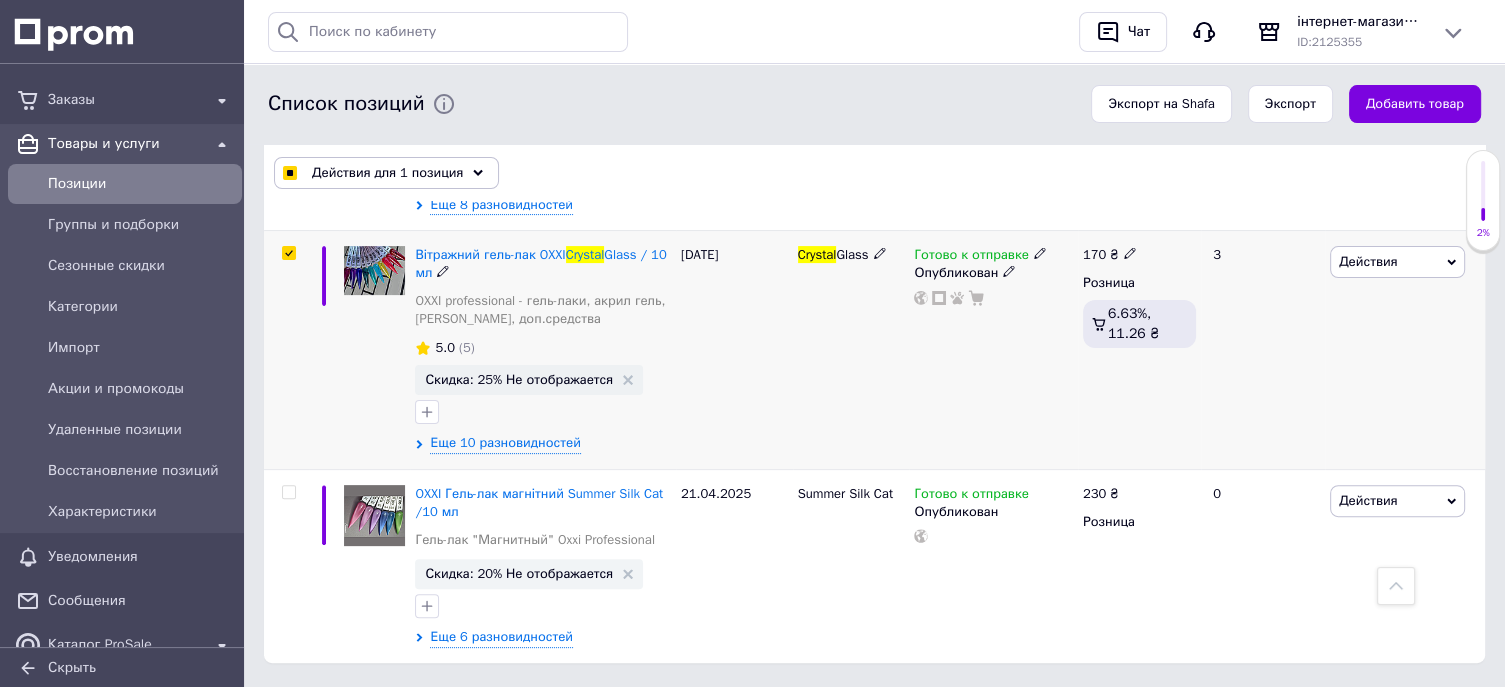 scroll, scrollTop: 493, scrollLeft: 0, axis: vertical 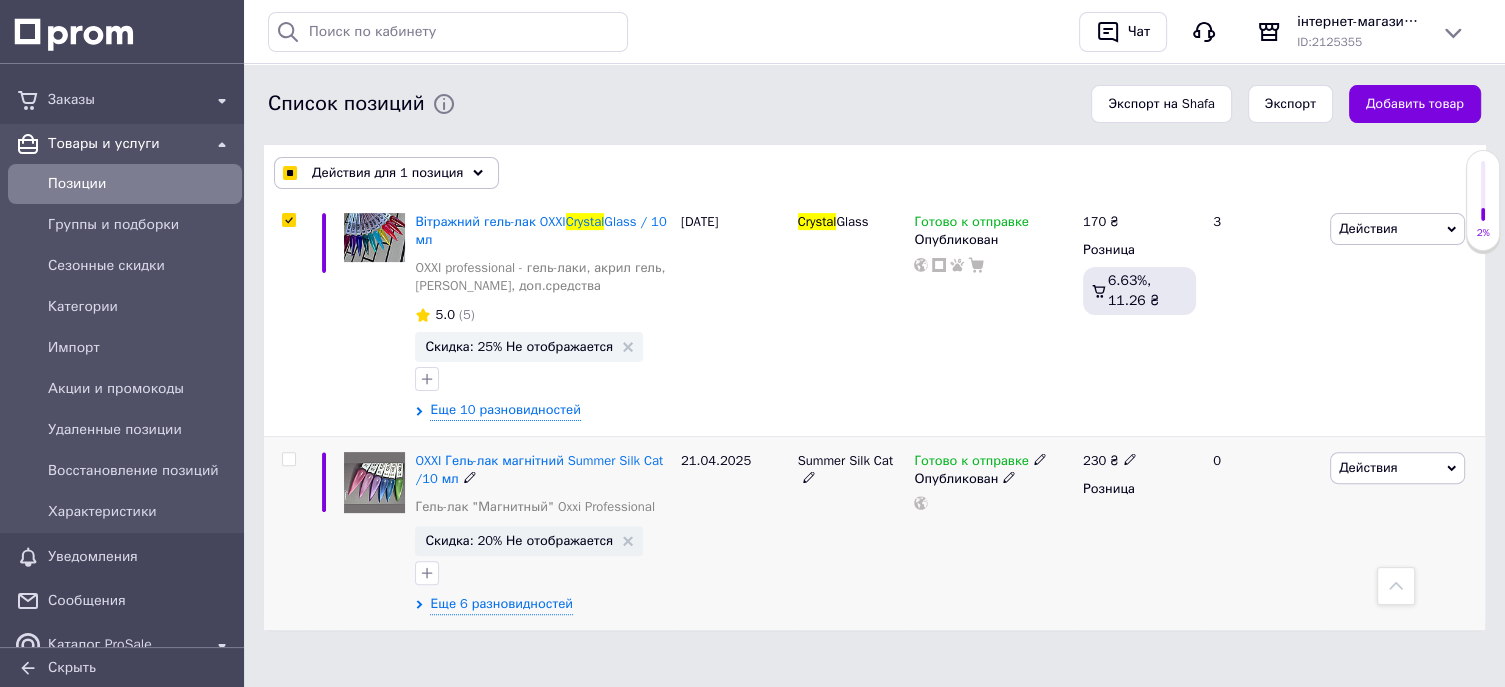 click at bounding box center [288, 459] 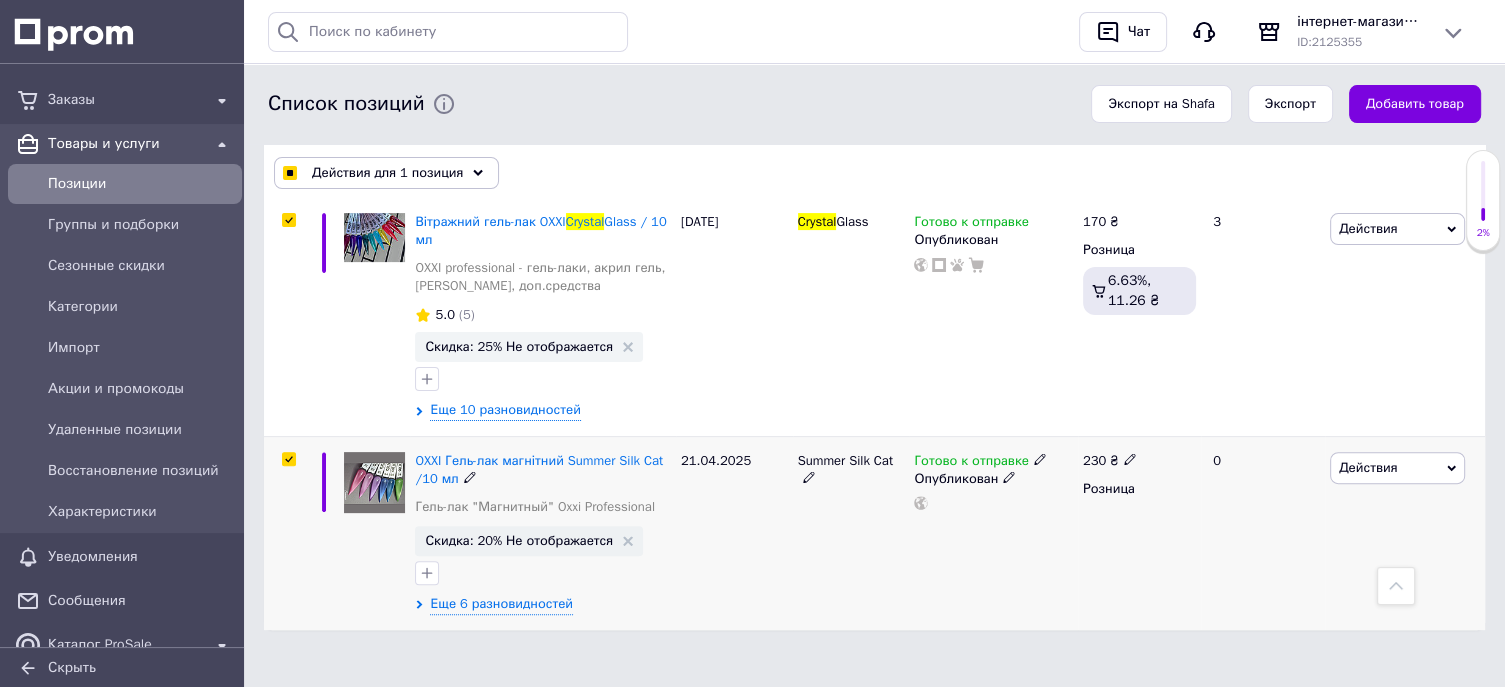checkbox on "true" 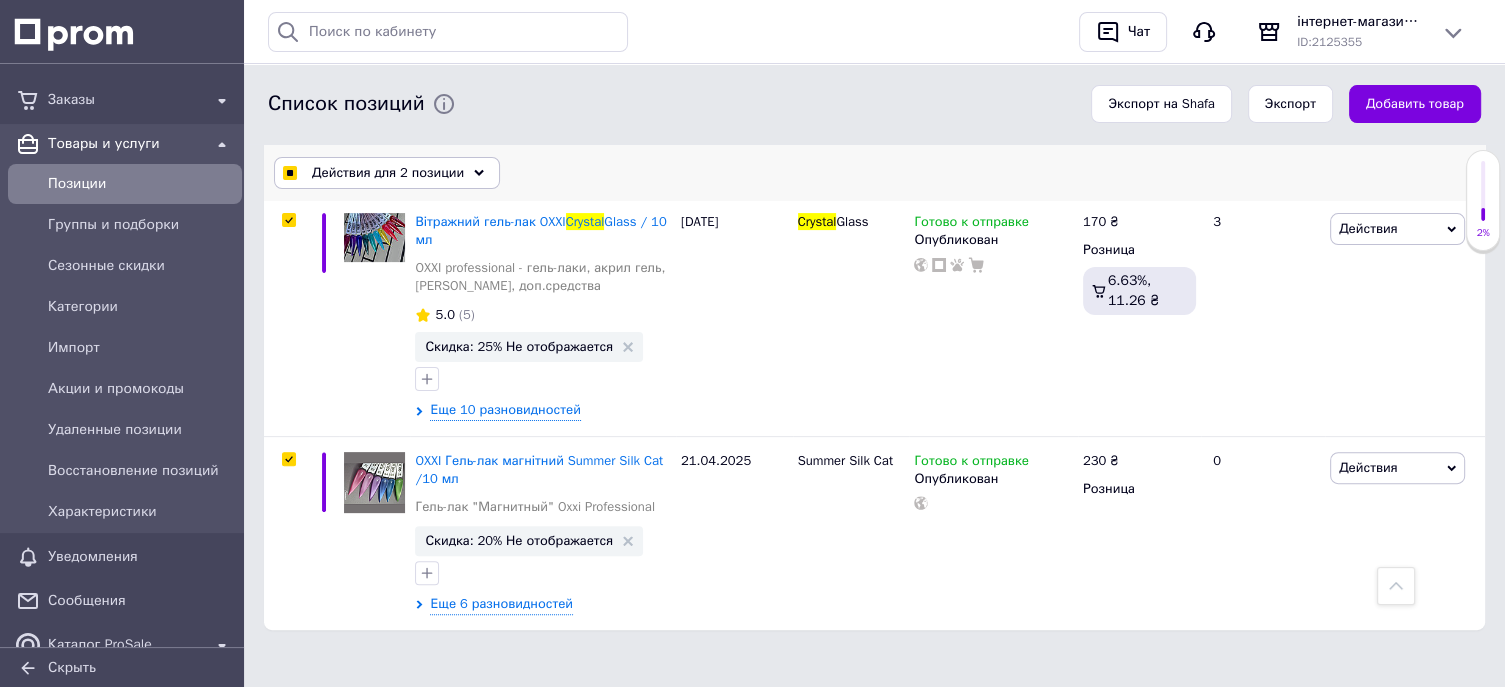 click on "Действия для 2 позиции" at bounding box center (388, 173) 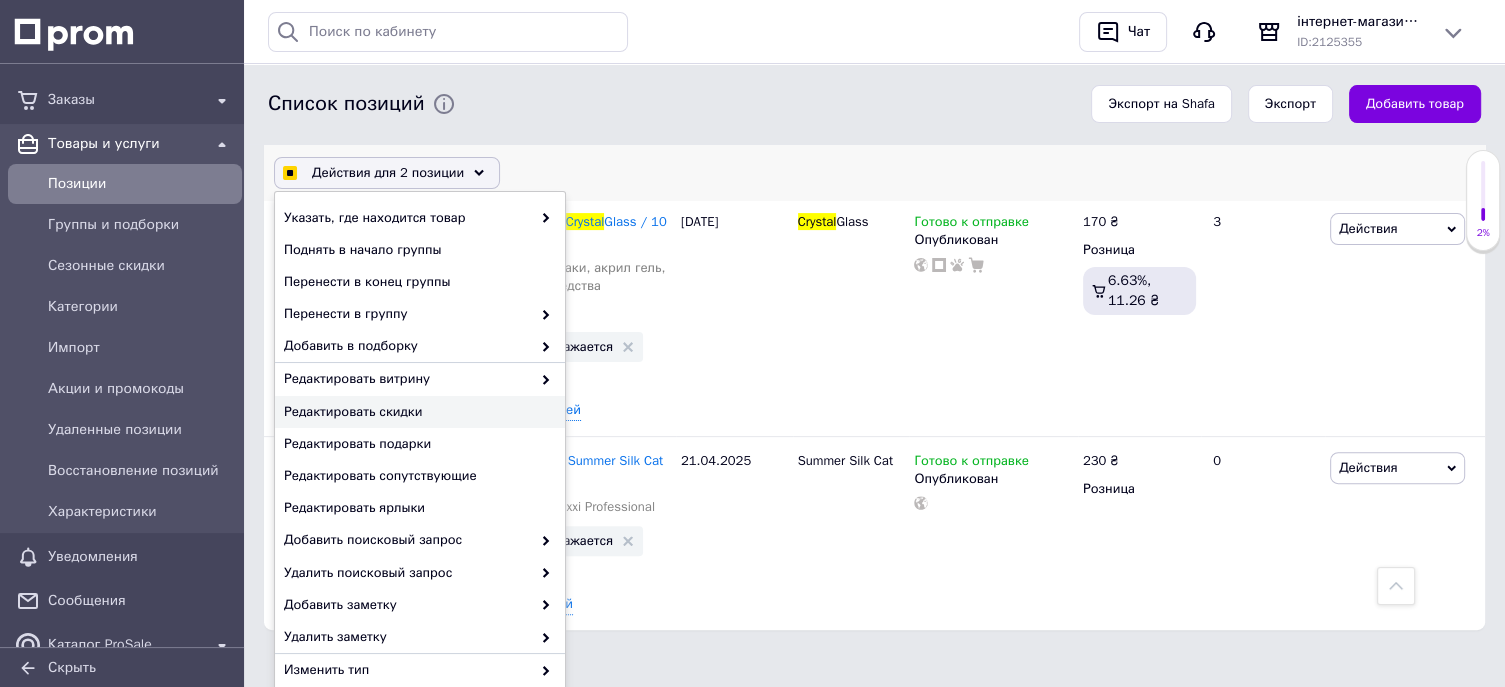 checkbox on "true" 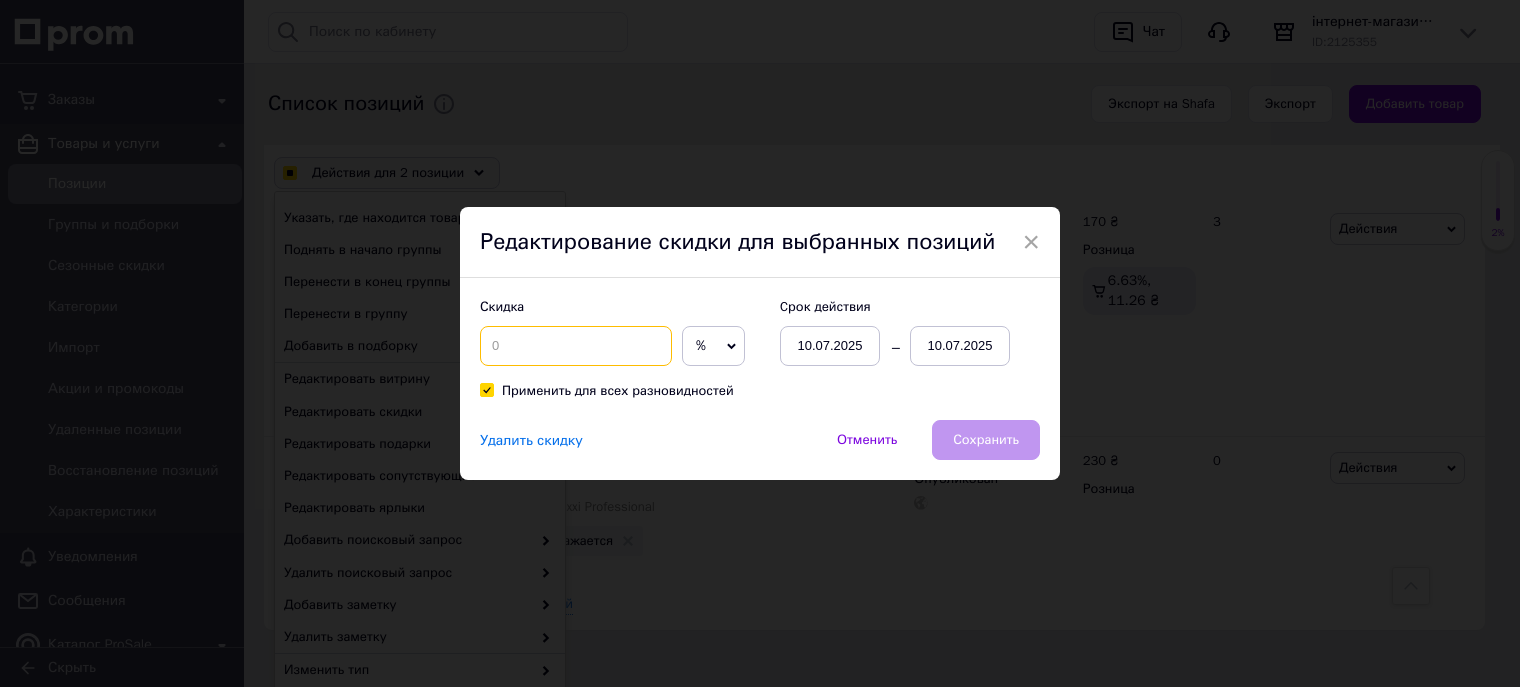 click at bounding box center (576, 346) 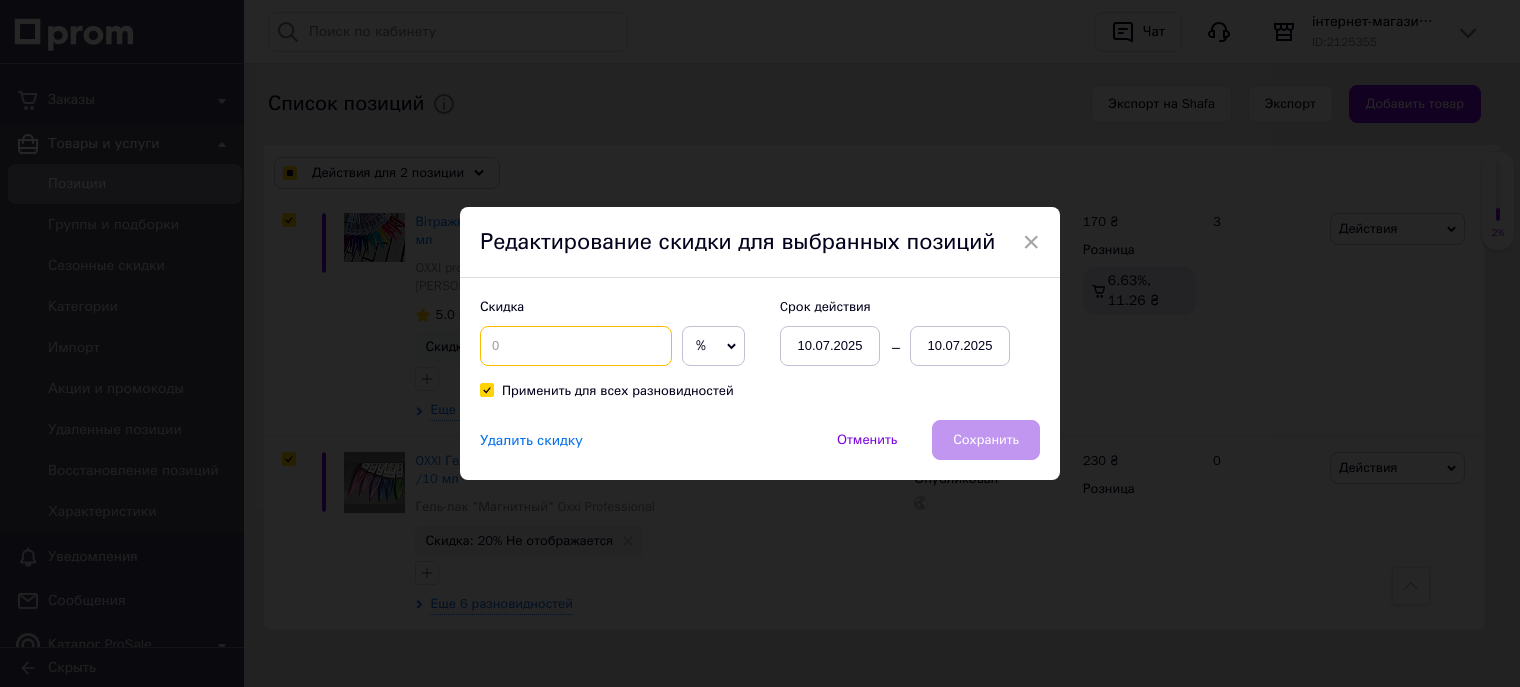 checkbox on "true" 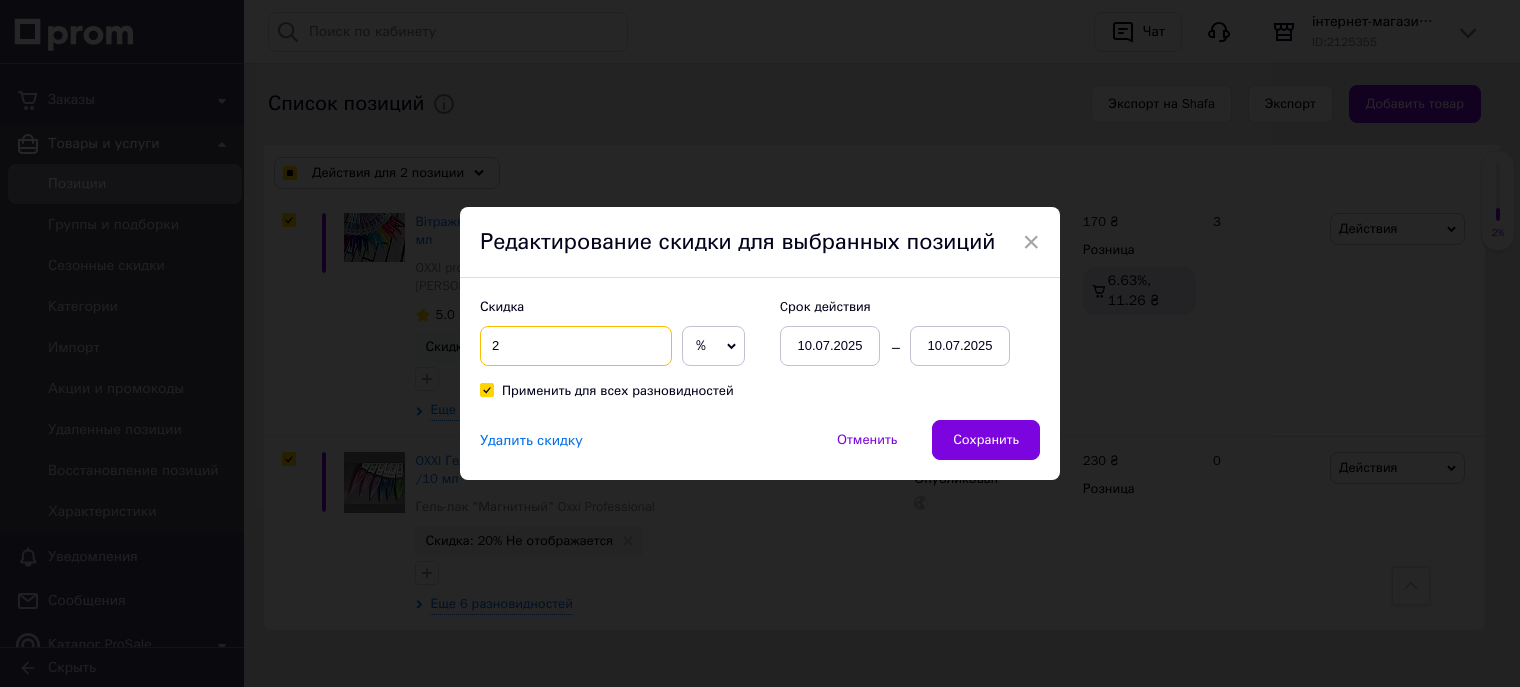 checkbox on "true" 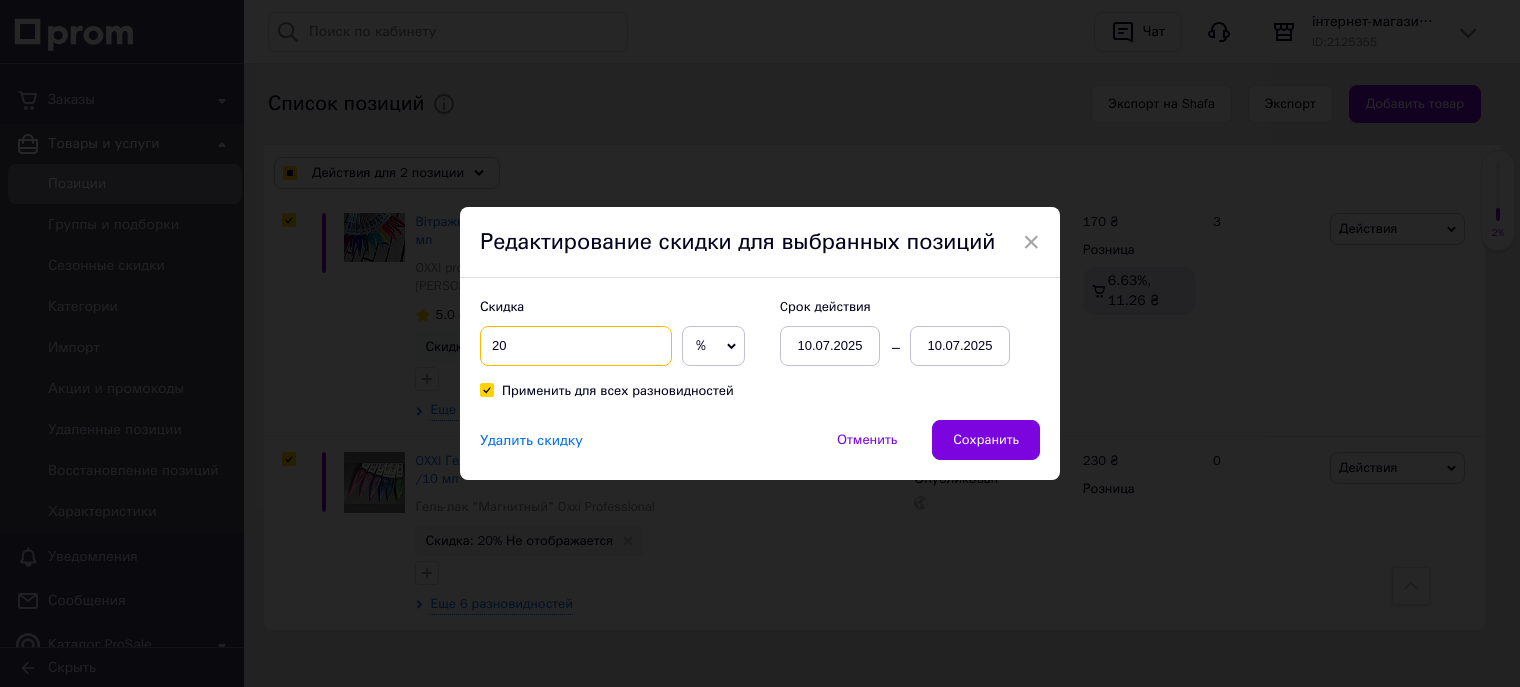 type on "20" 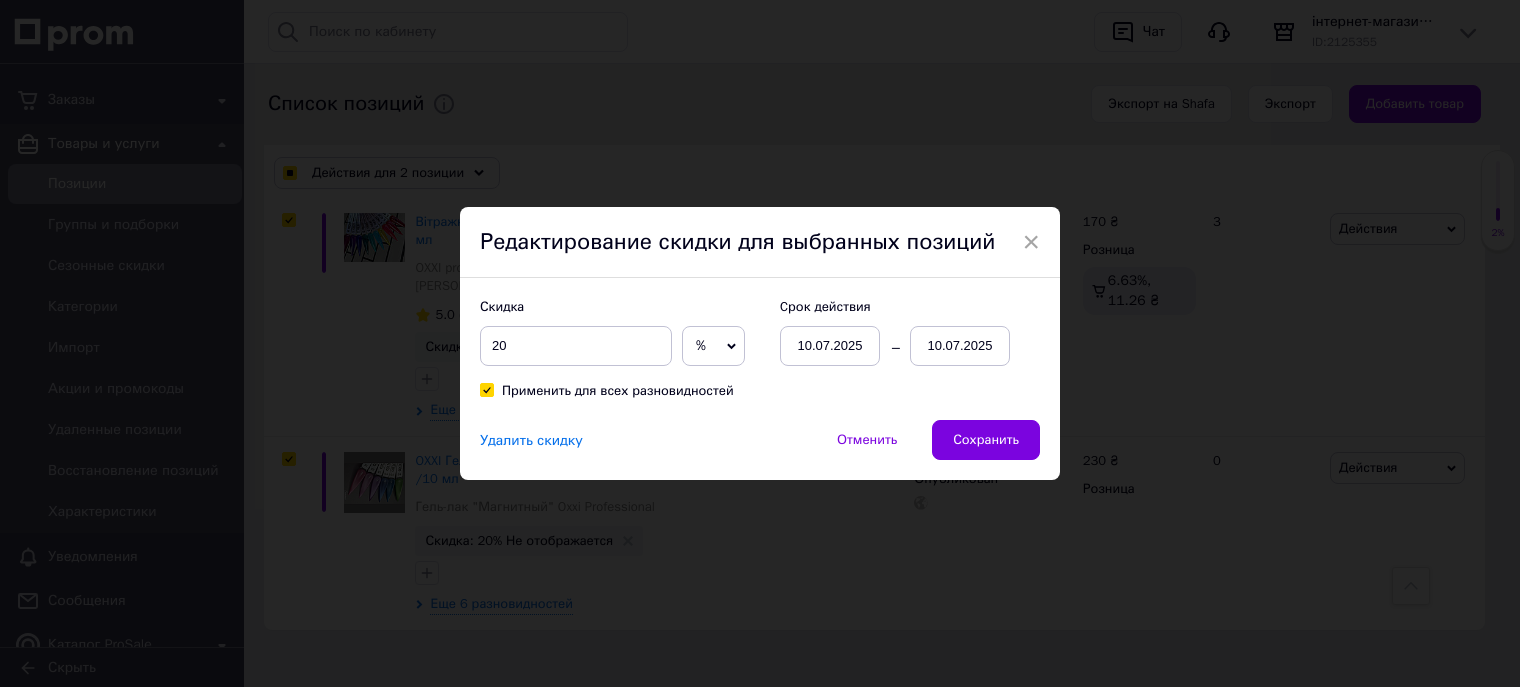 click on "10.07.2025" at bounding box center [960, 346] 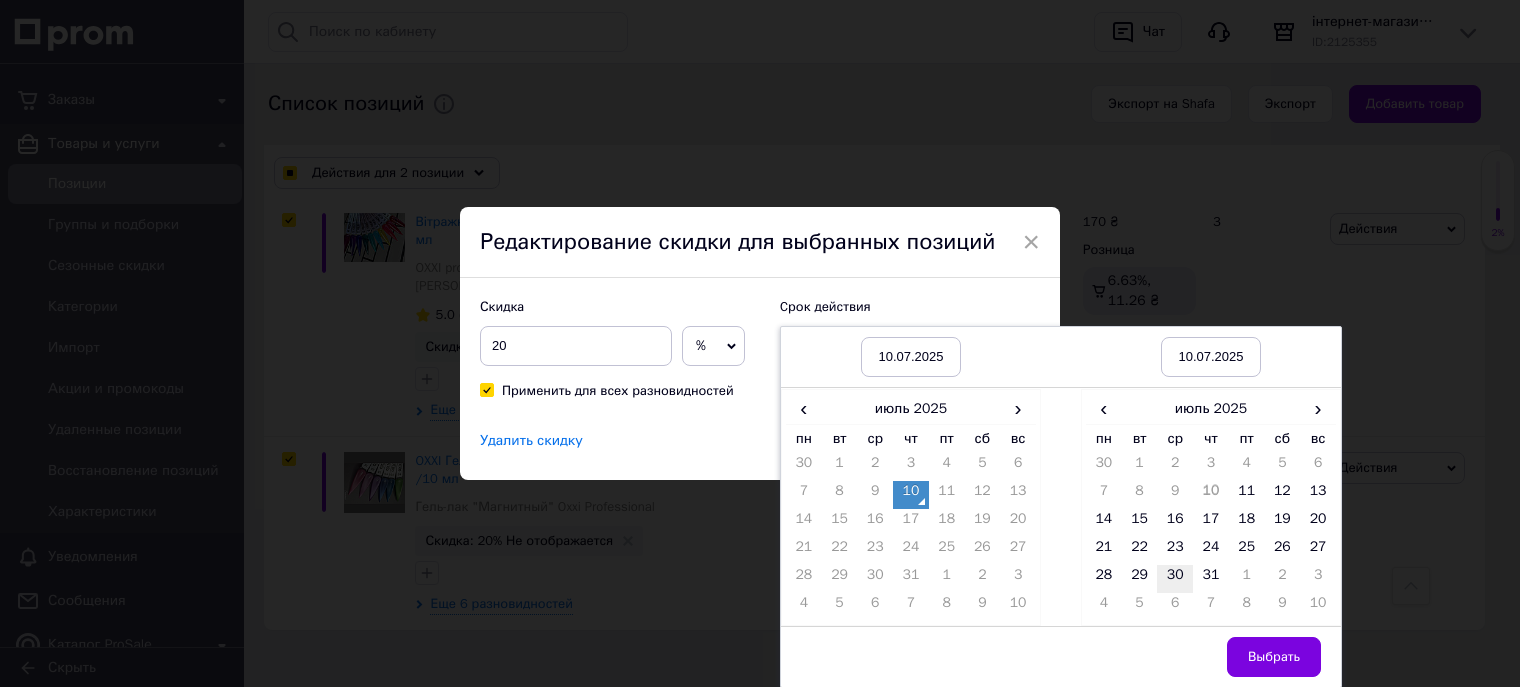 click on "30" at bounding box center [1175, 579] 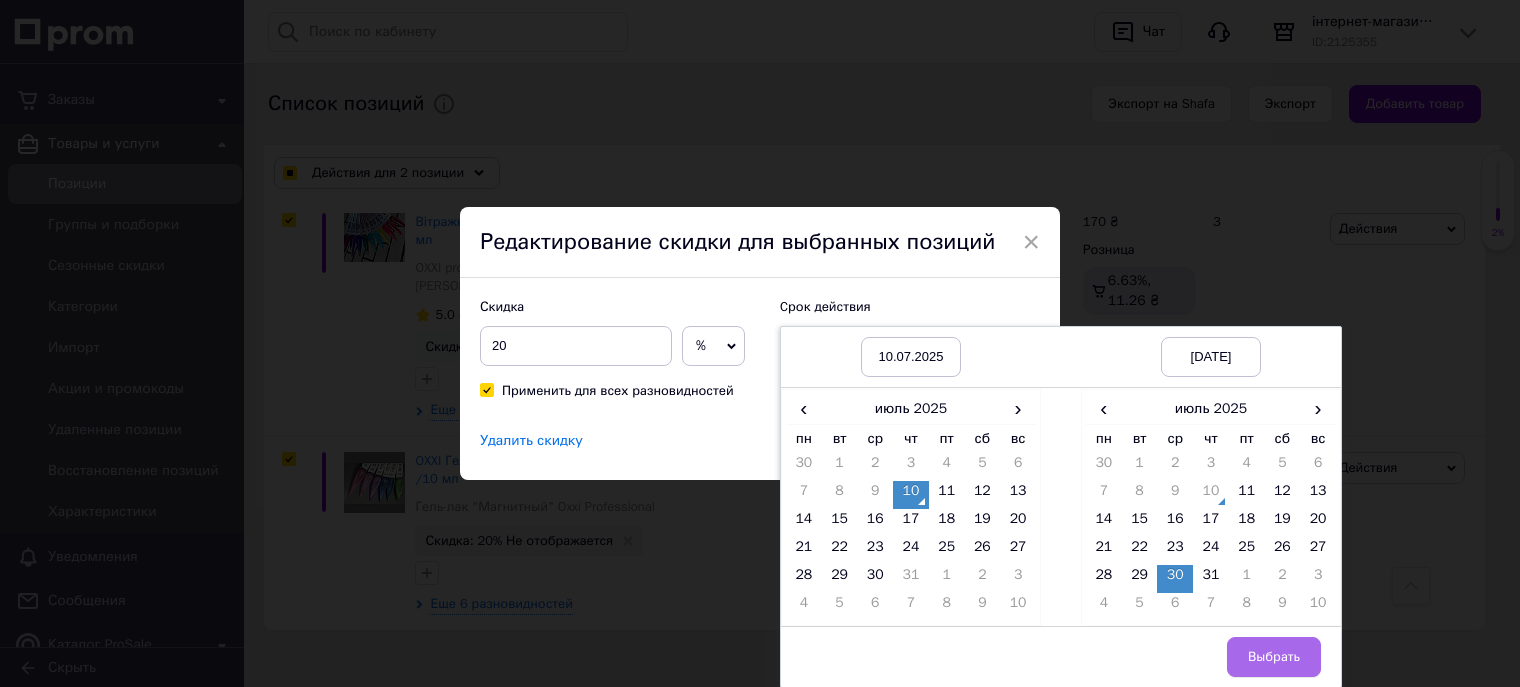 click on "Выбрать" at bounding box center (1274, 657) 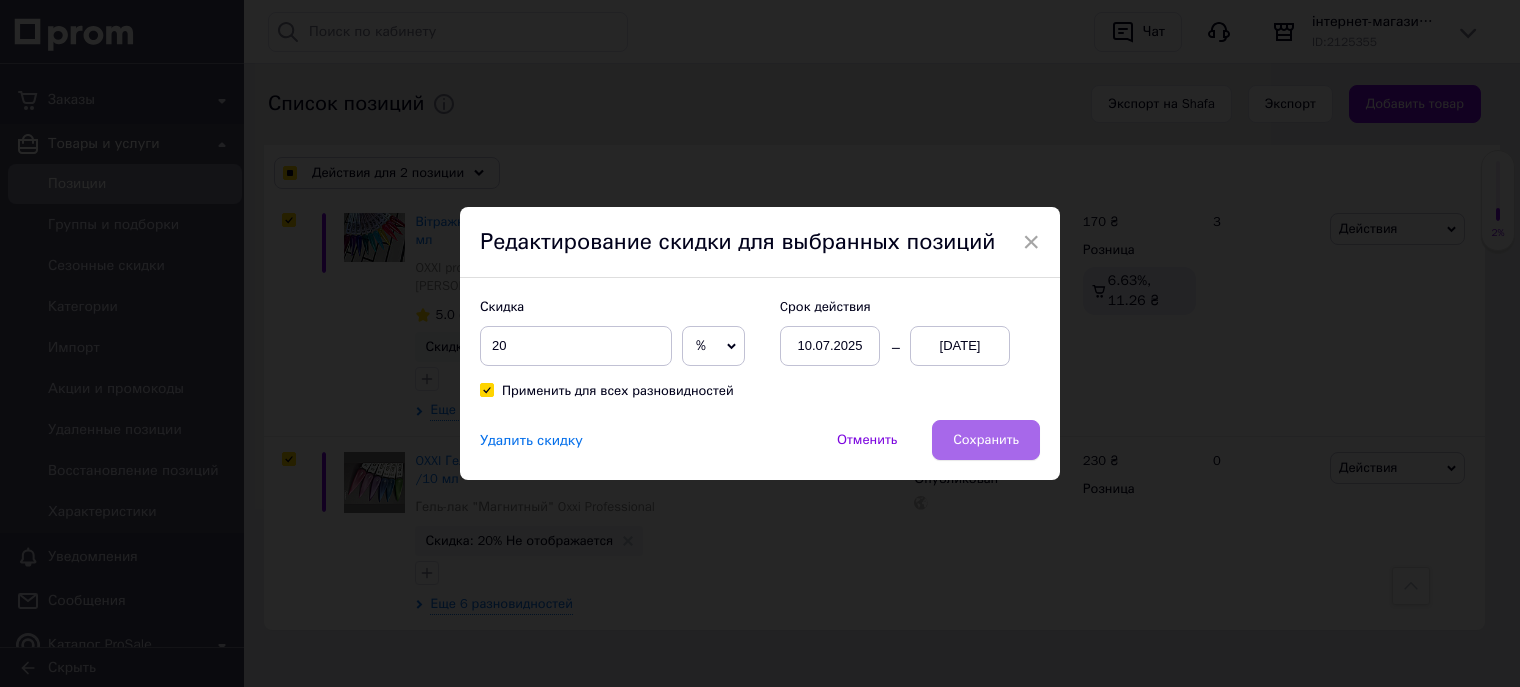 click on "Сохранить" at bounding box center [986, 440] 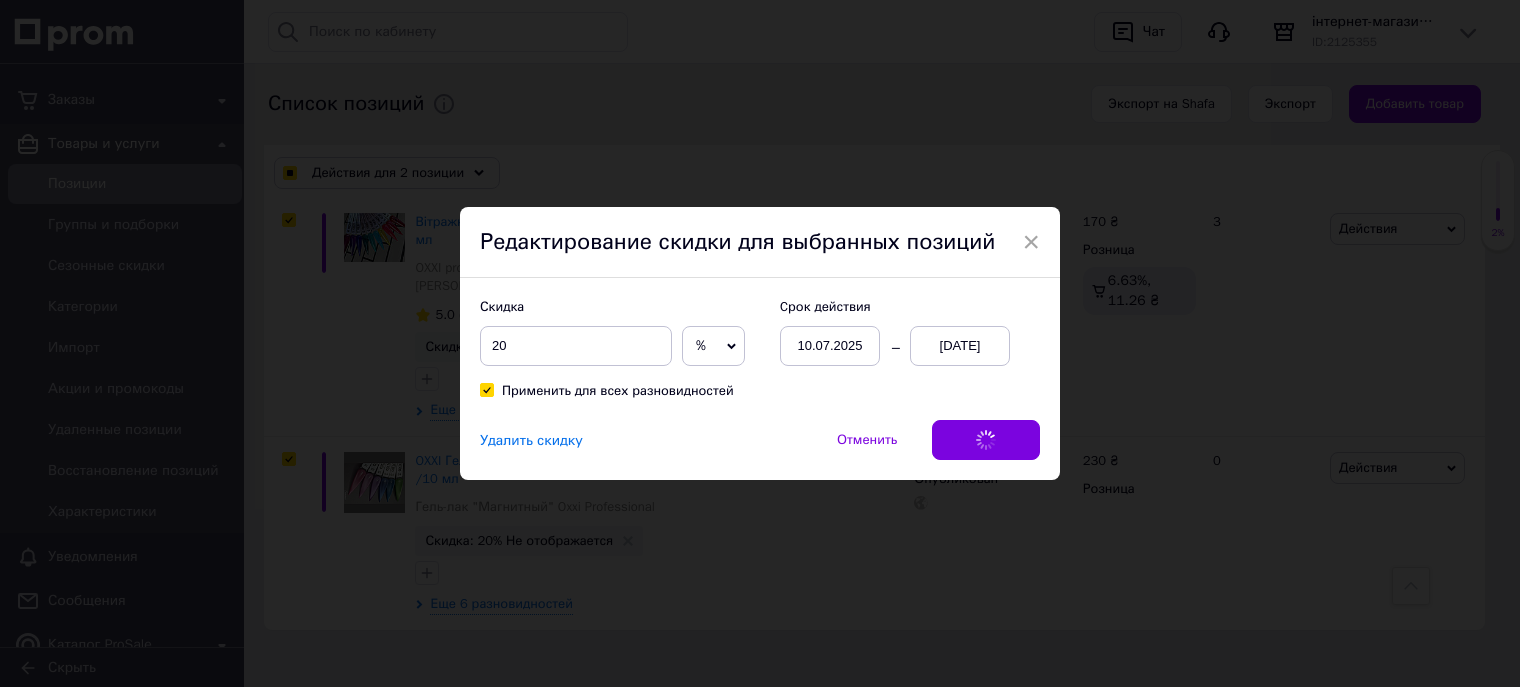 checkbox on "true" 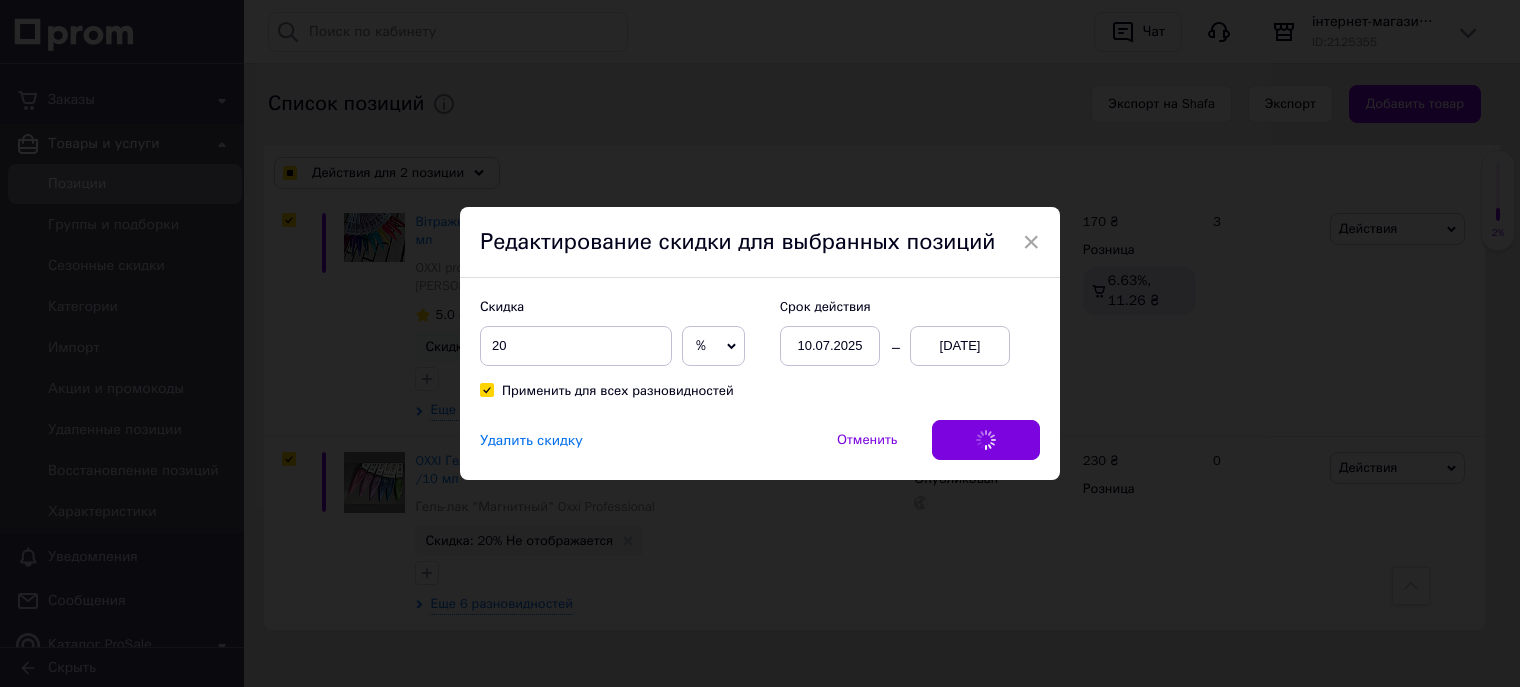 checkbox on "true" 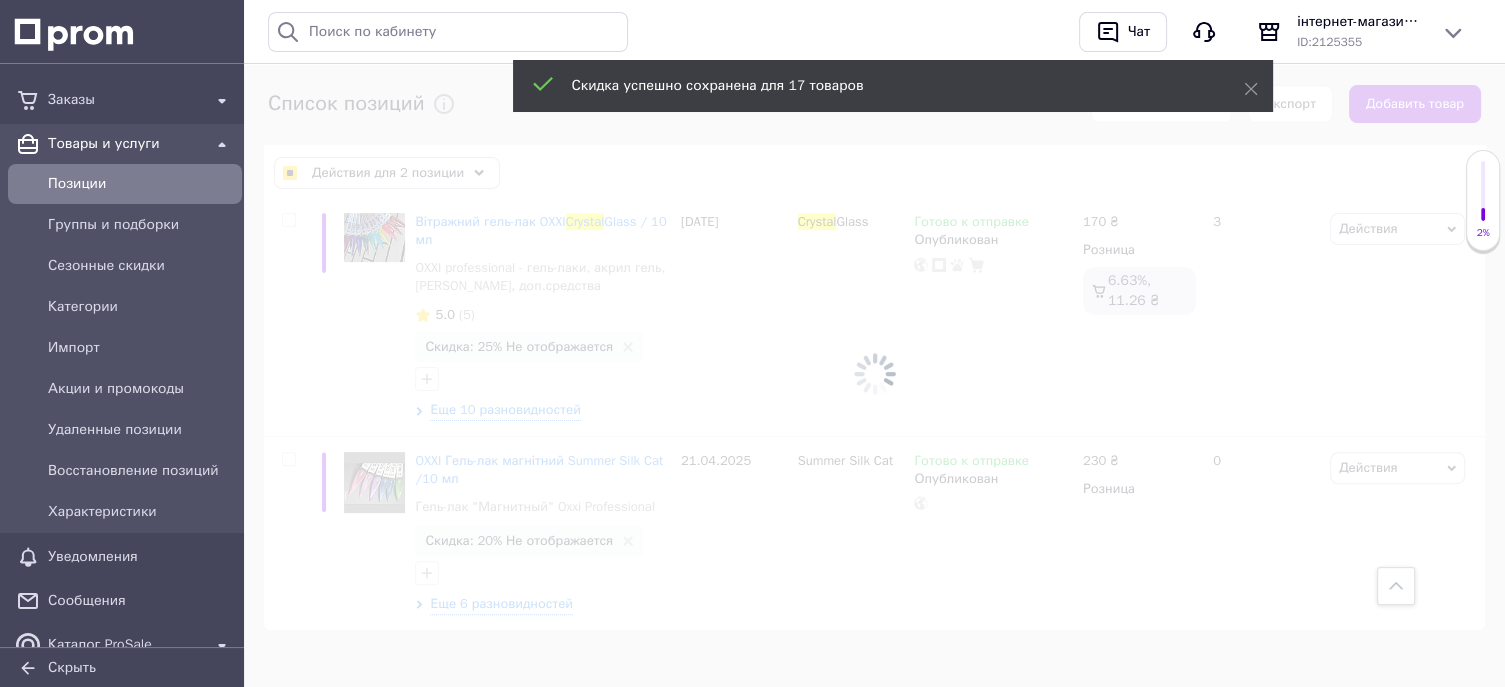 checkbox on "false" 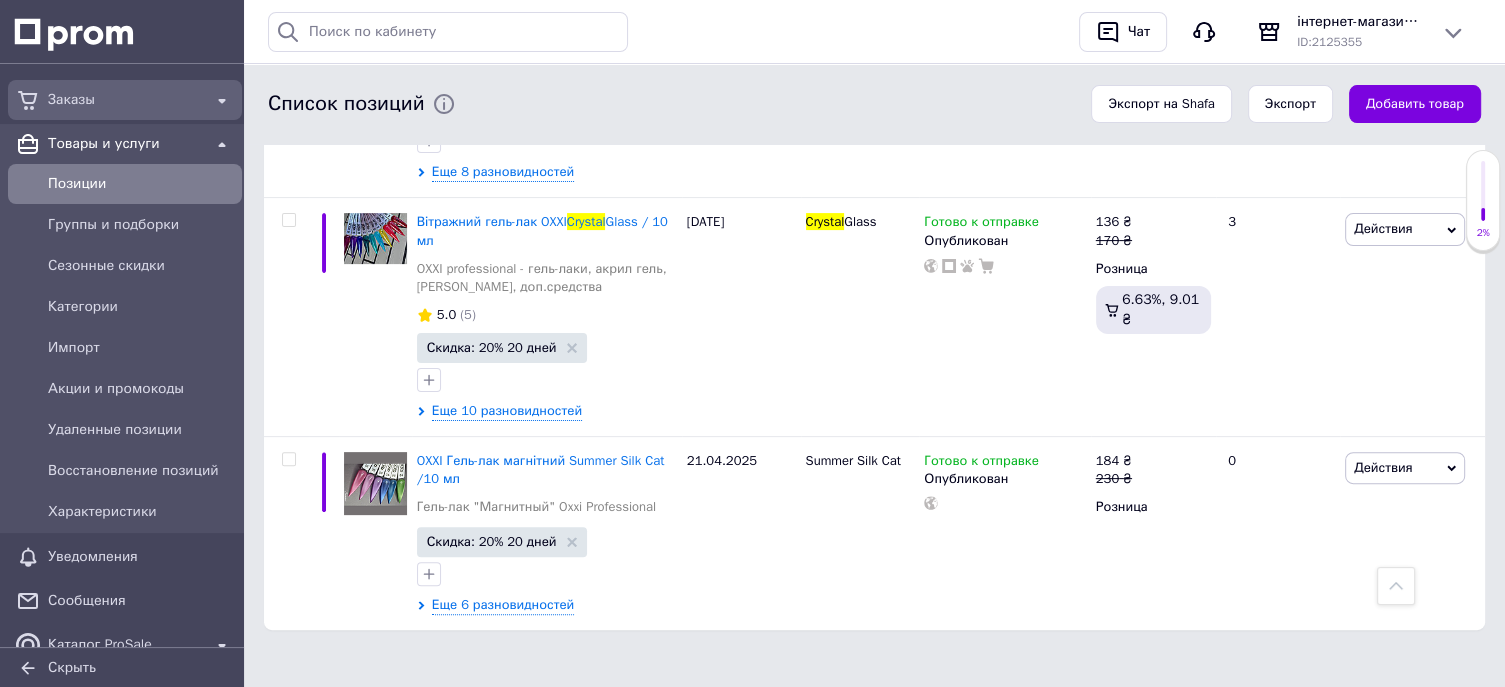 click on "Заказы" at bounding box center (125, 100) 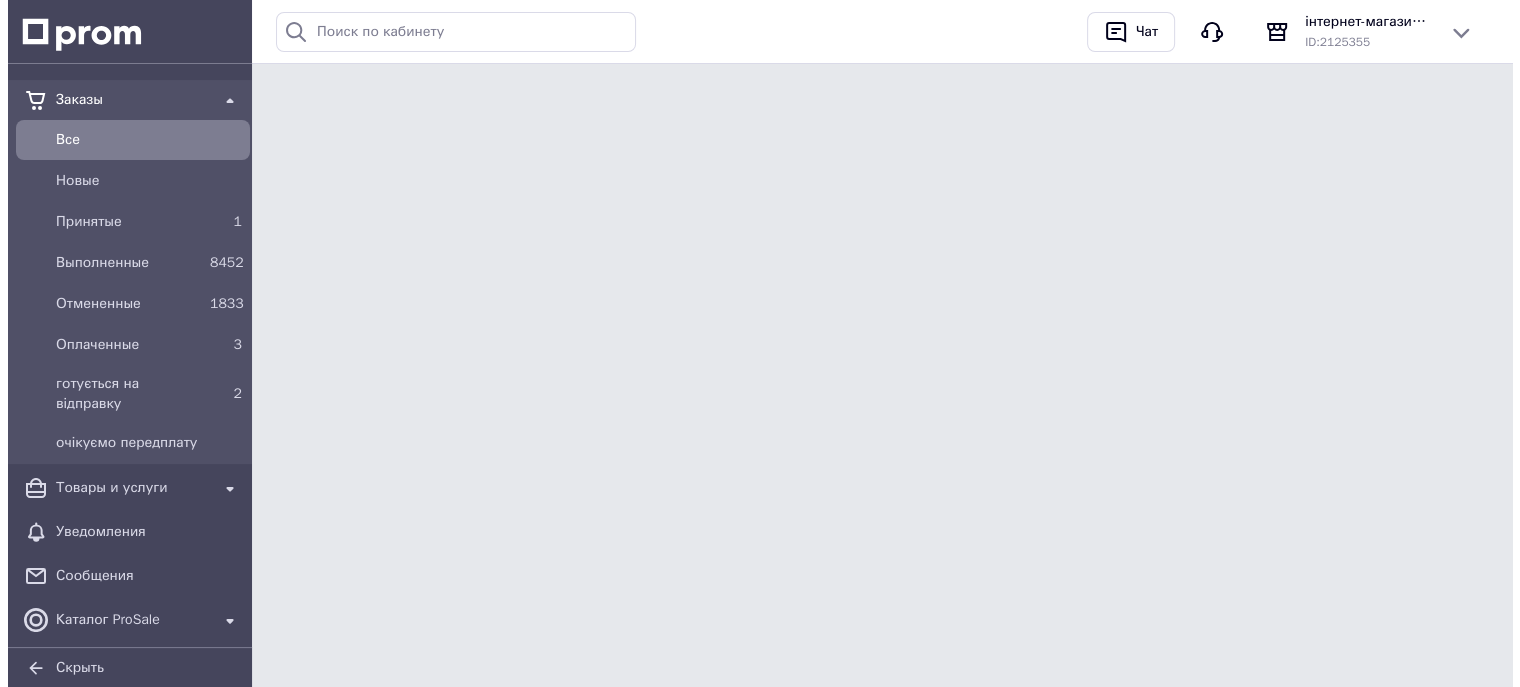 scroll, scrollTop: 0, scrollLeft: 0, axis: both 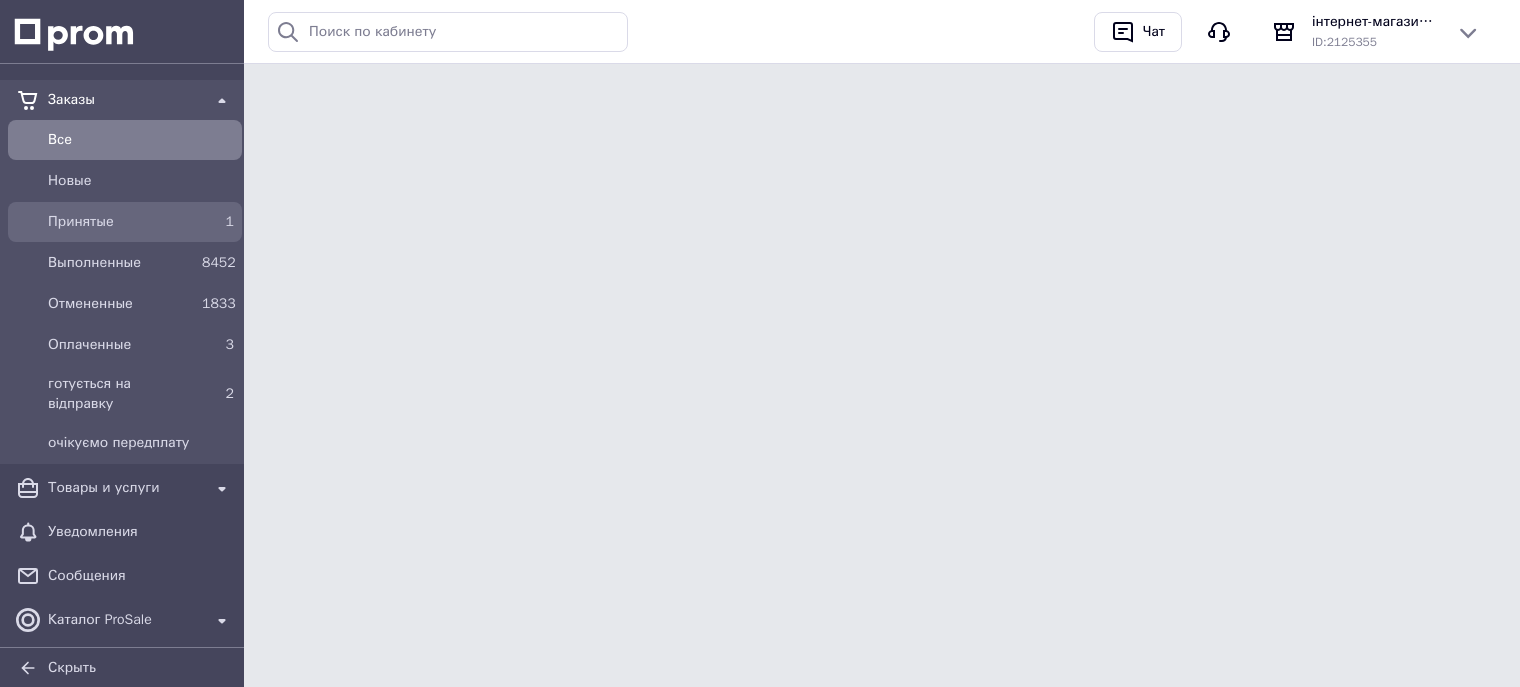 click on "Принятые" at bounding box center (121, 222) 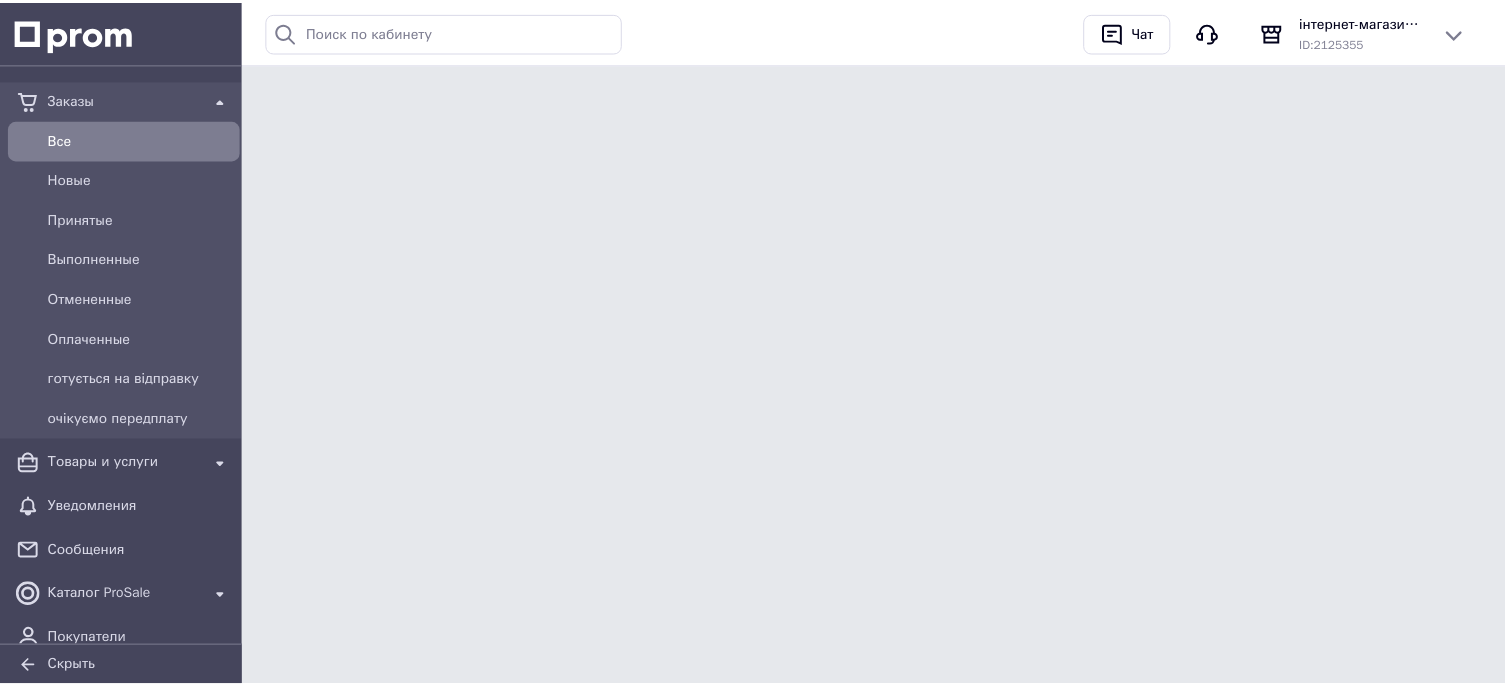 scroll, scrollTop: 0, scrollLeft: 0, axis: both 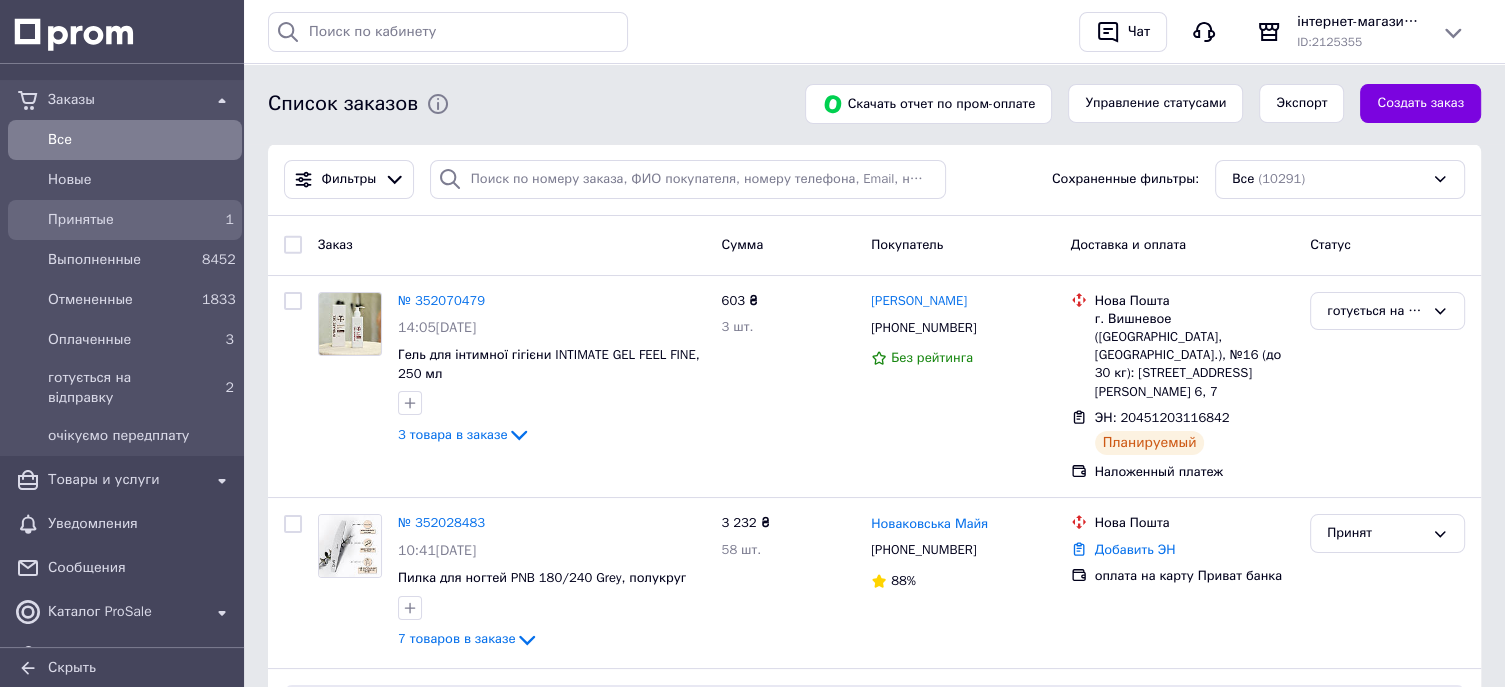 click on "Принятые" at bounding box center [121, 220] 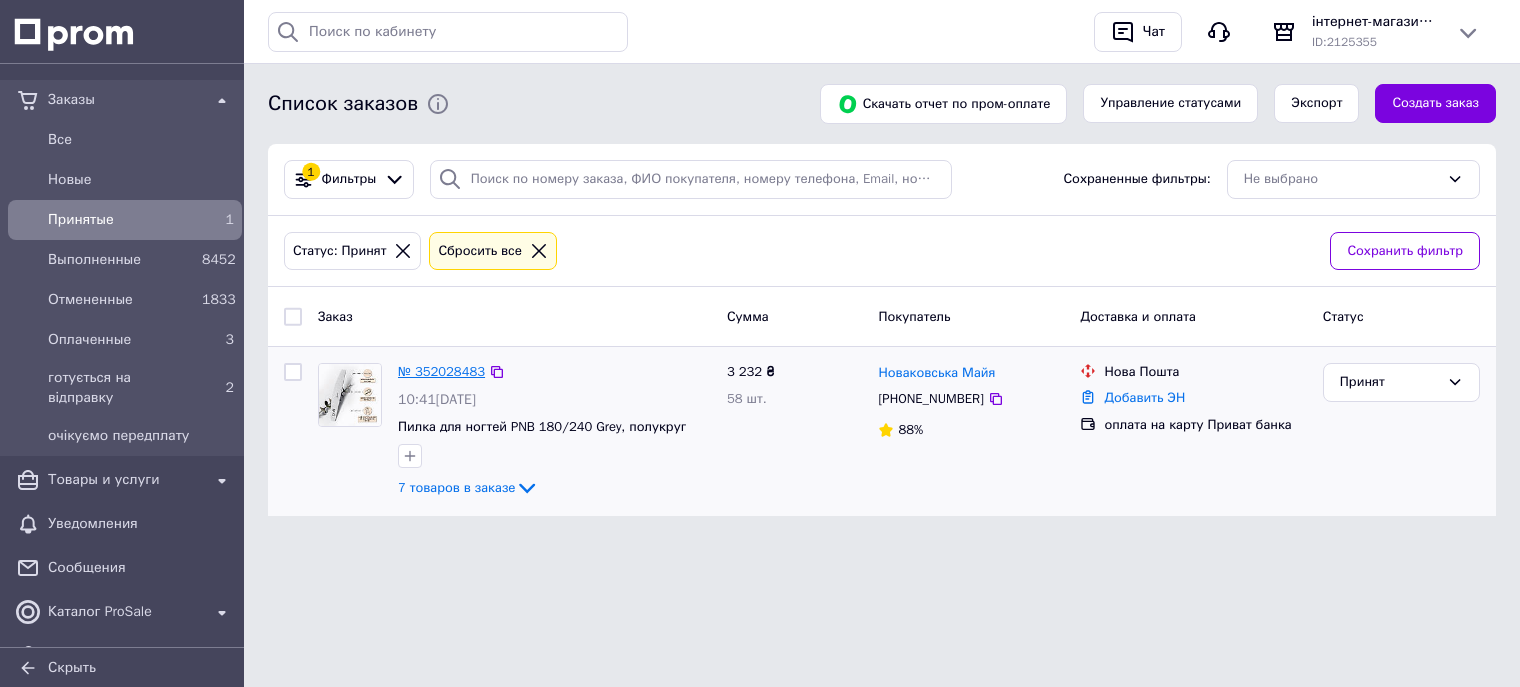 click on "№ 352028483" at bounding box center (441, 371) 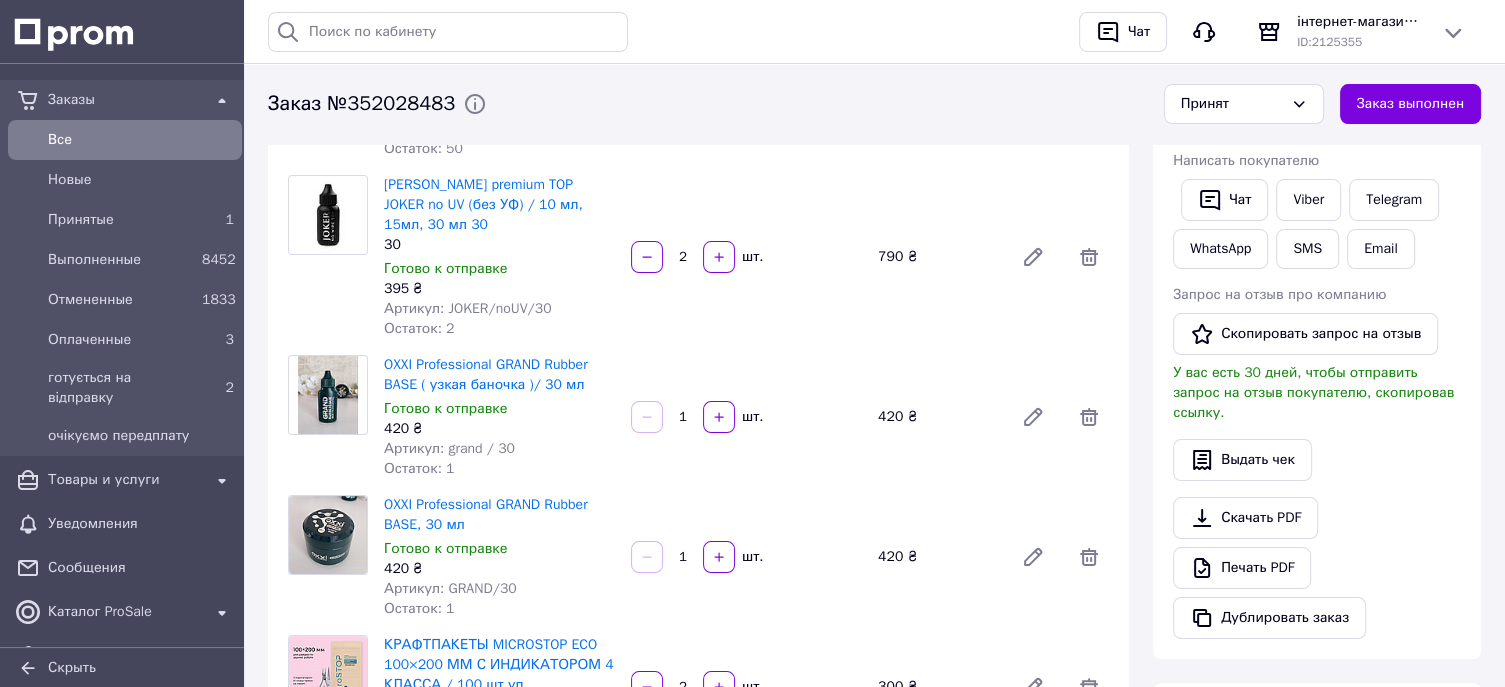 scroll, scrollTop: 300, scrollLeft: 0, axis: vertical 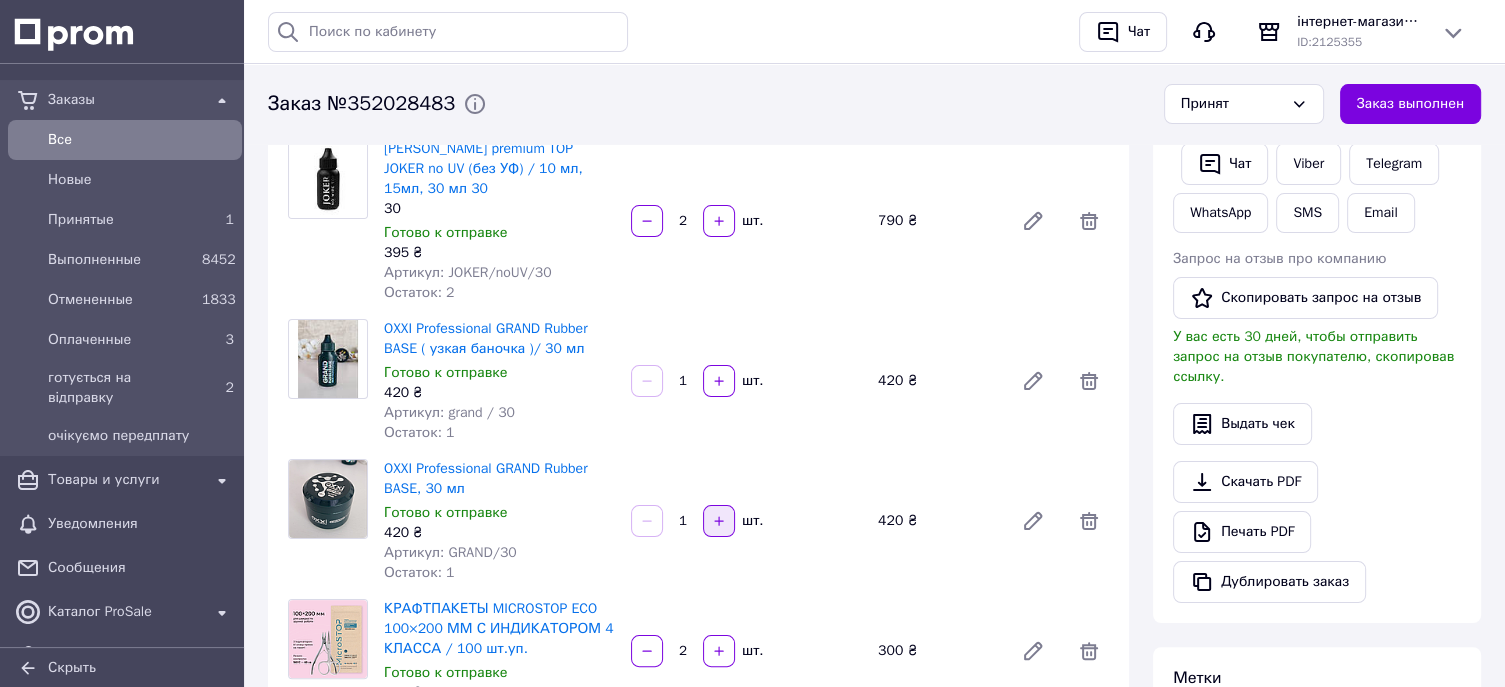 click 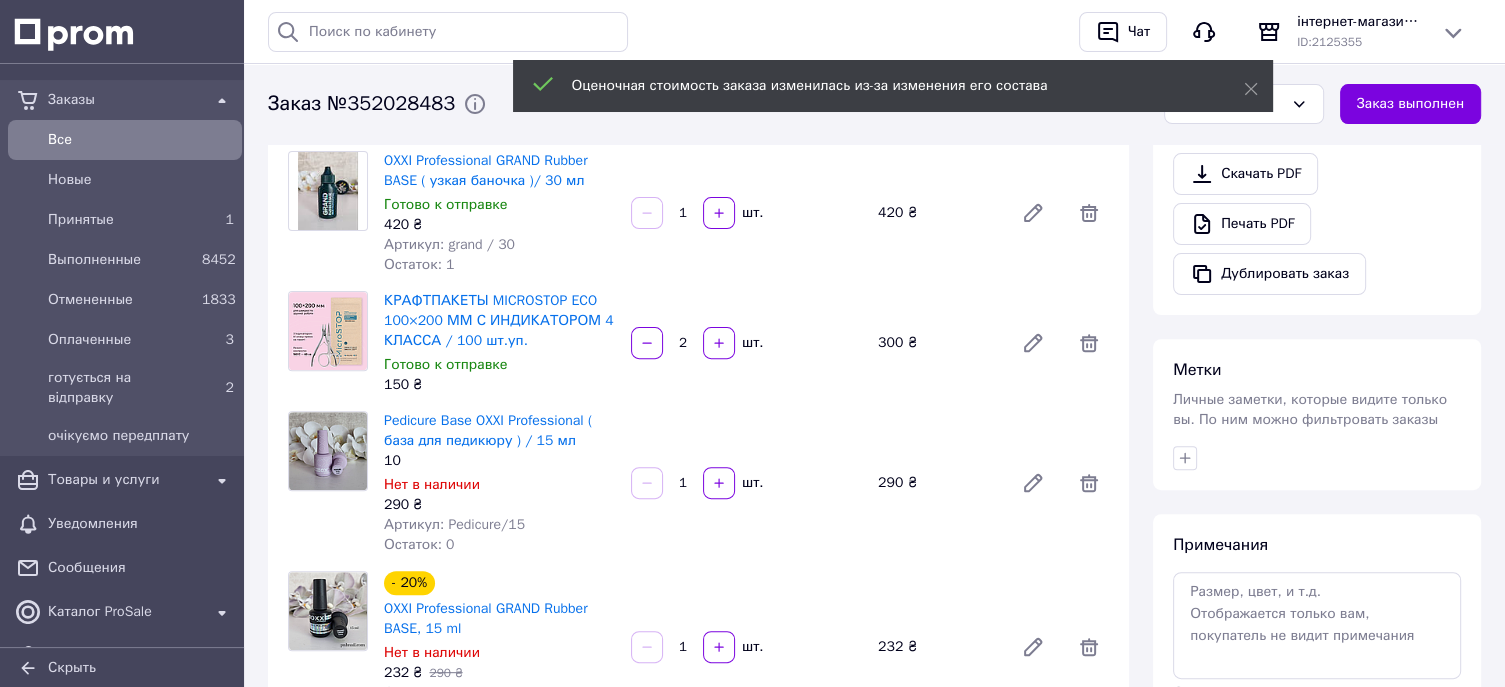 scroll, scrollTop: 800, scrollLeft: 0, axis: vertical 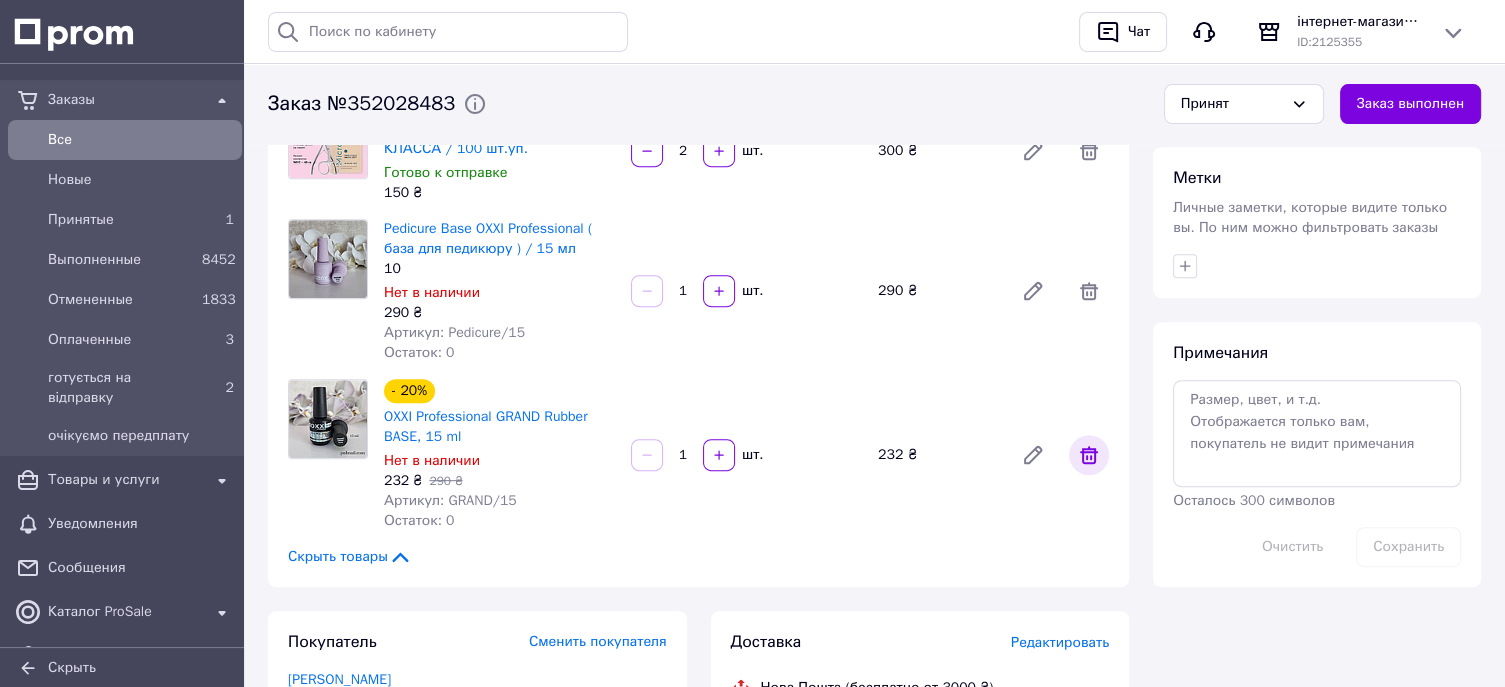 click 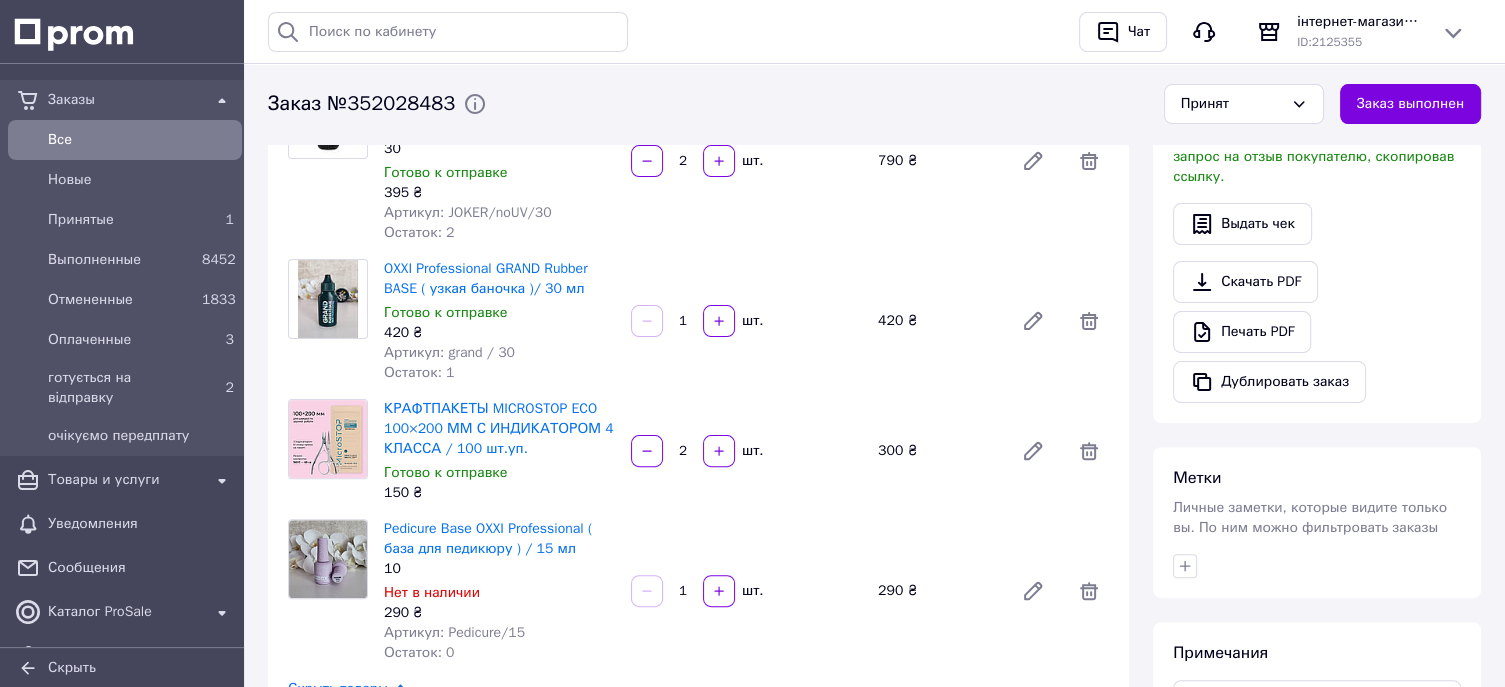 scroll, scrollTop: 600, scrollLeft: 0, axis: vertical 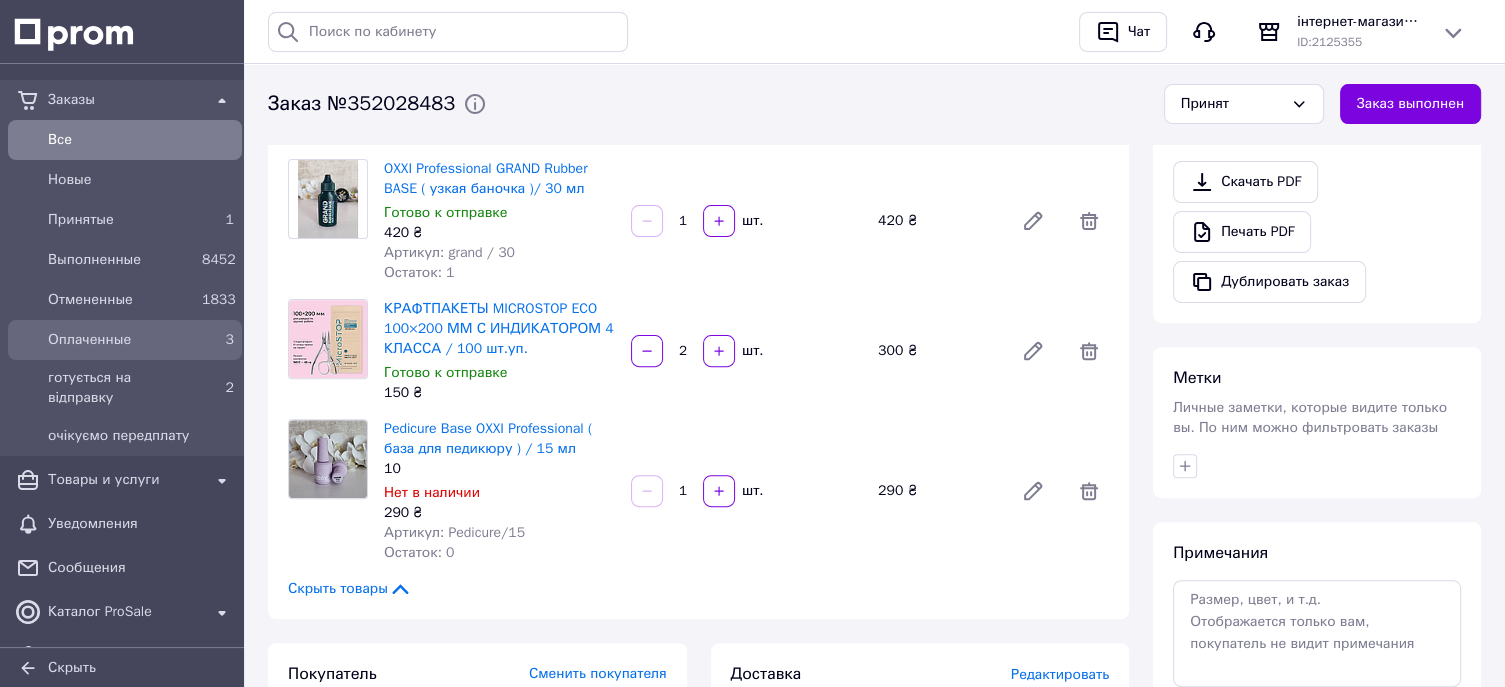 click on "Оплаченные" at bounding box center (121, 340) 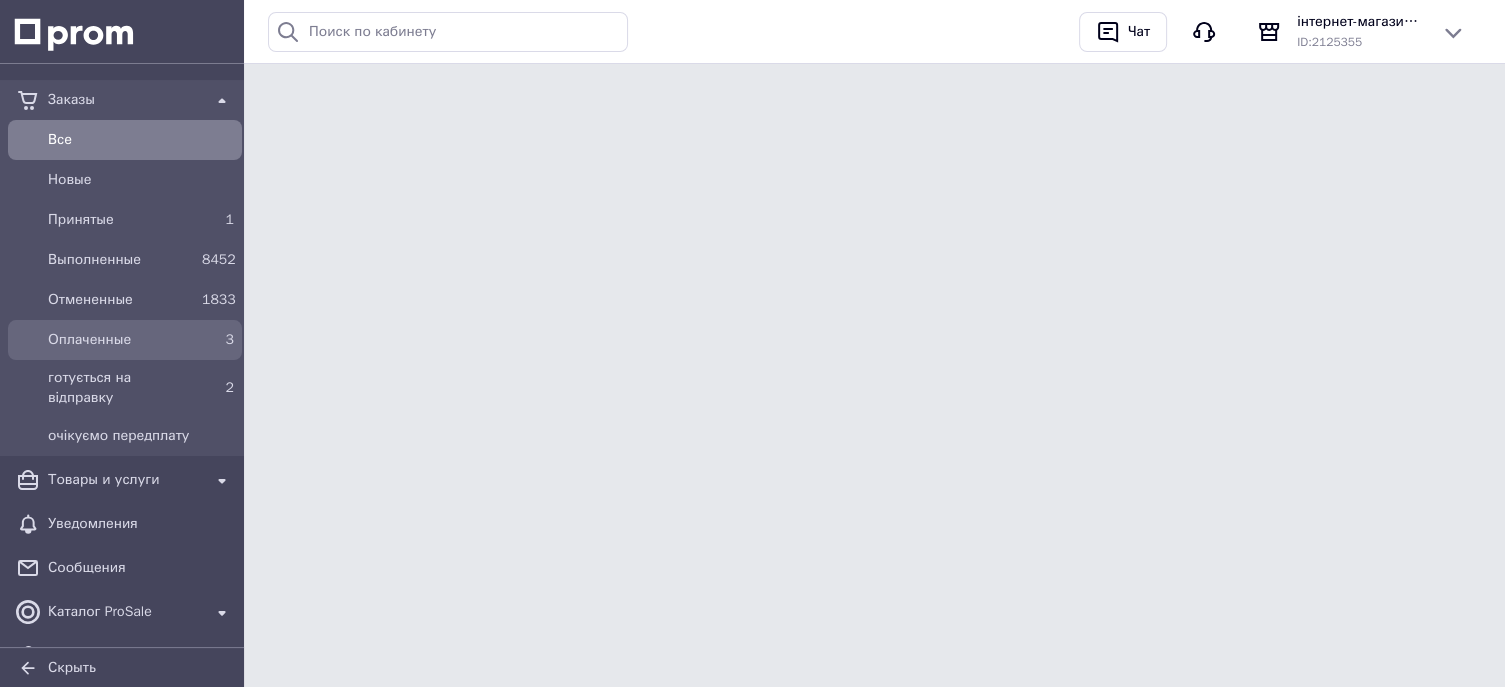 scroll, scrollTop: 0, scrollLeft: 0, axis: both 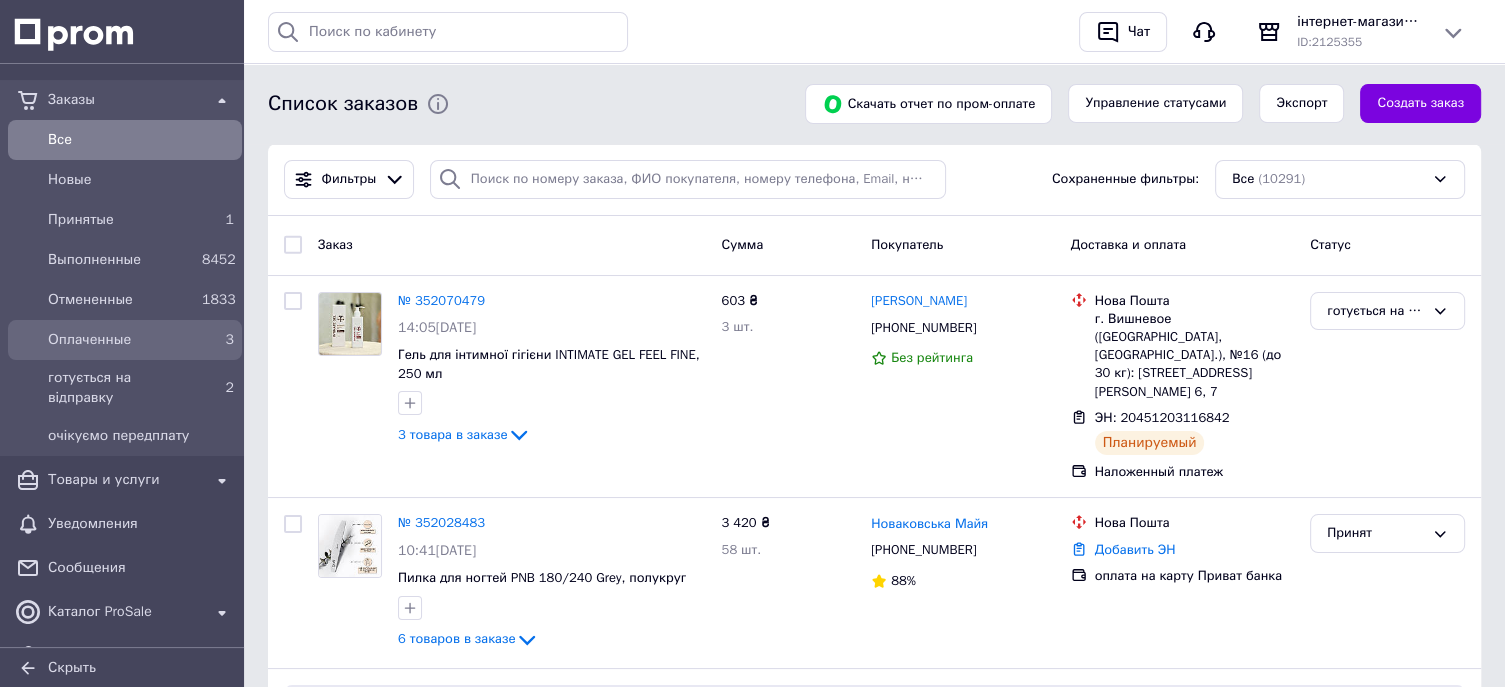 click on "Оплаченные" at bounding box center (121, 340) 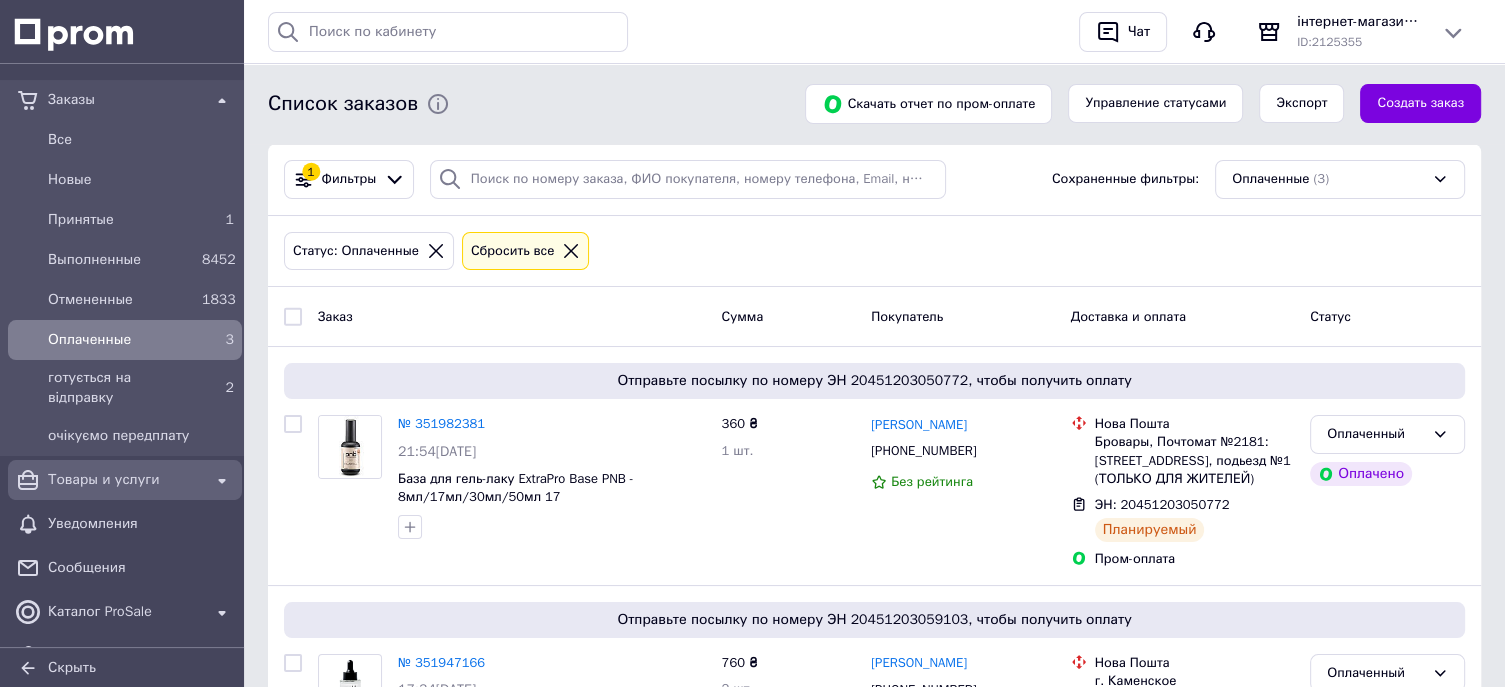 click on "Товары и услуги" at bounding box center [125, 480] 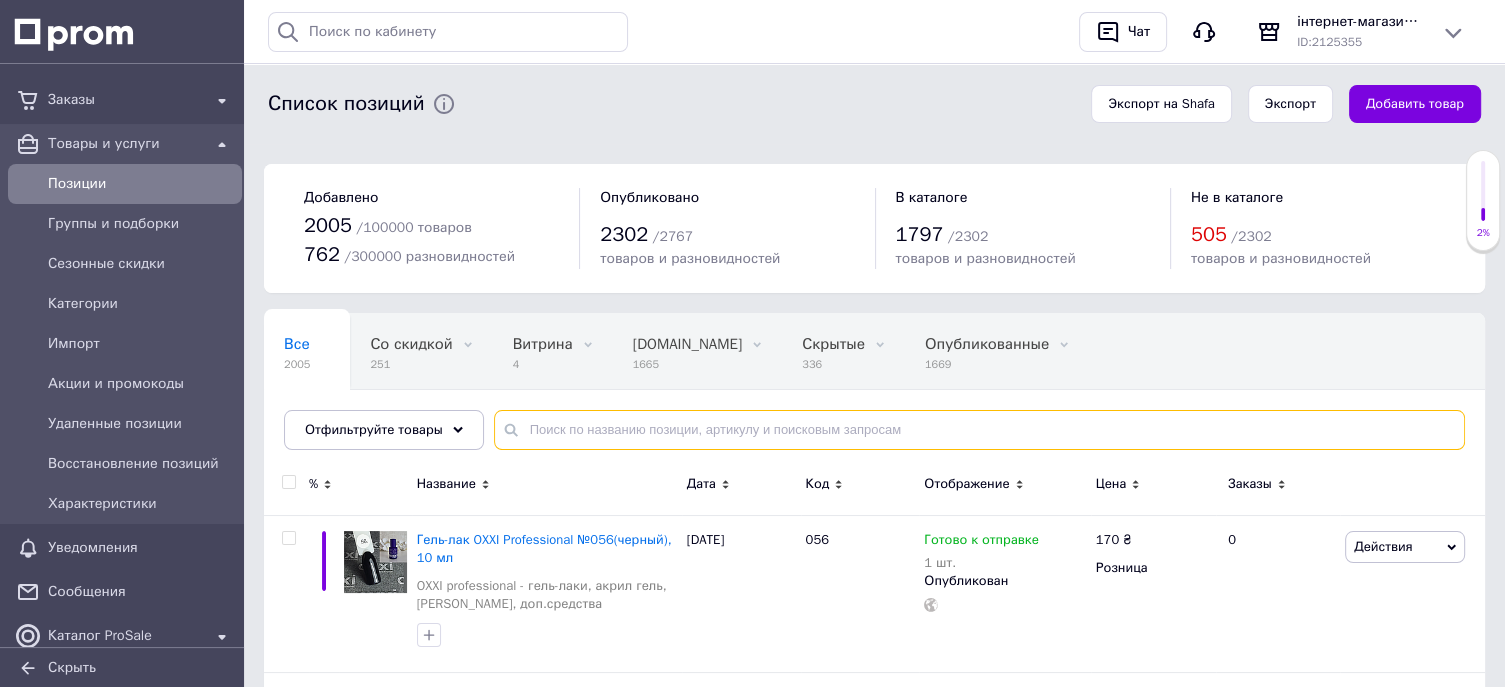 click at bounding box center (979, 430) 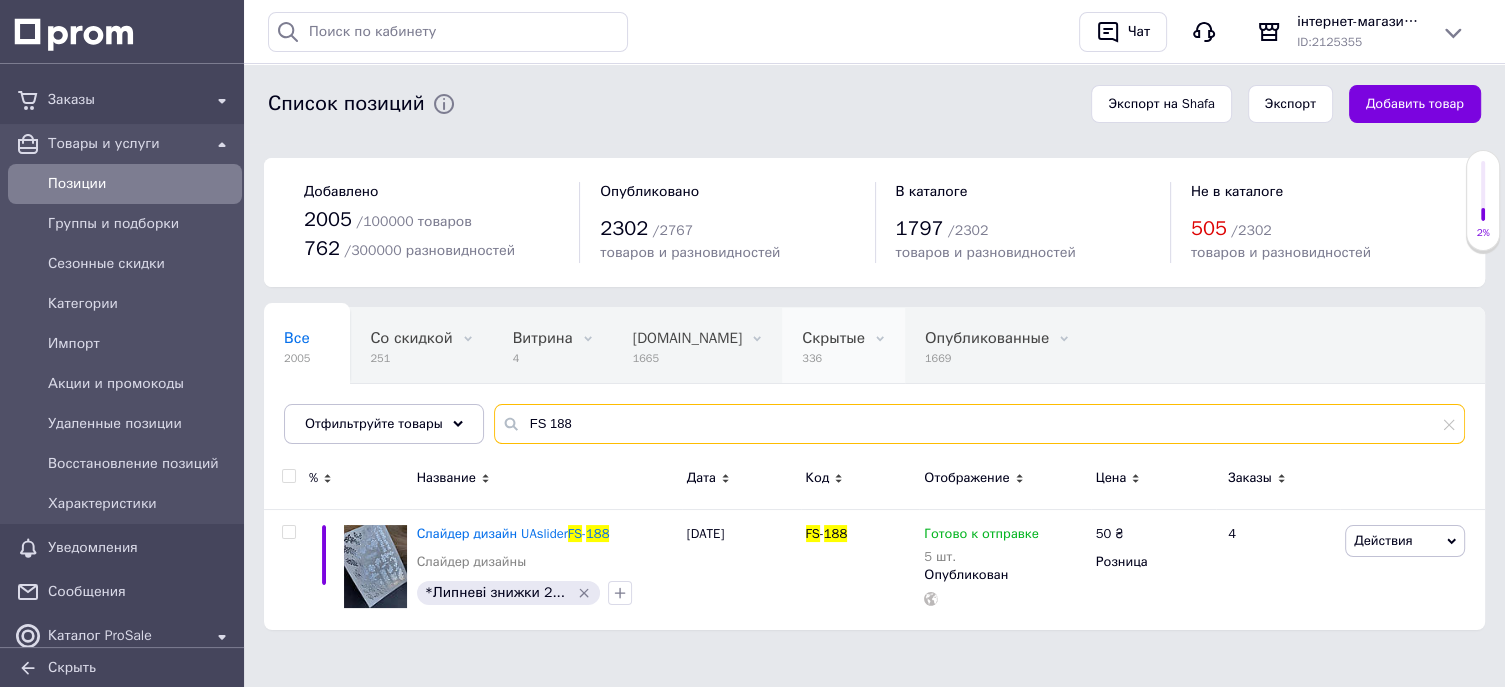 scroll, scrollTop: 8, scrollLeft: 0, axis: vertical 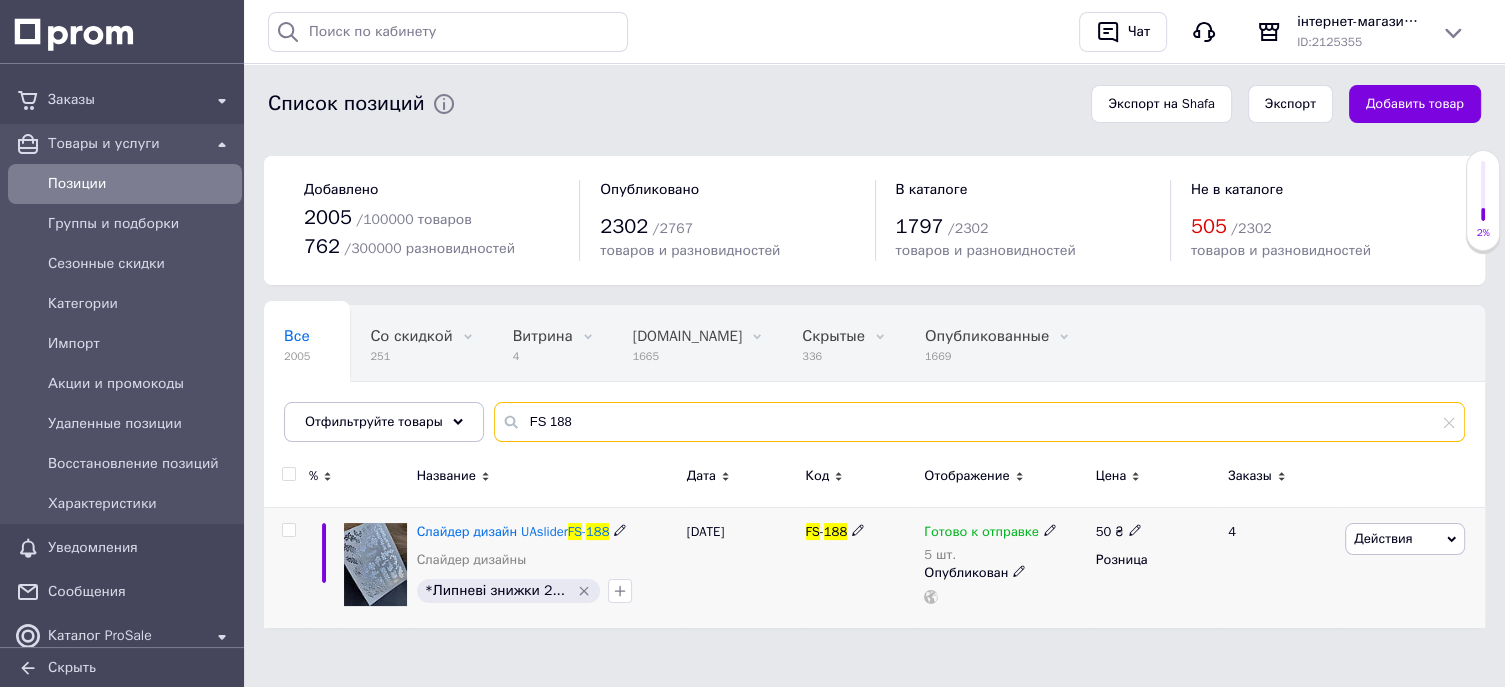 type on "FS 188" 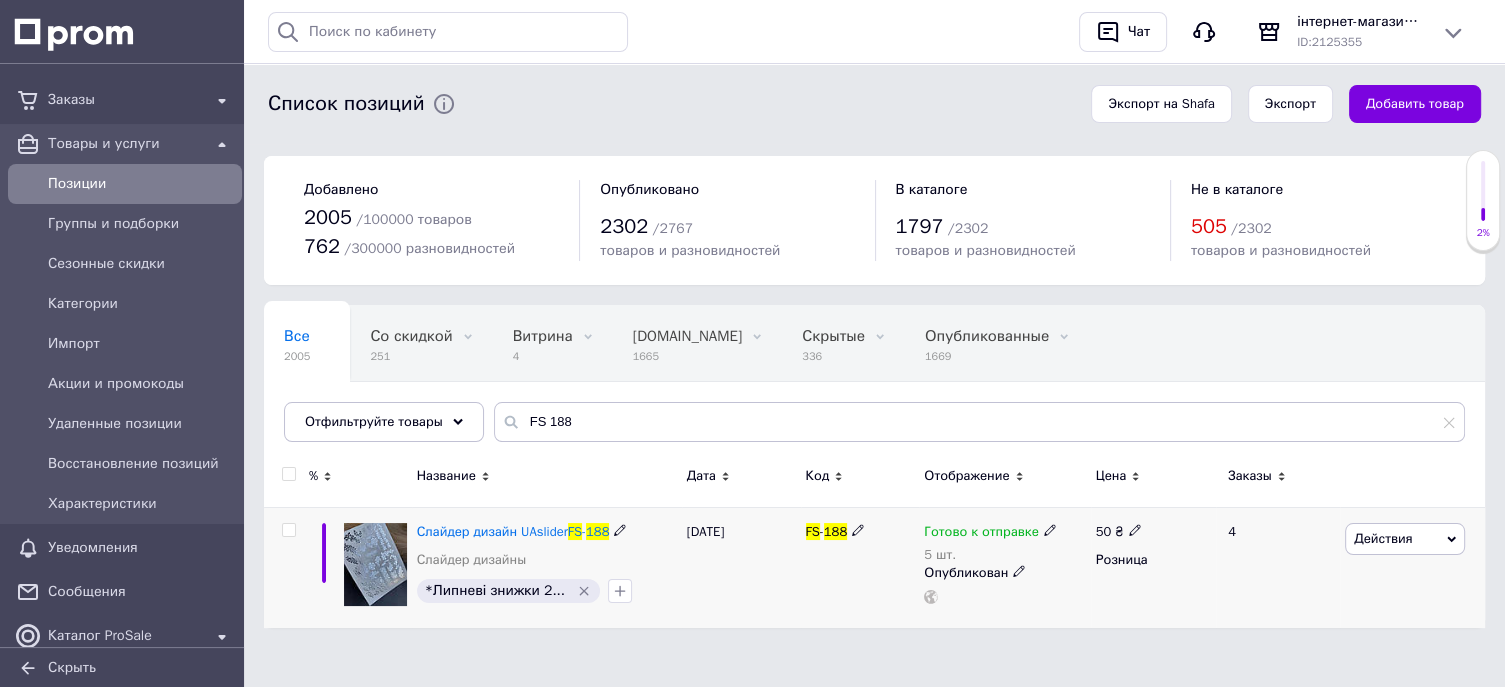 click 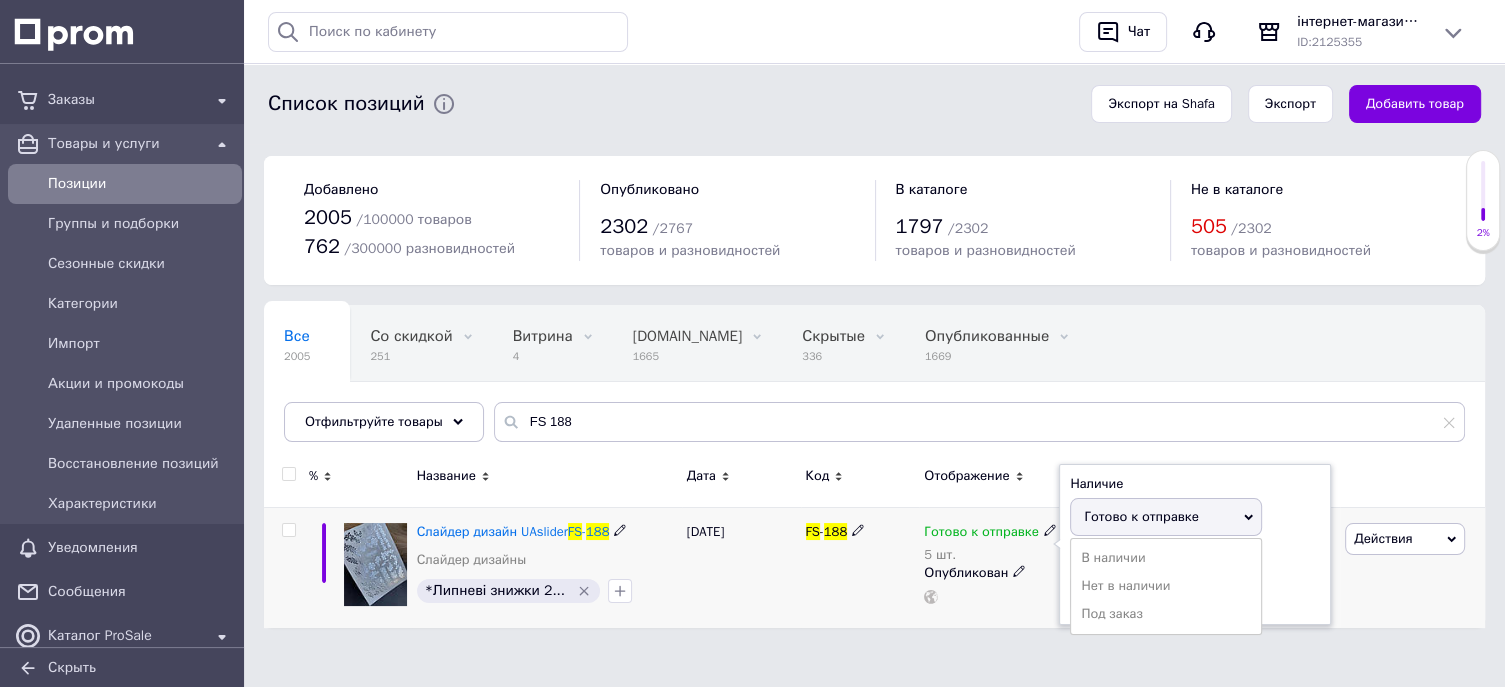 click on "Готово к отправке" at bounding box center [1141, 516] 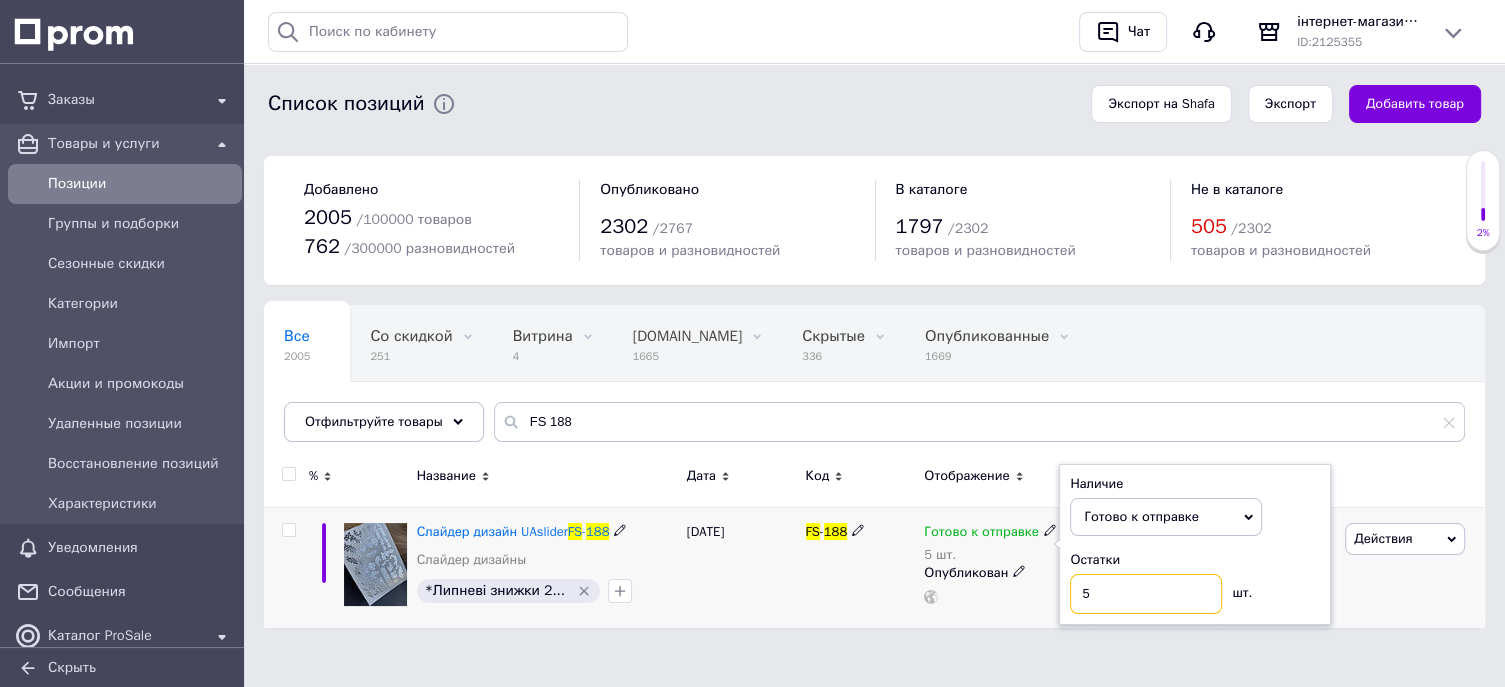 click on "5" at bounding box center (1146, 594) 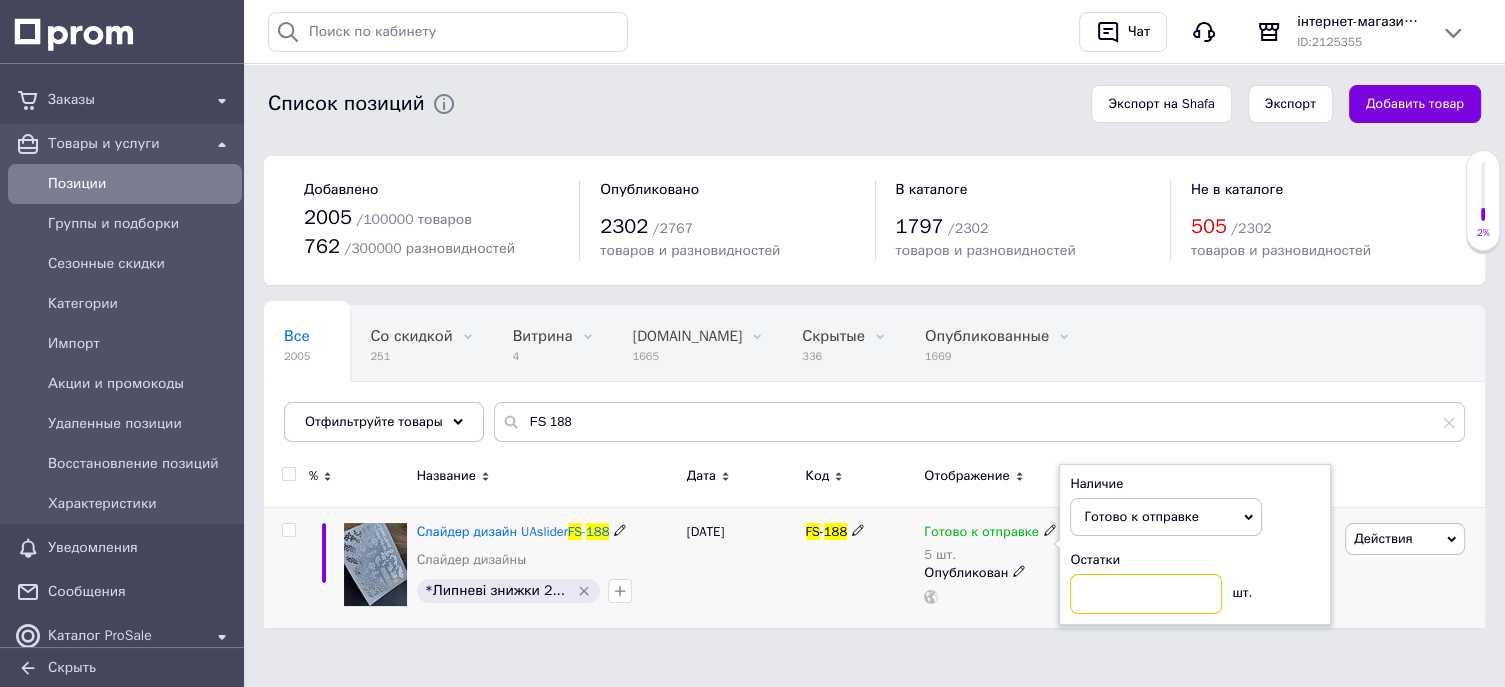 type on "4" 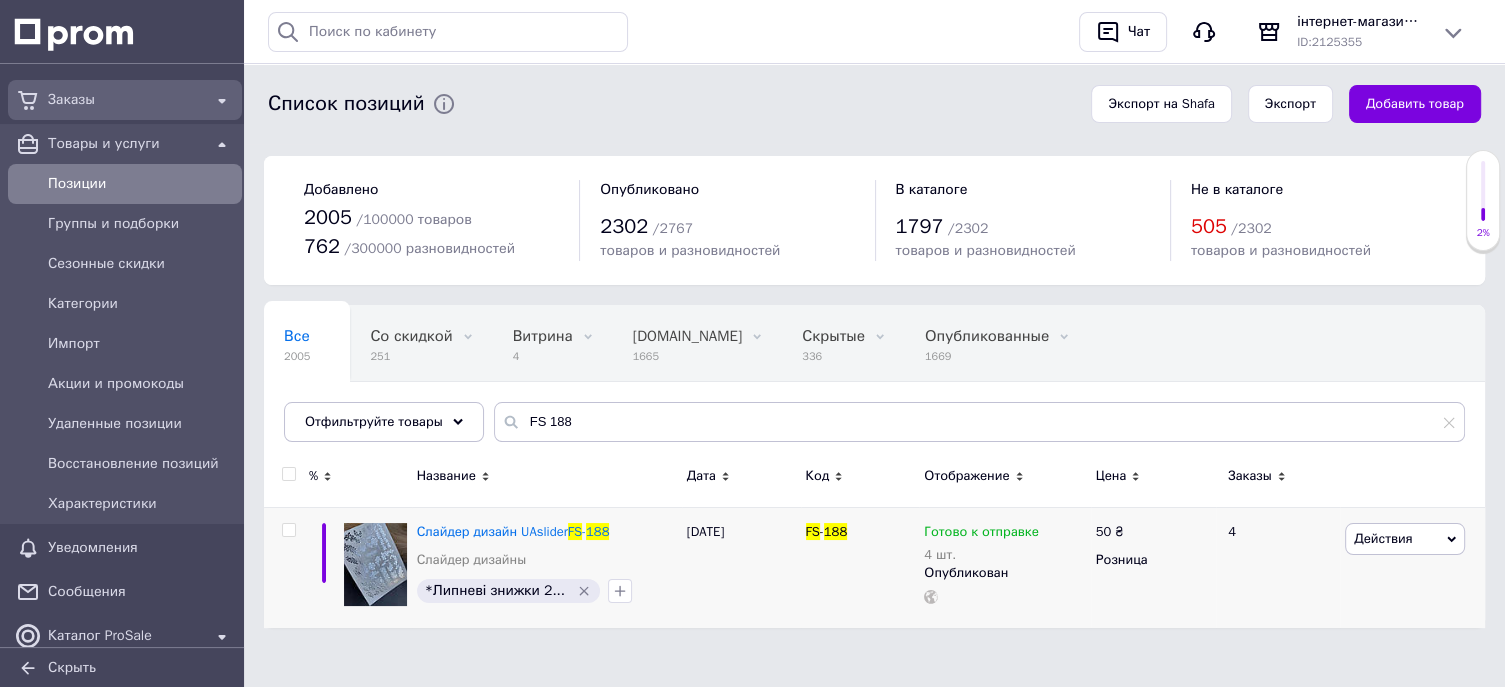 click on "Заказы" at bounding box center [125, 100] 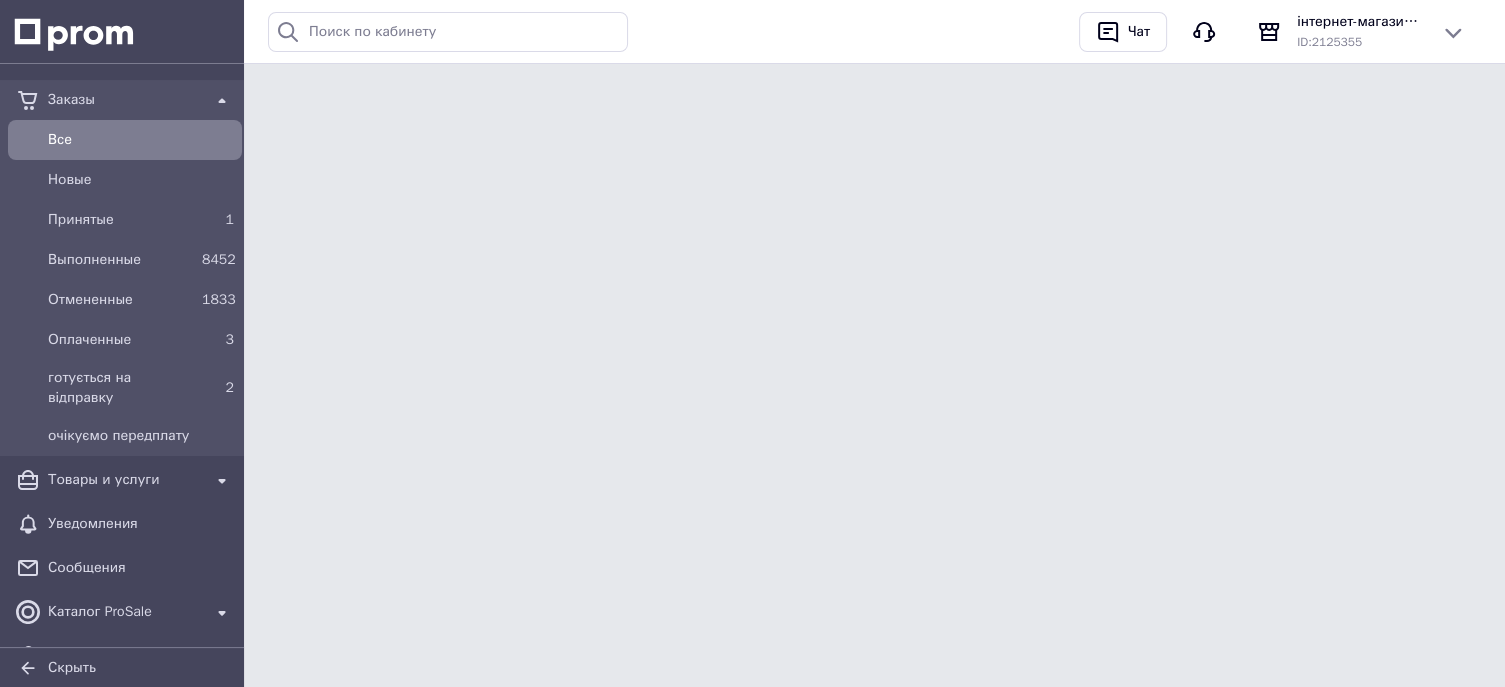 scroll, scrollTop: 0, scrollLeft: 0, axis: both 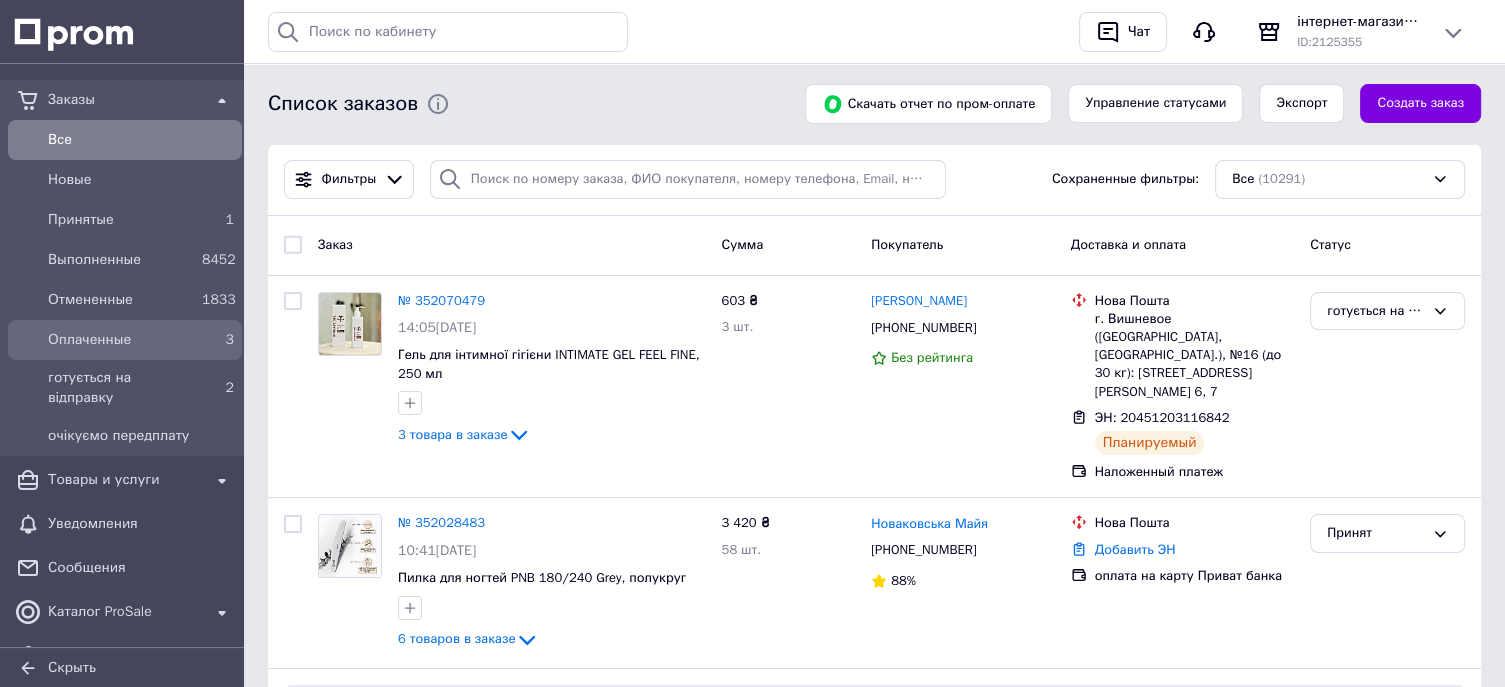 click on "Оплаченные" at bounding box center [121, 340] 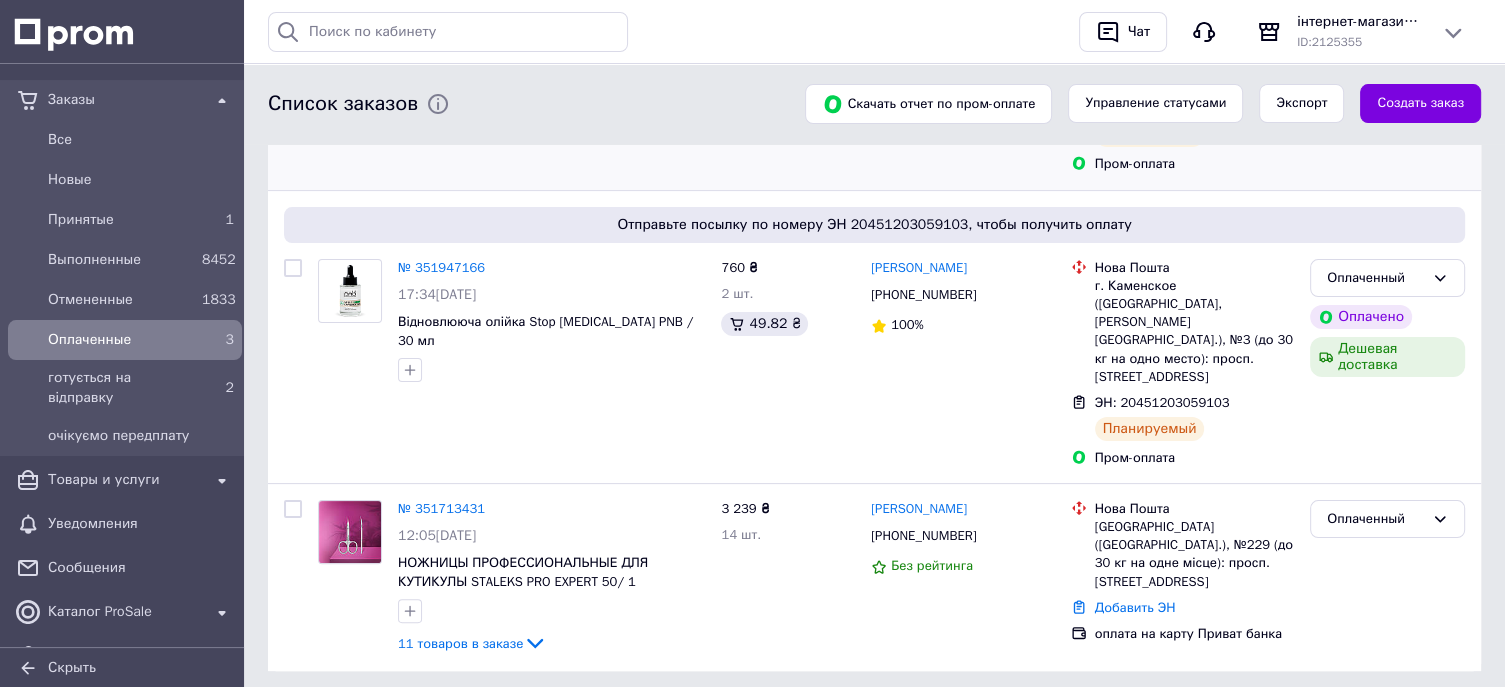 scroll, scrollTop: 405, scrollLeft: 0, axis: vertical 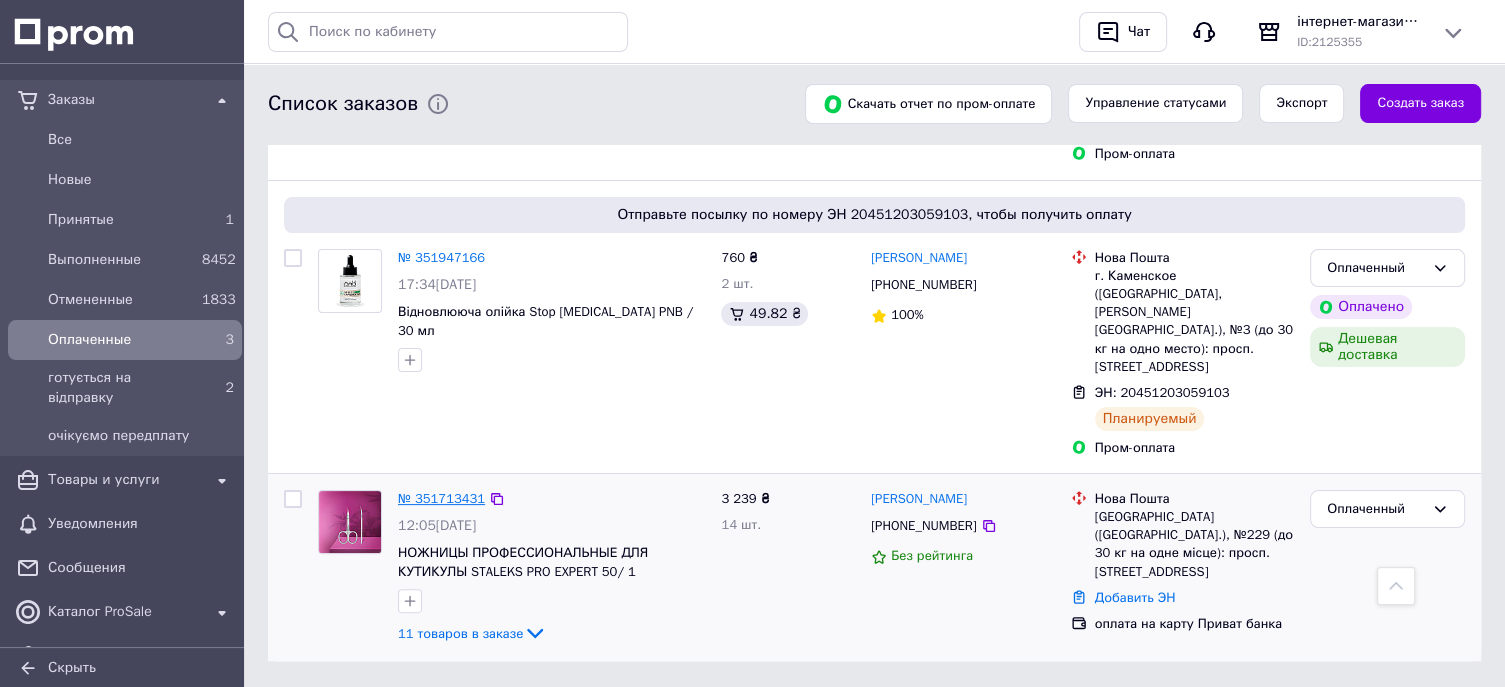 click on "№ 351713431" at bounding box center (441, 498) 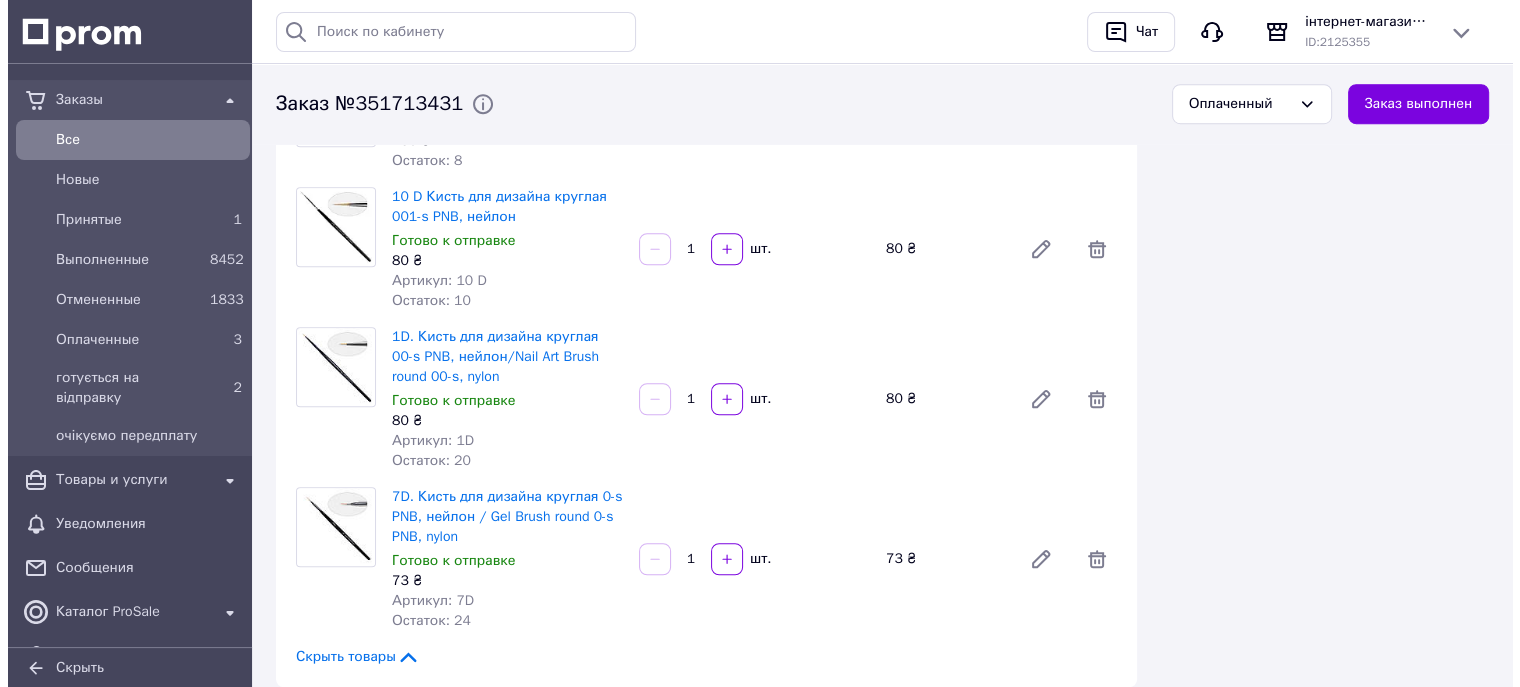 scroll, scrollTop: 1800, scrollLeft: 0, axis: vertical 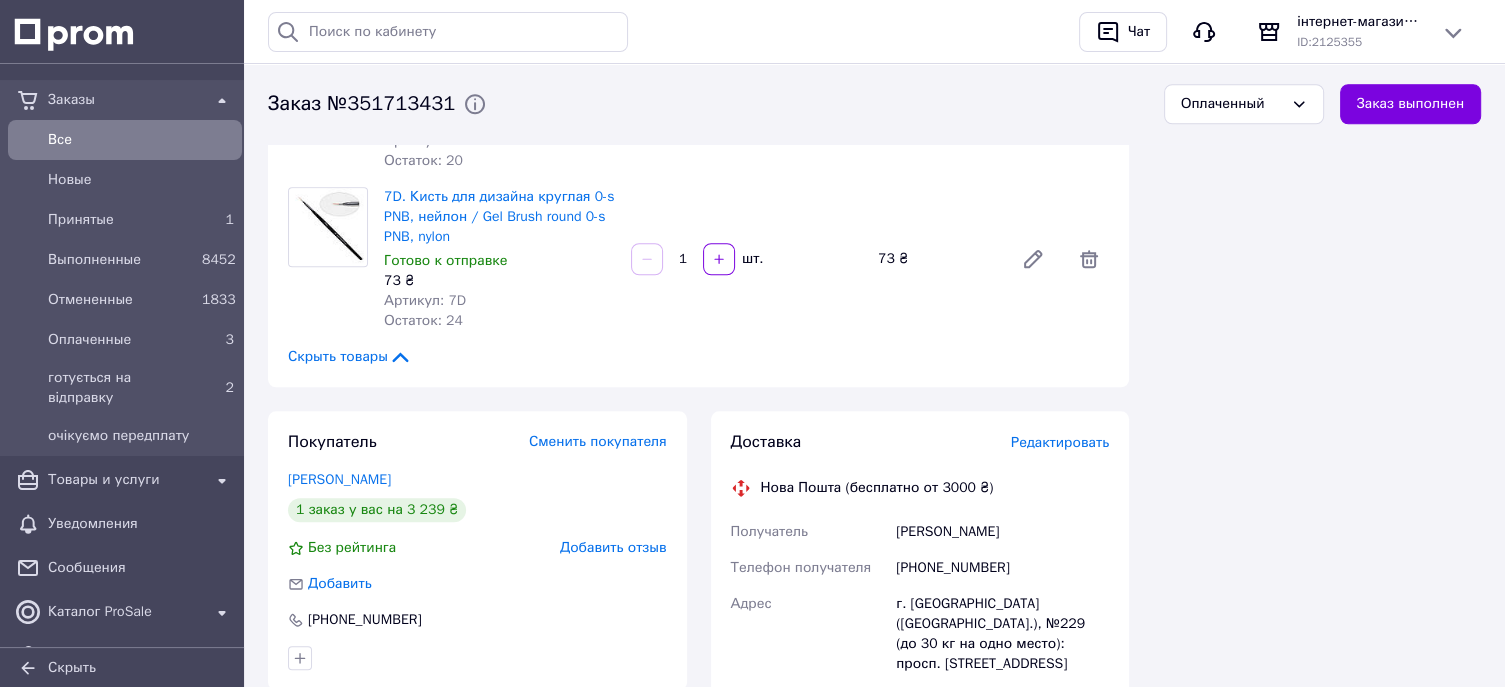 click on "Редактировать" at bounding box center [1060, 442] 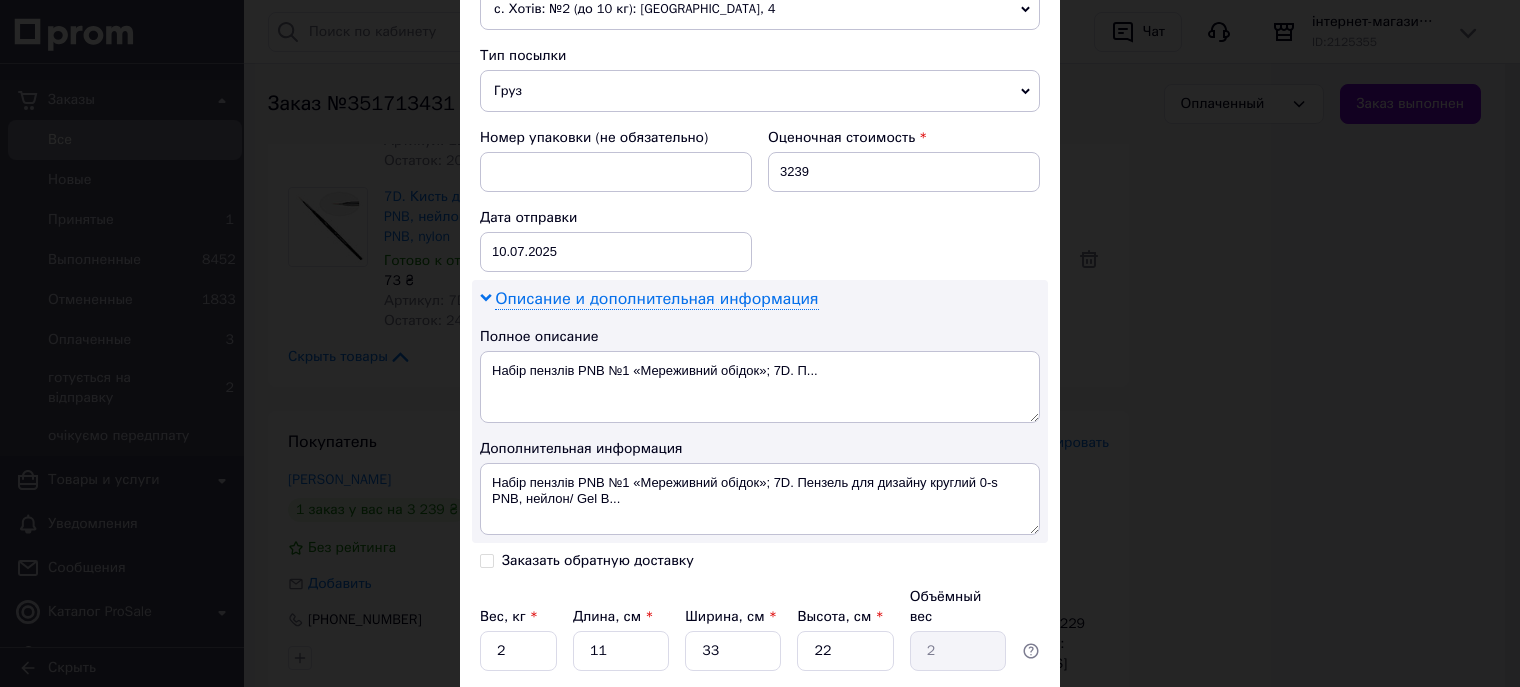 scroll, scrollTop: 800, scrollLeft: 0, axis: vertical 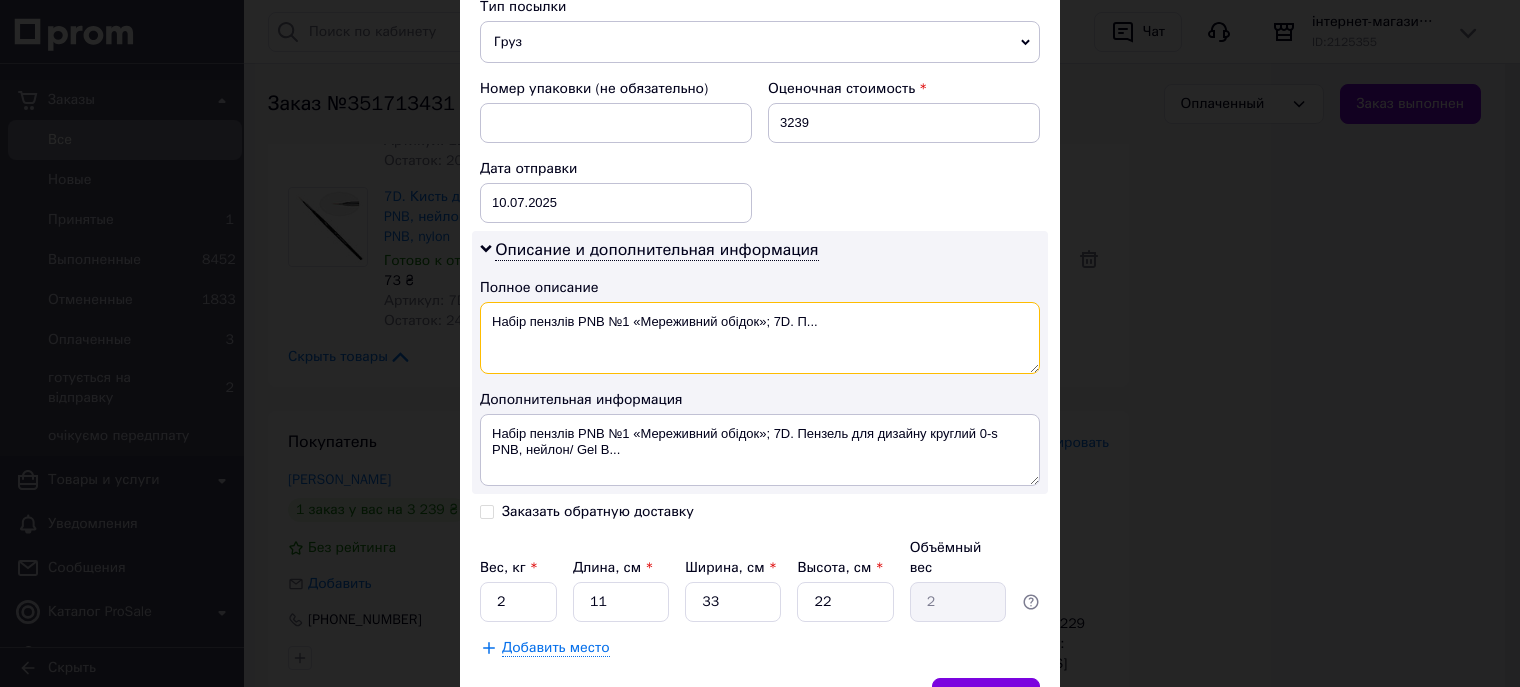 drag, startPoint x: 860, startPoint y: 312, endPoint x: 492, endPoint y: 307, distance: 368.03397 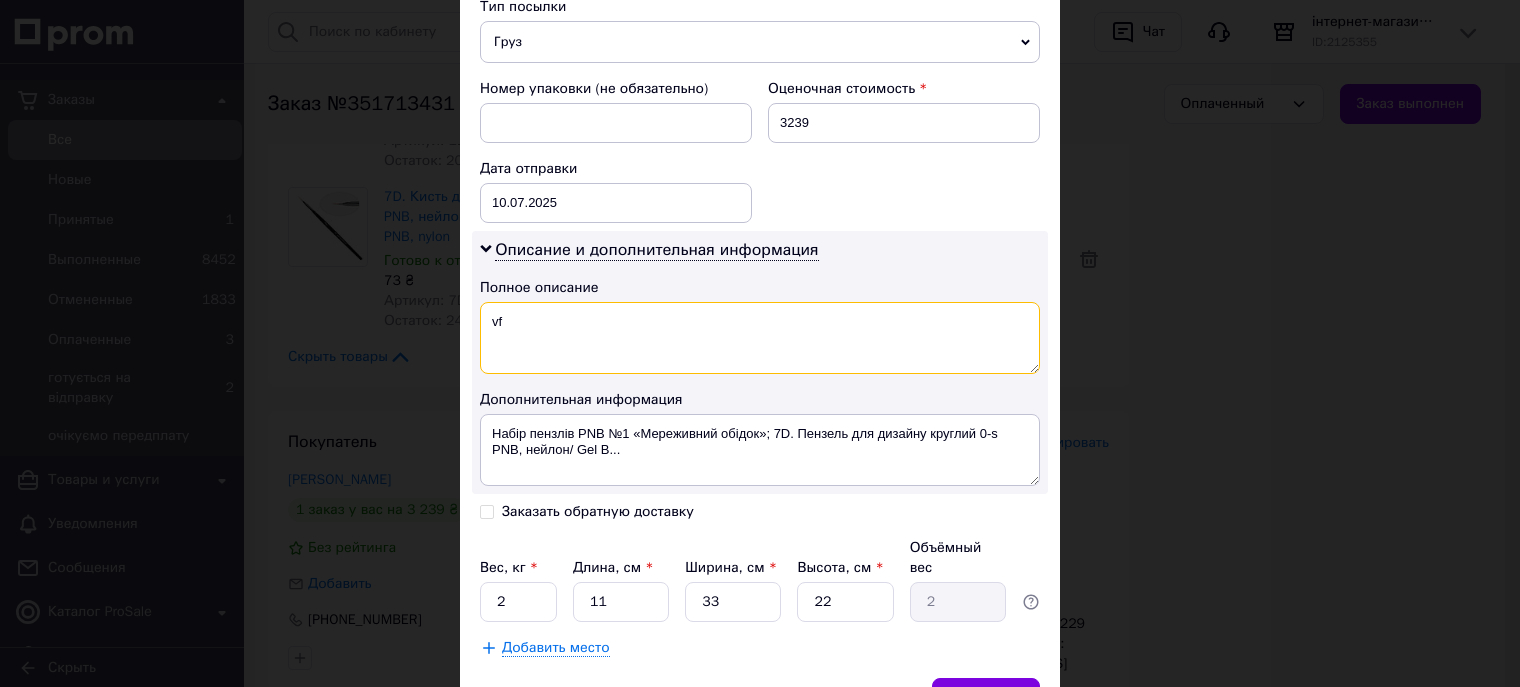 type on "v" 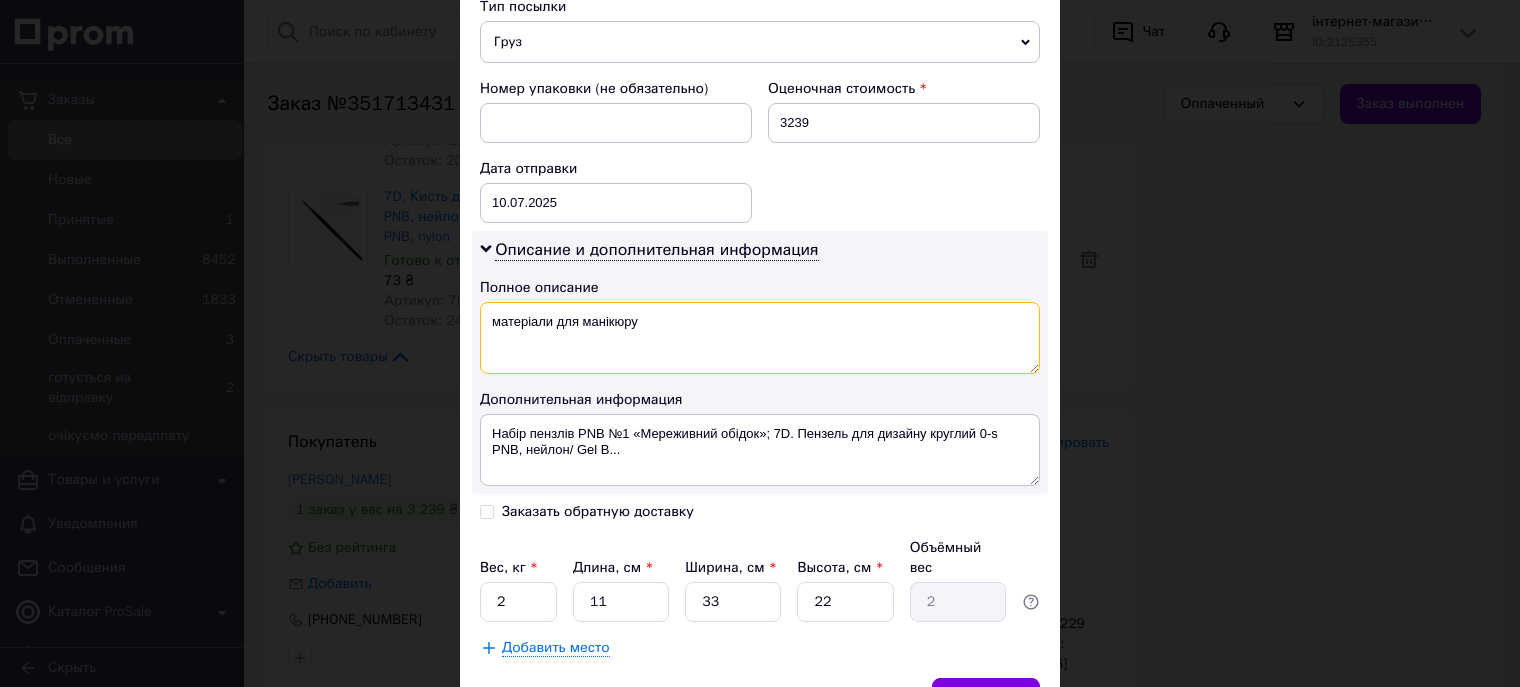 type on "матеріали для манікюру" 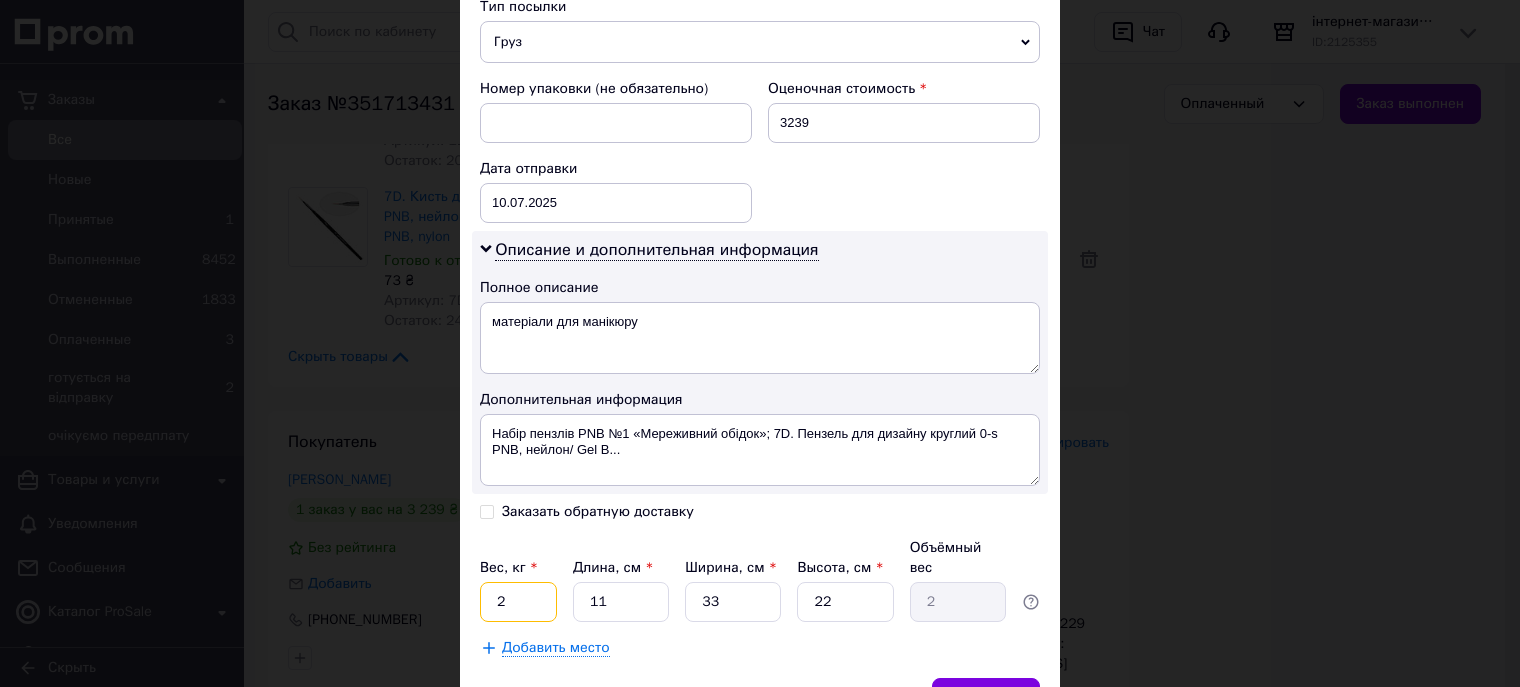 click on "2" at bounding box center [518, 602] 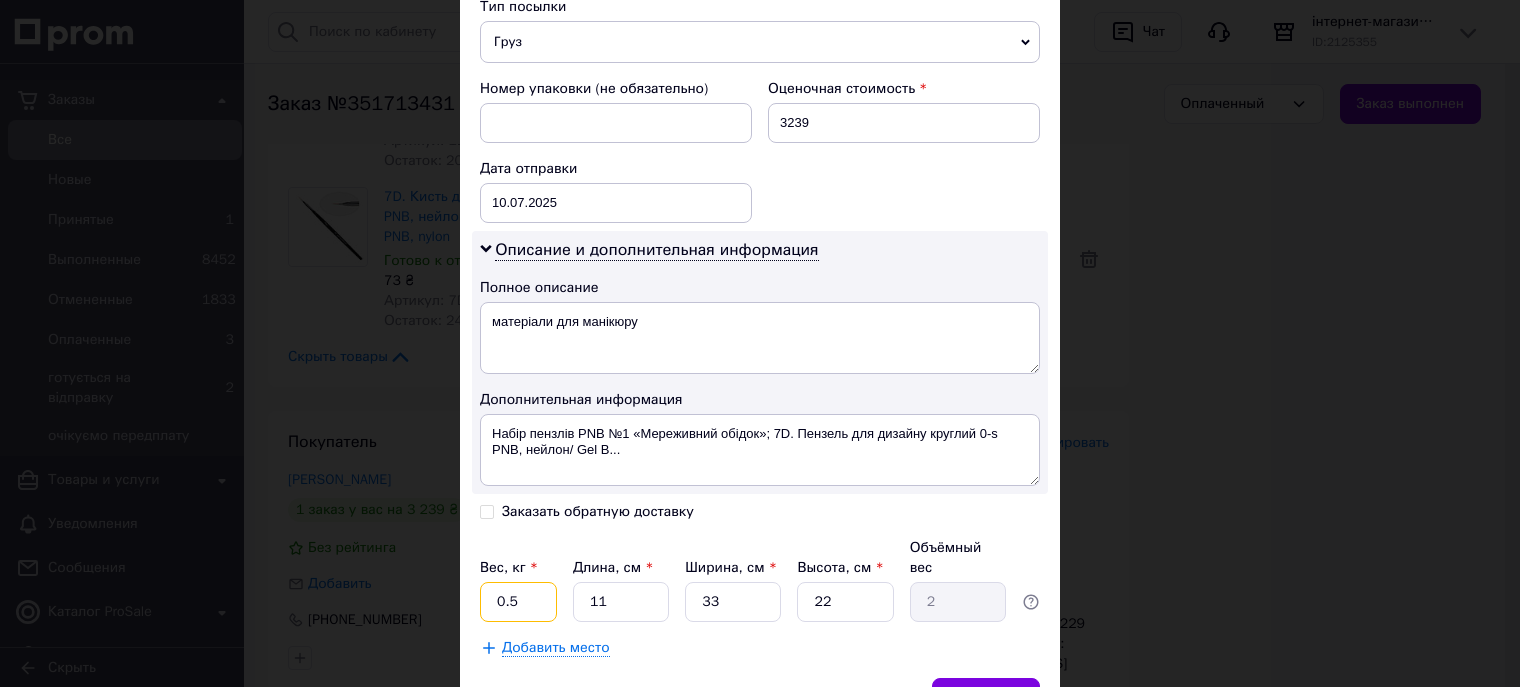 type on "0.5" 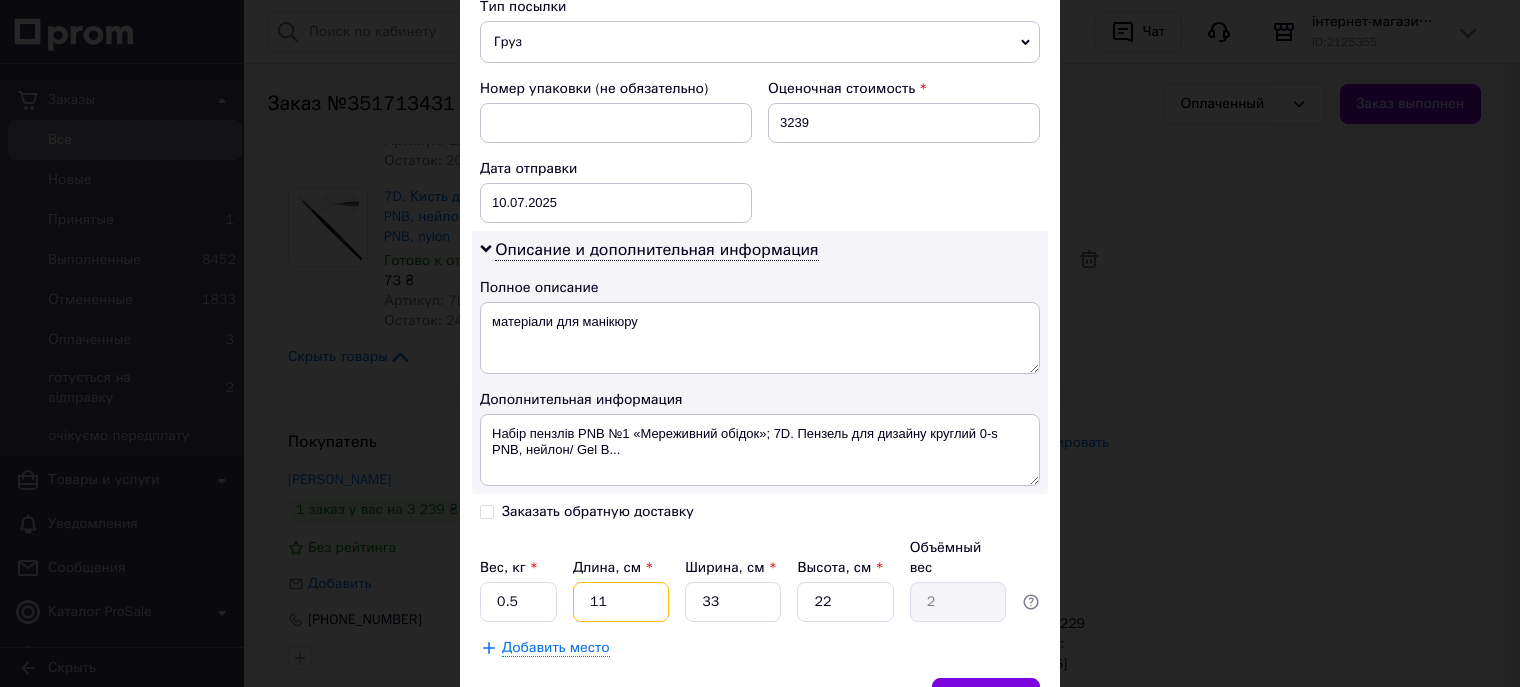 type on "2" 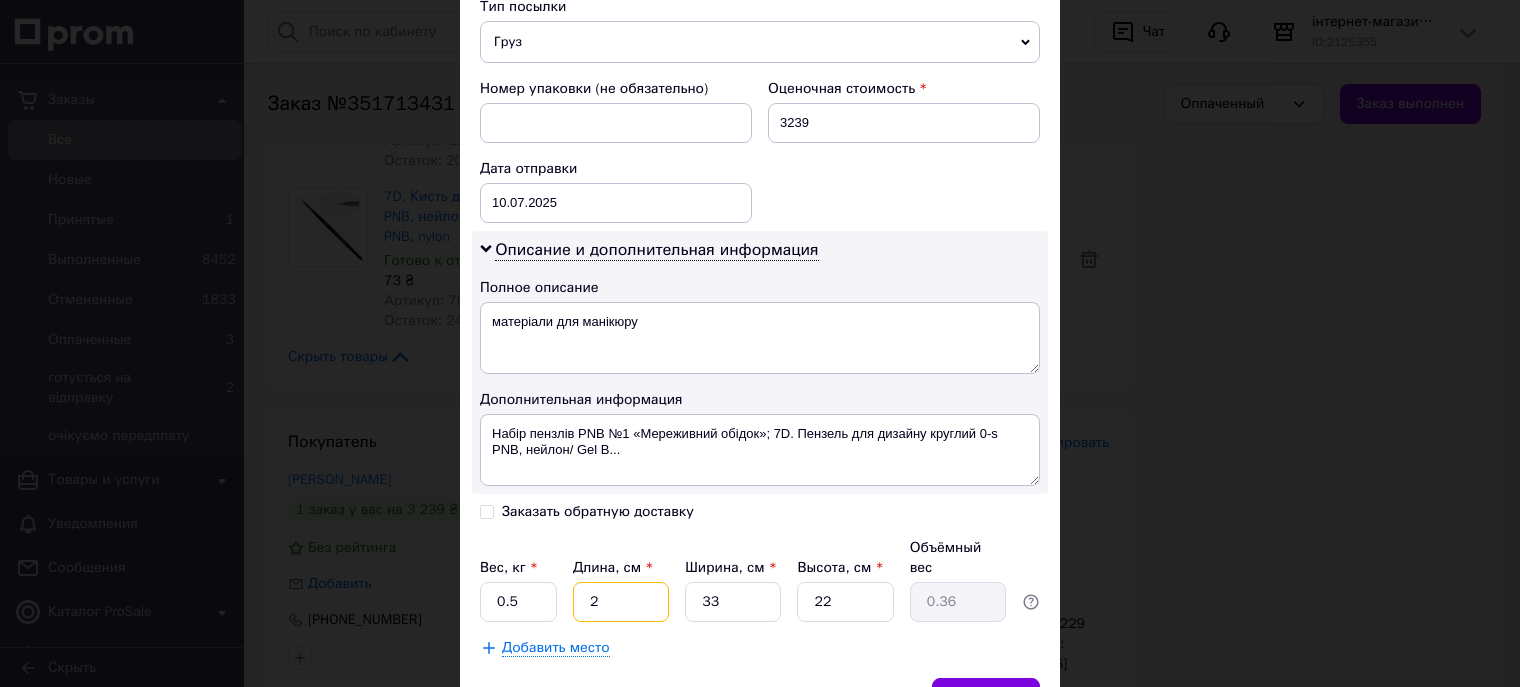 type on "24" 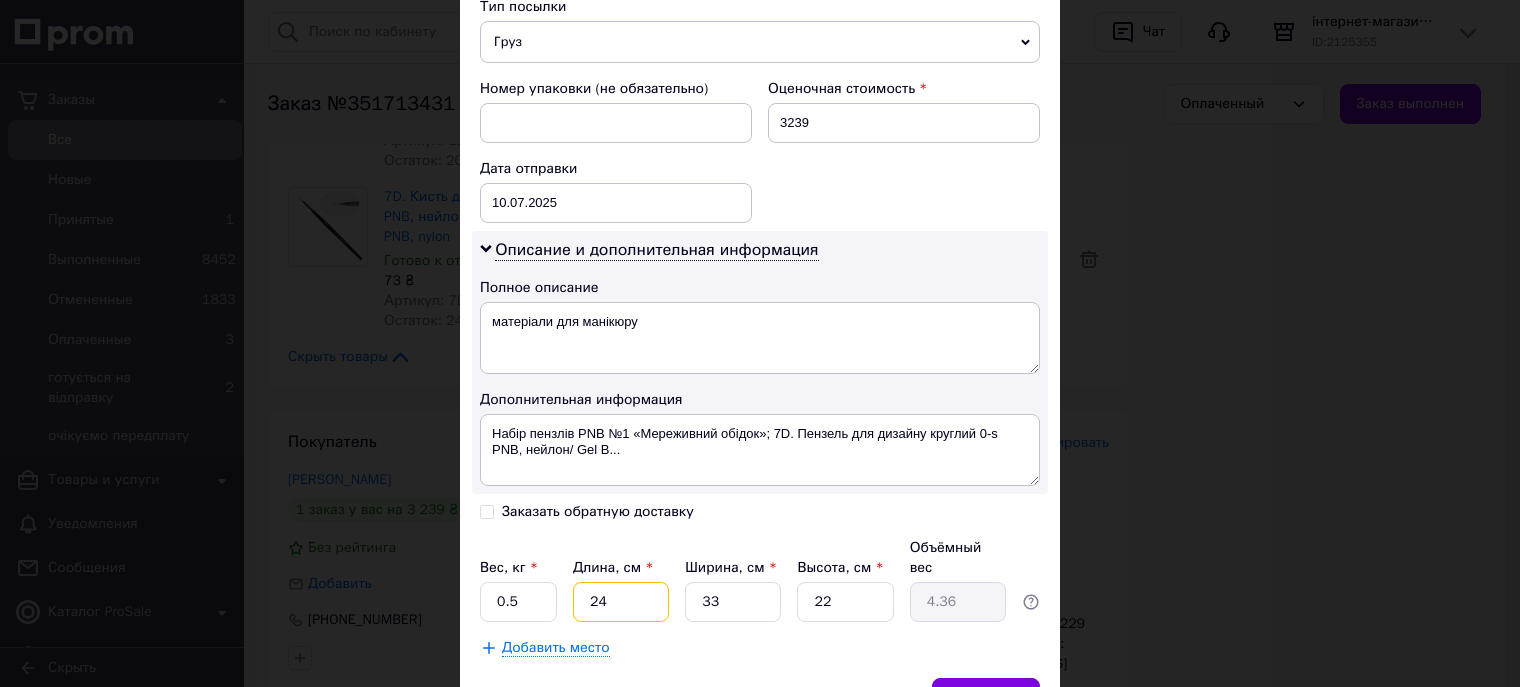 type on "24" 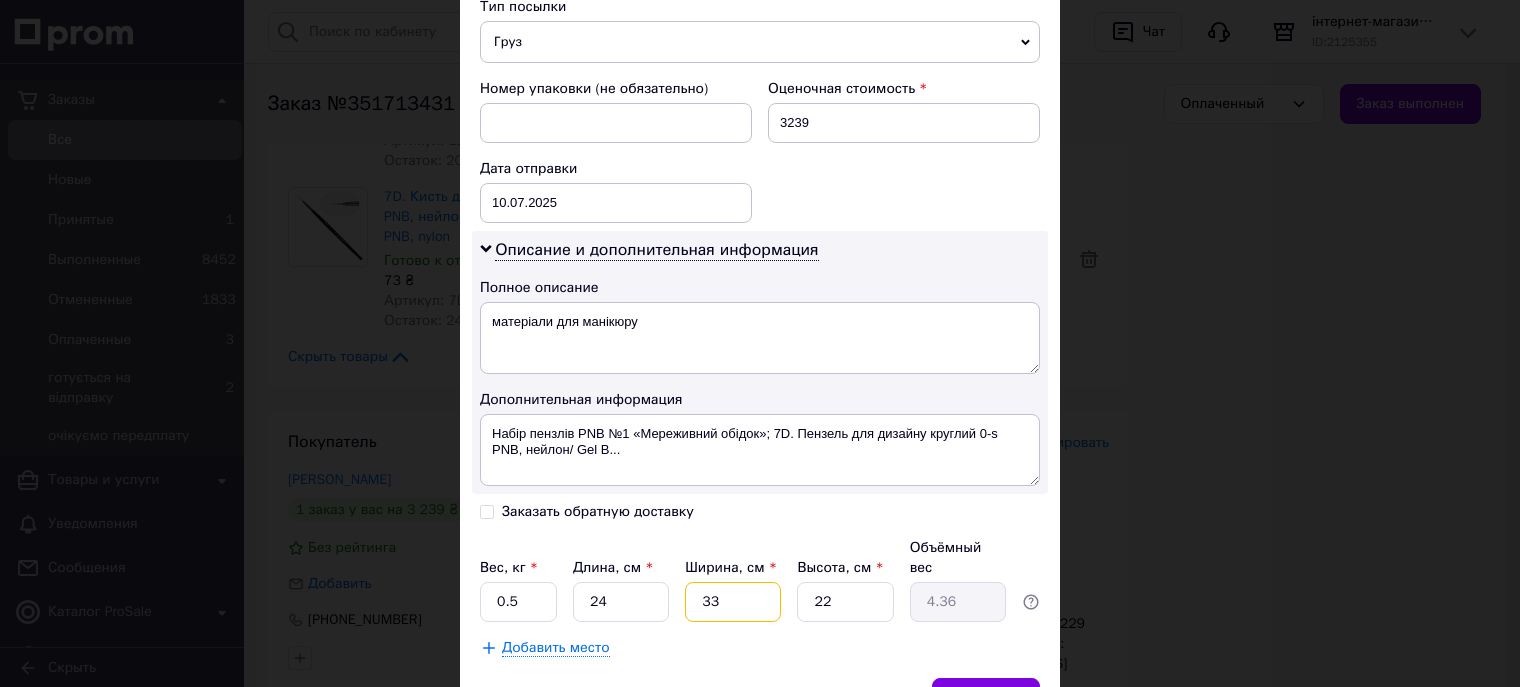type on "1" 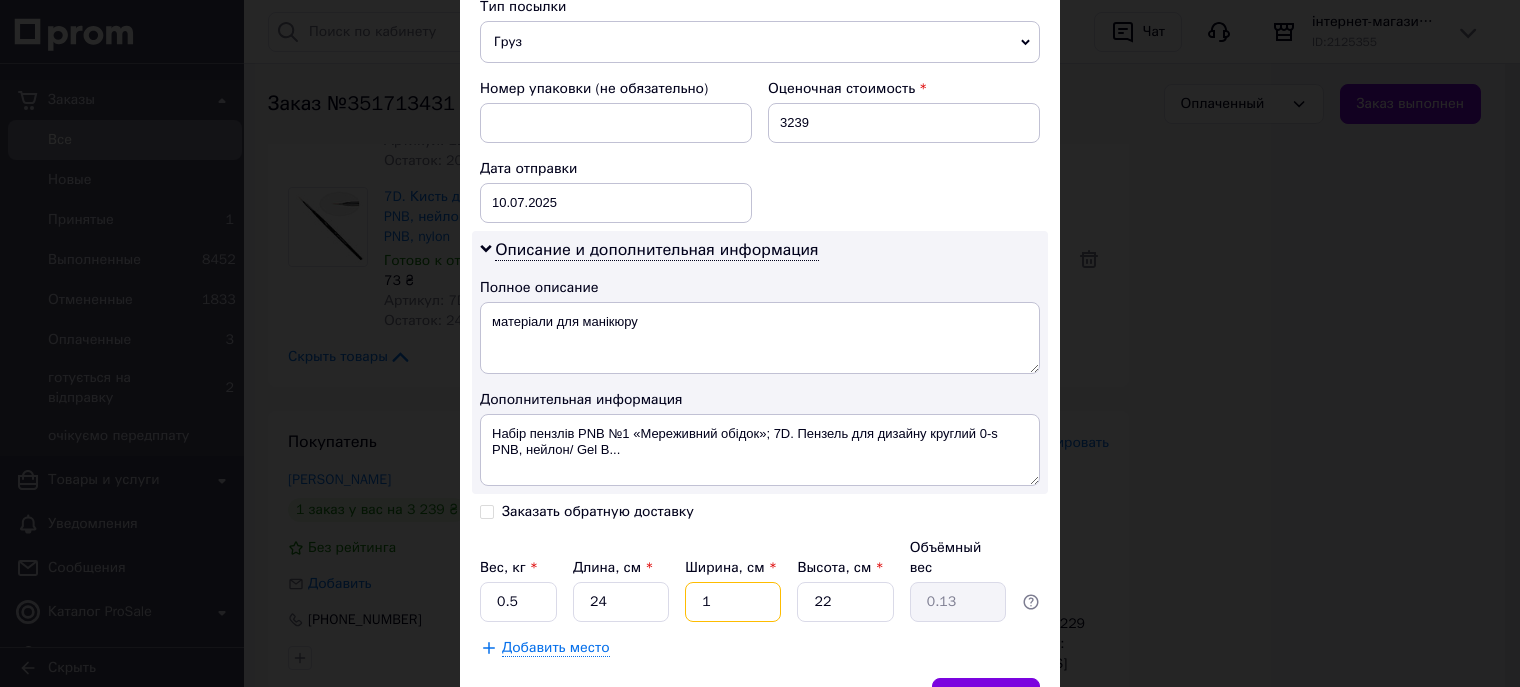 type on "17" 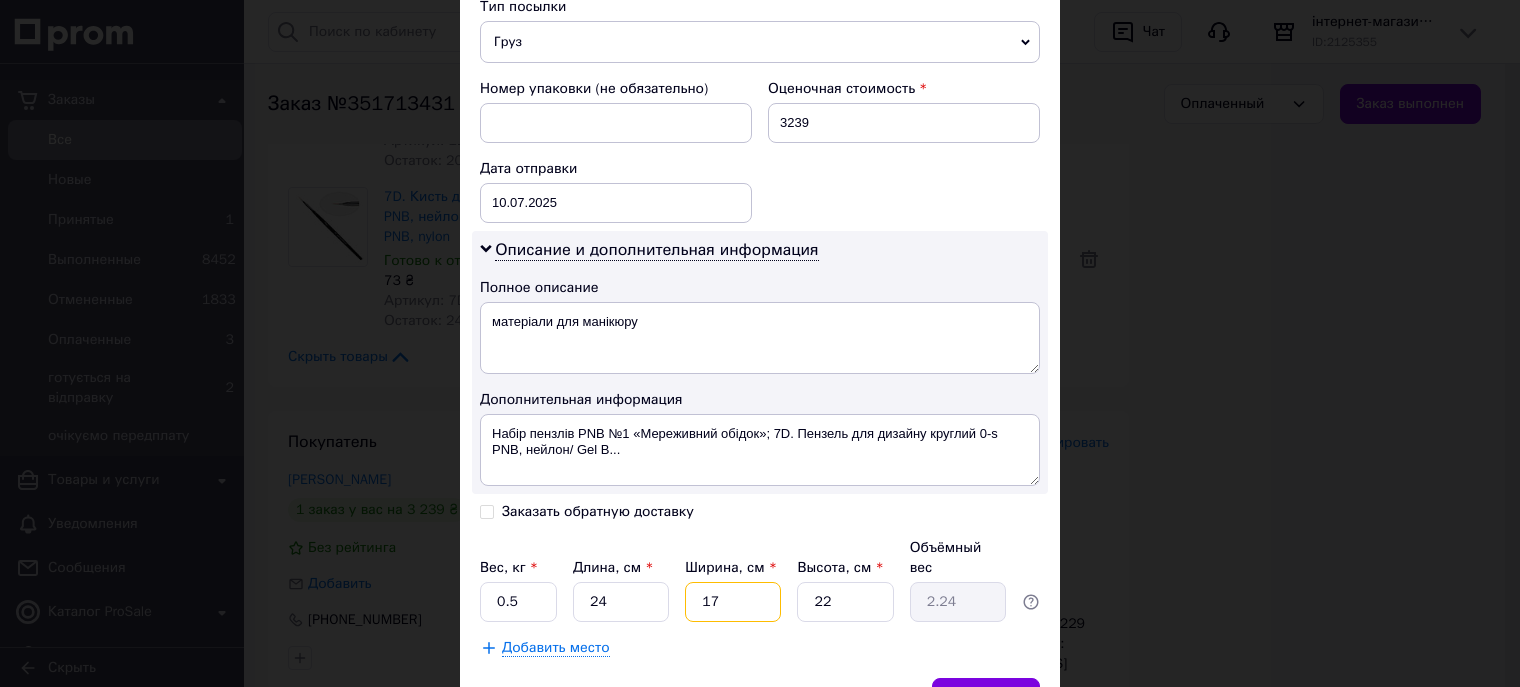 type on "17" 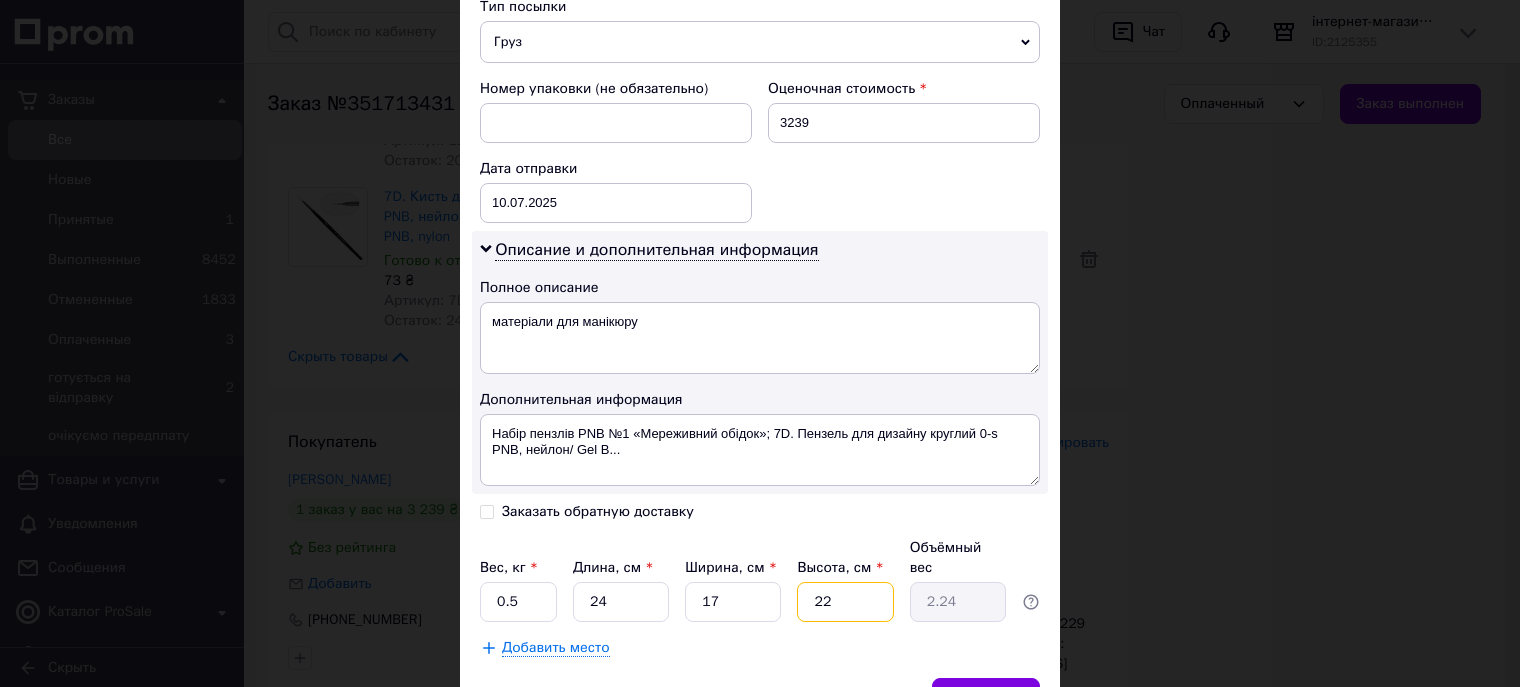type on "5" 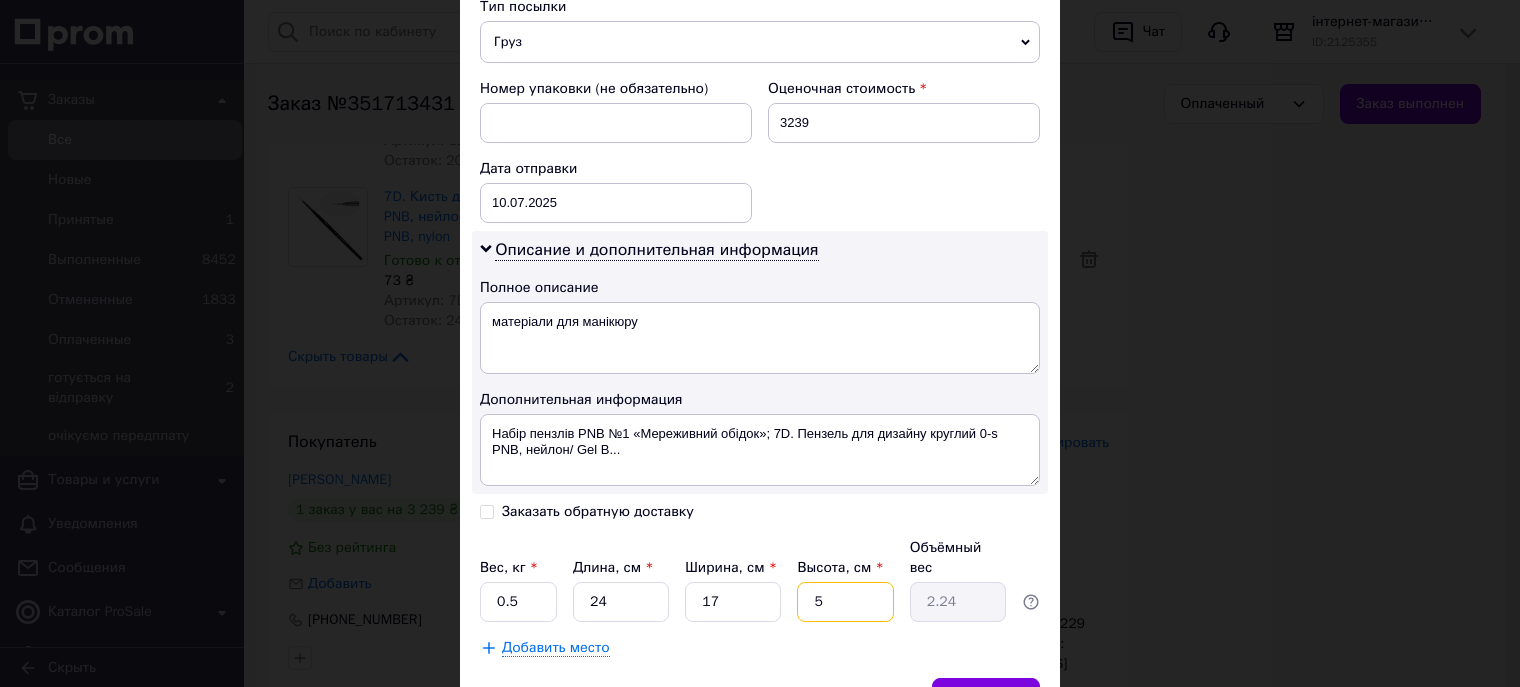 type on "0.51" 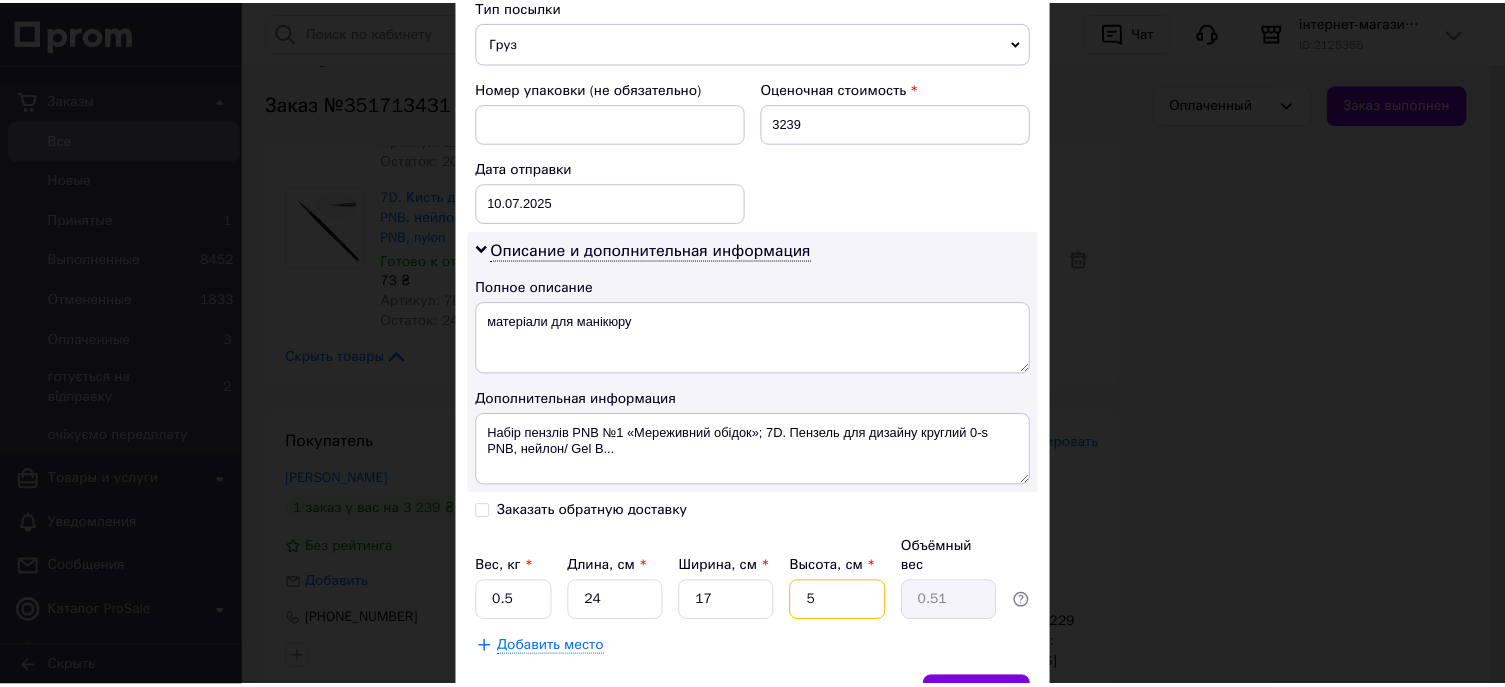 scroll, scrollTop: 894, scrollLeft: 0, axis: vertical 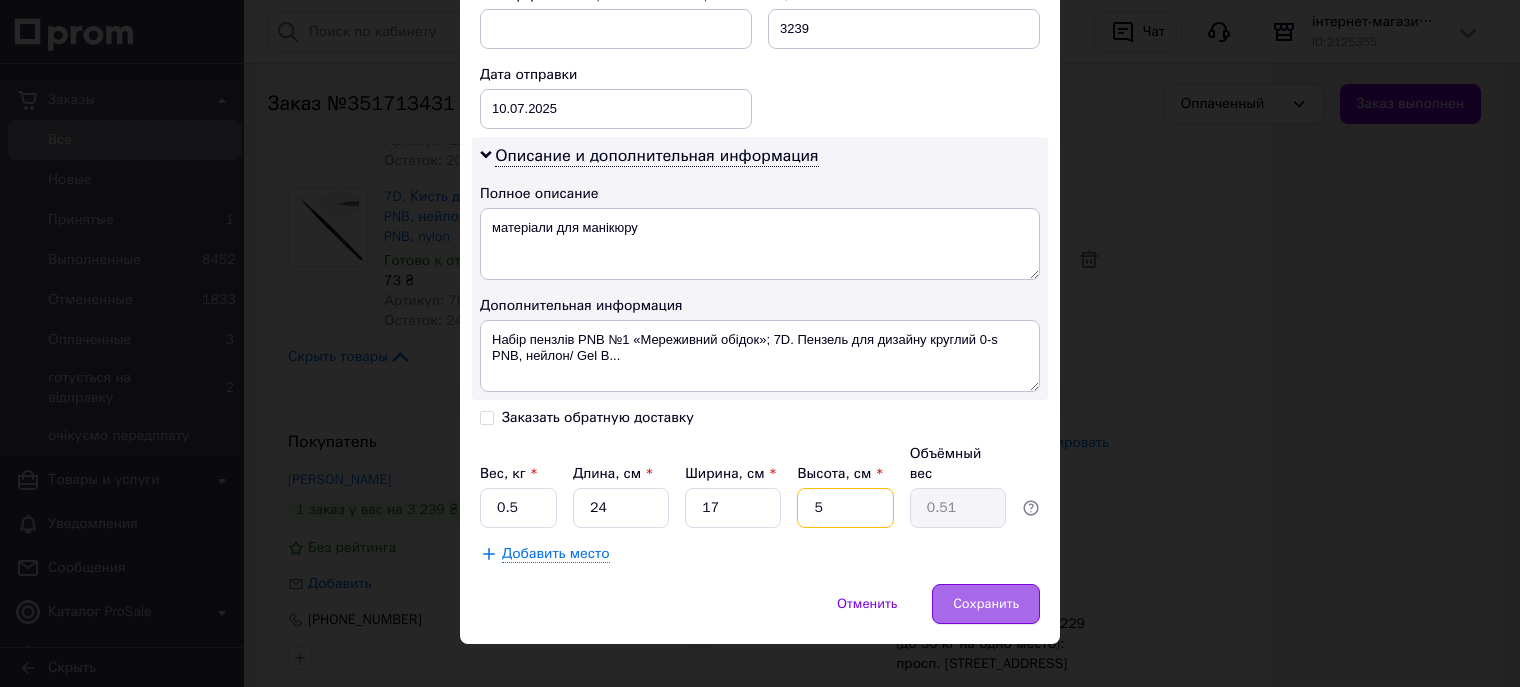 type on "5" 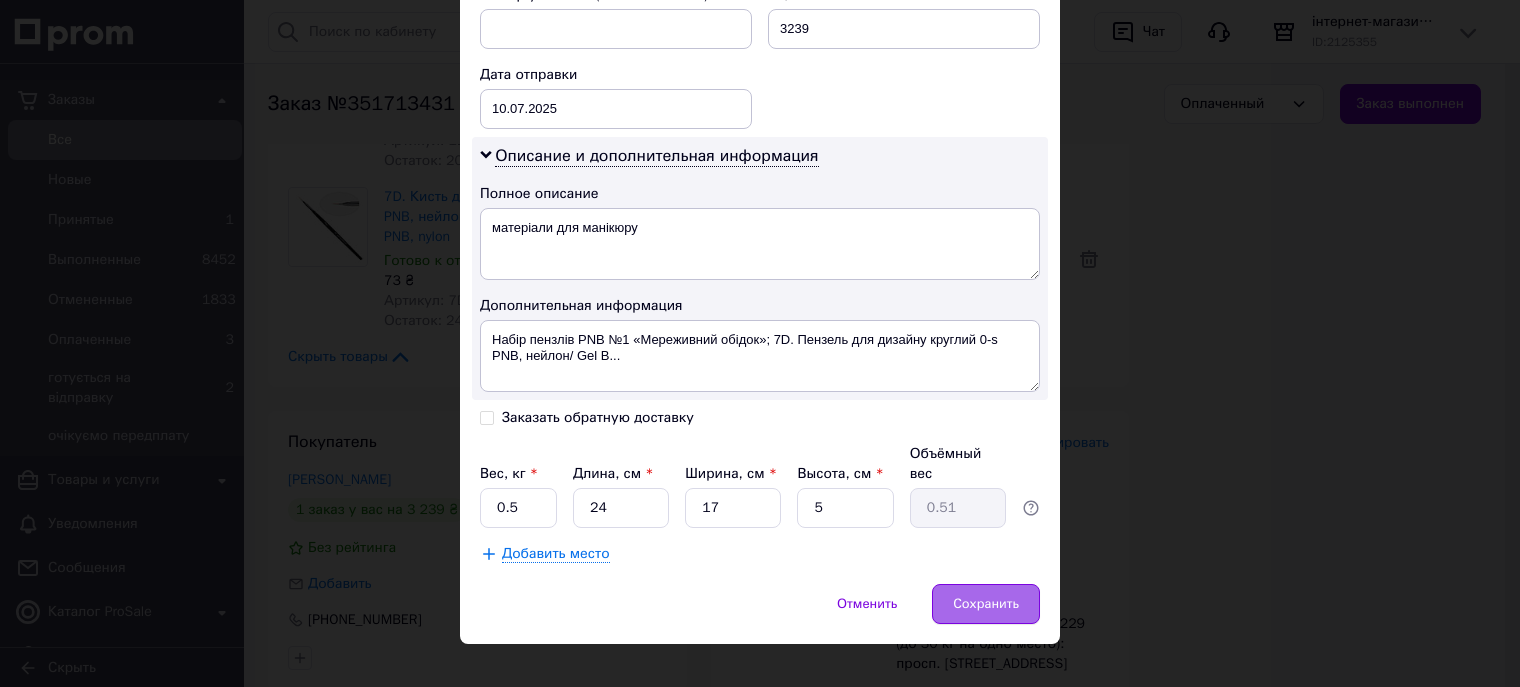 click on "Сохранить" at bounding box center [986, 604] 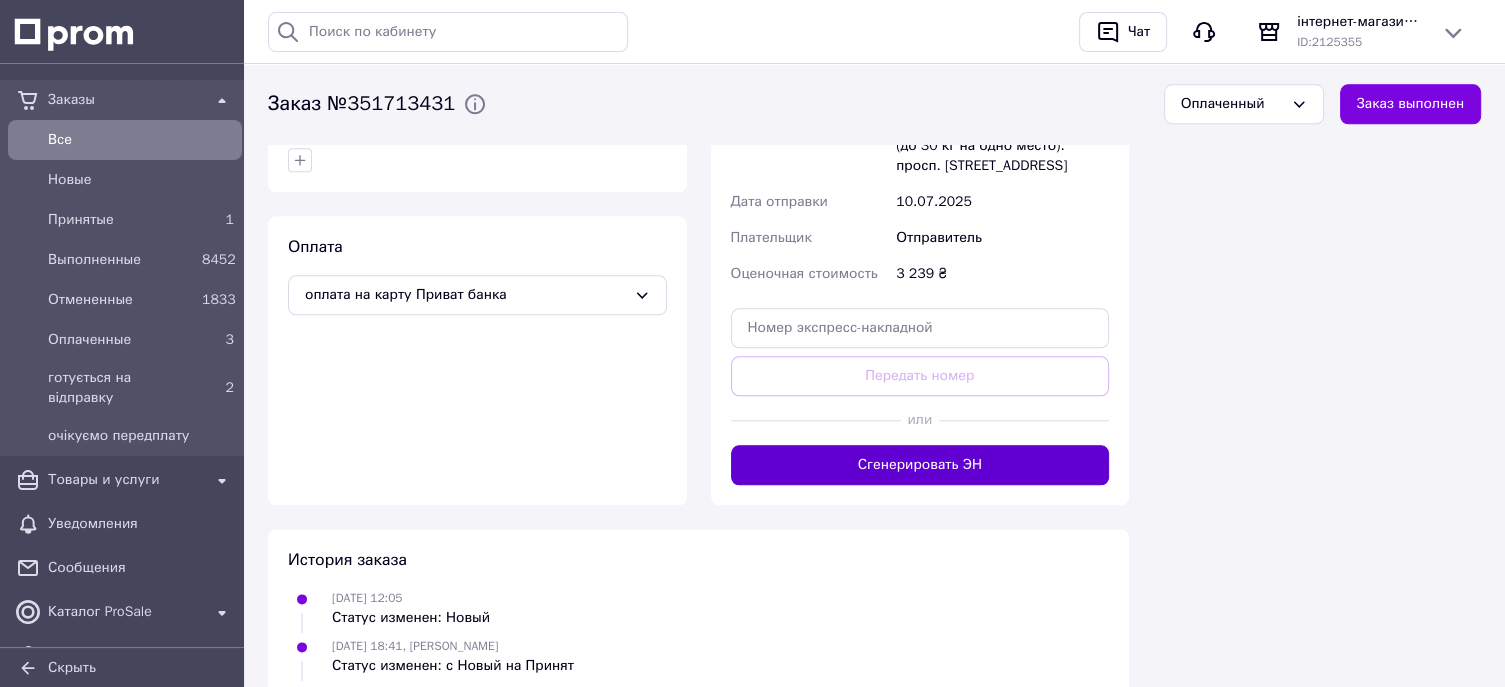 scroll, scrollTop: 2300, scrollLeft: 0, axis: vertical 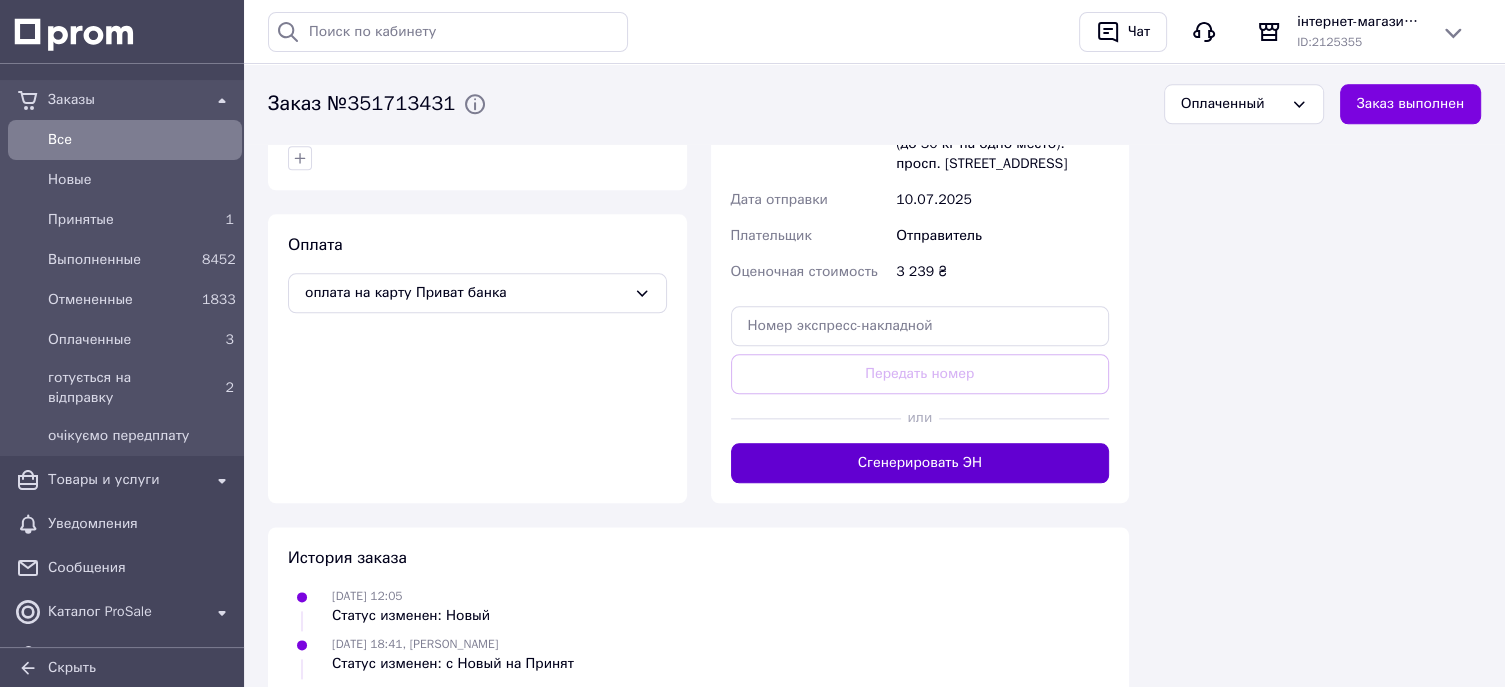 click on "Сгенерировать ЭН" at bounding box center (920, 463) 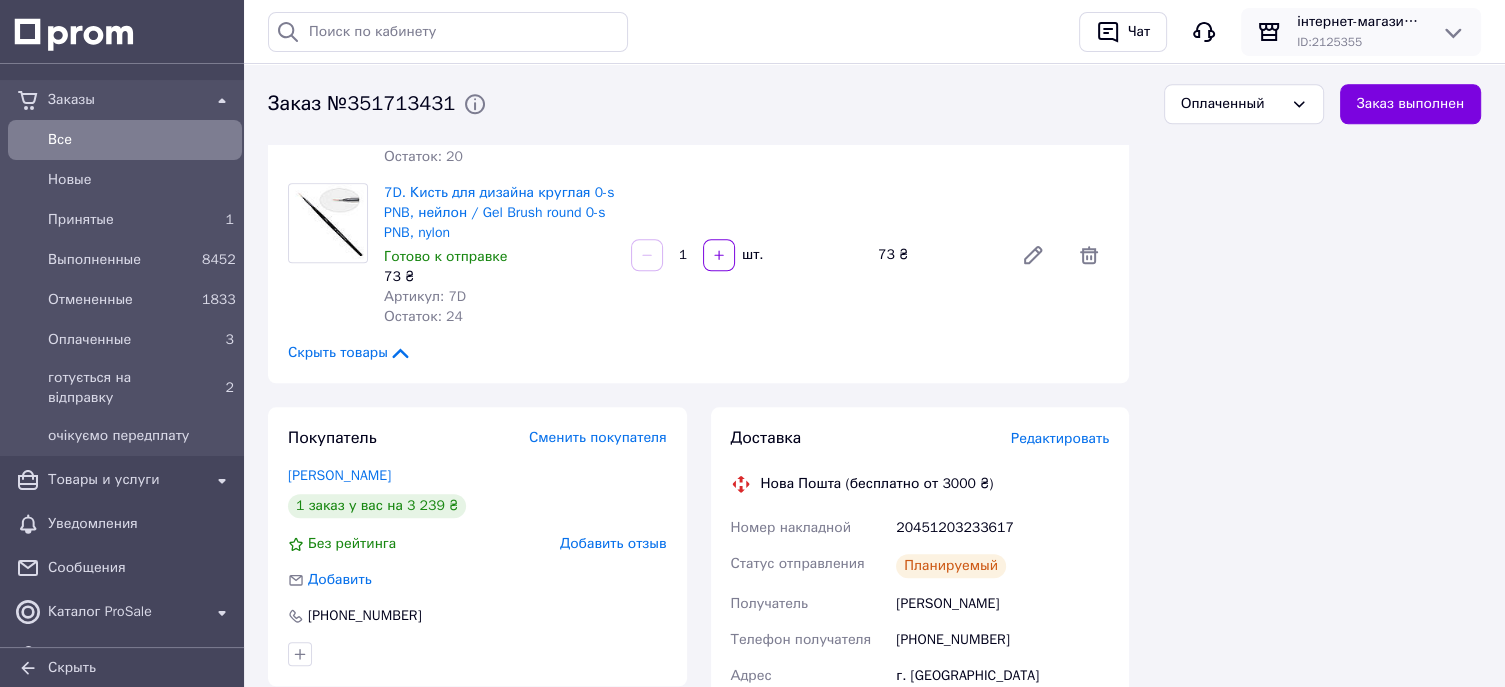 scroll, scrollTop: 1800, scrollLeft: 0, axis: vertical 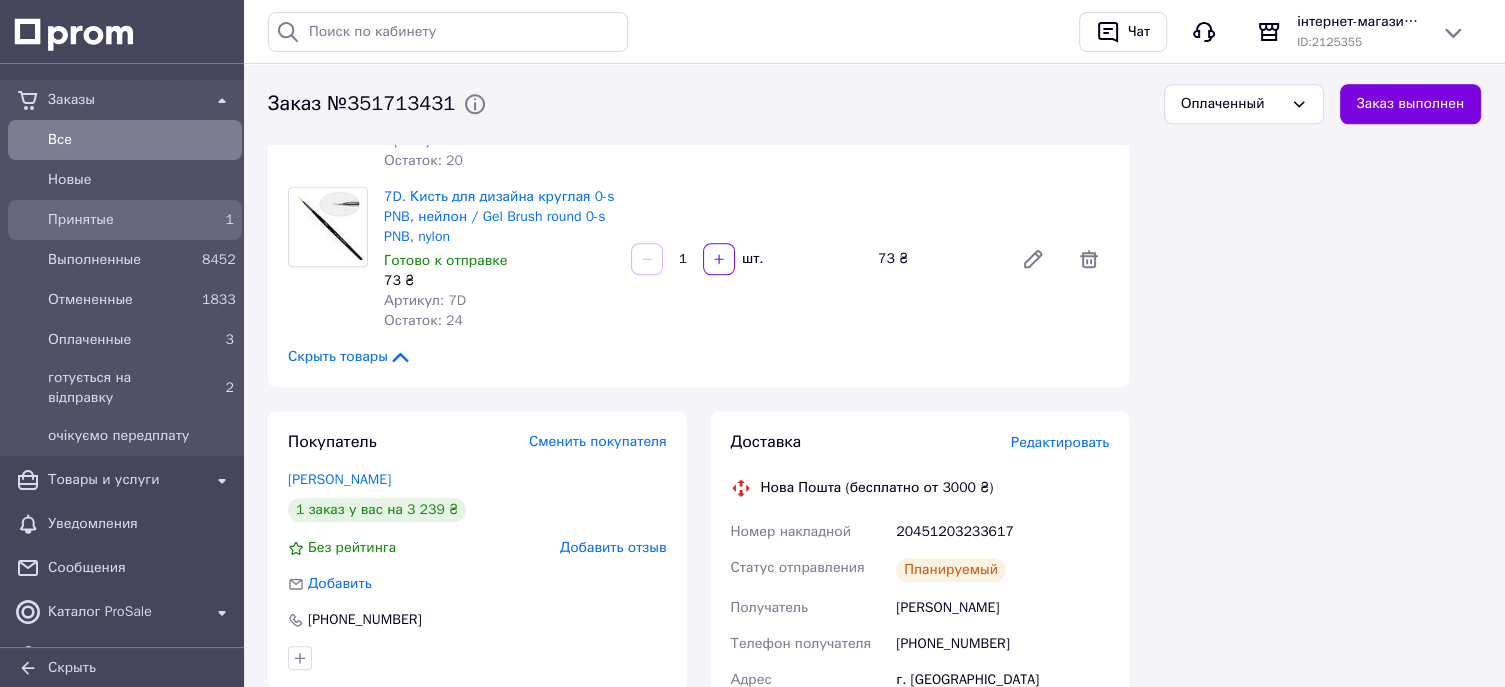 click on "Принятые" at bounding box center [121, 220] 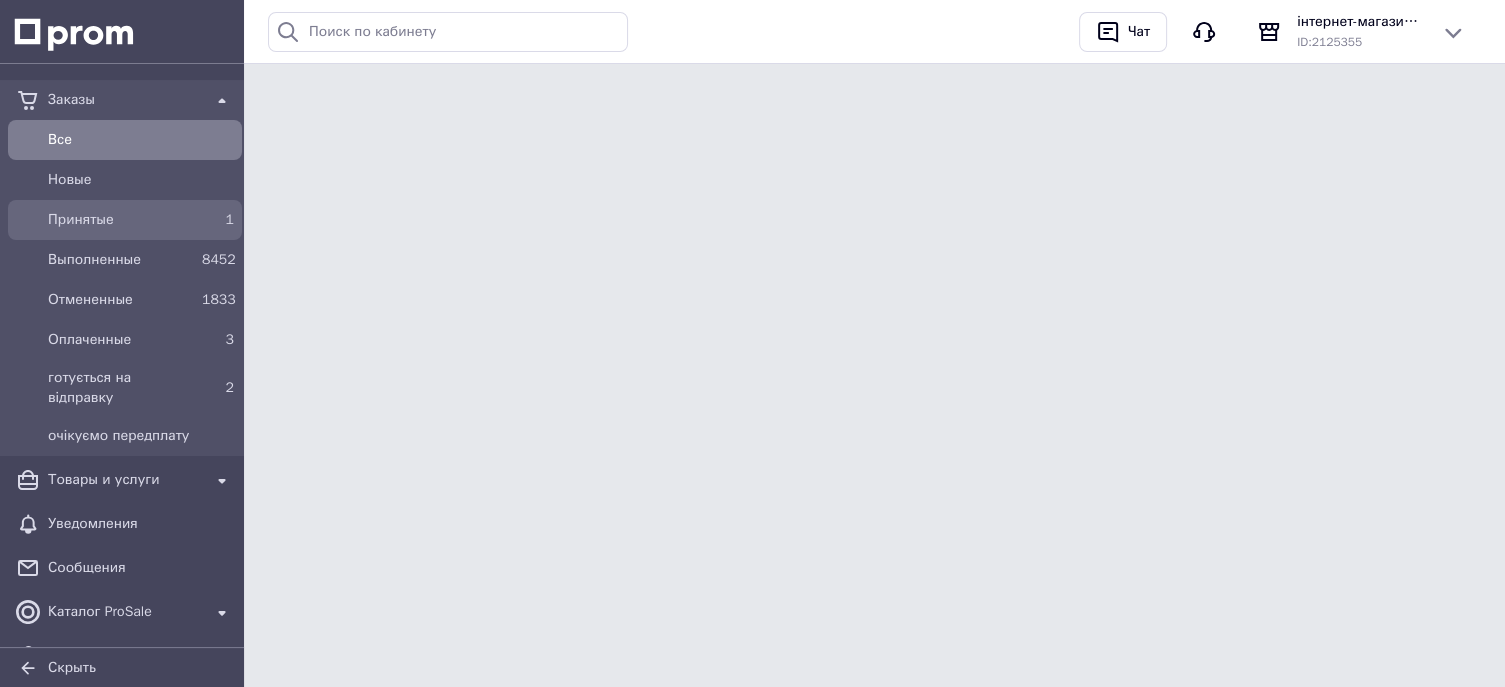 scroll, scrollTop: 0, scrollLeft: 0, axis: both 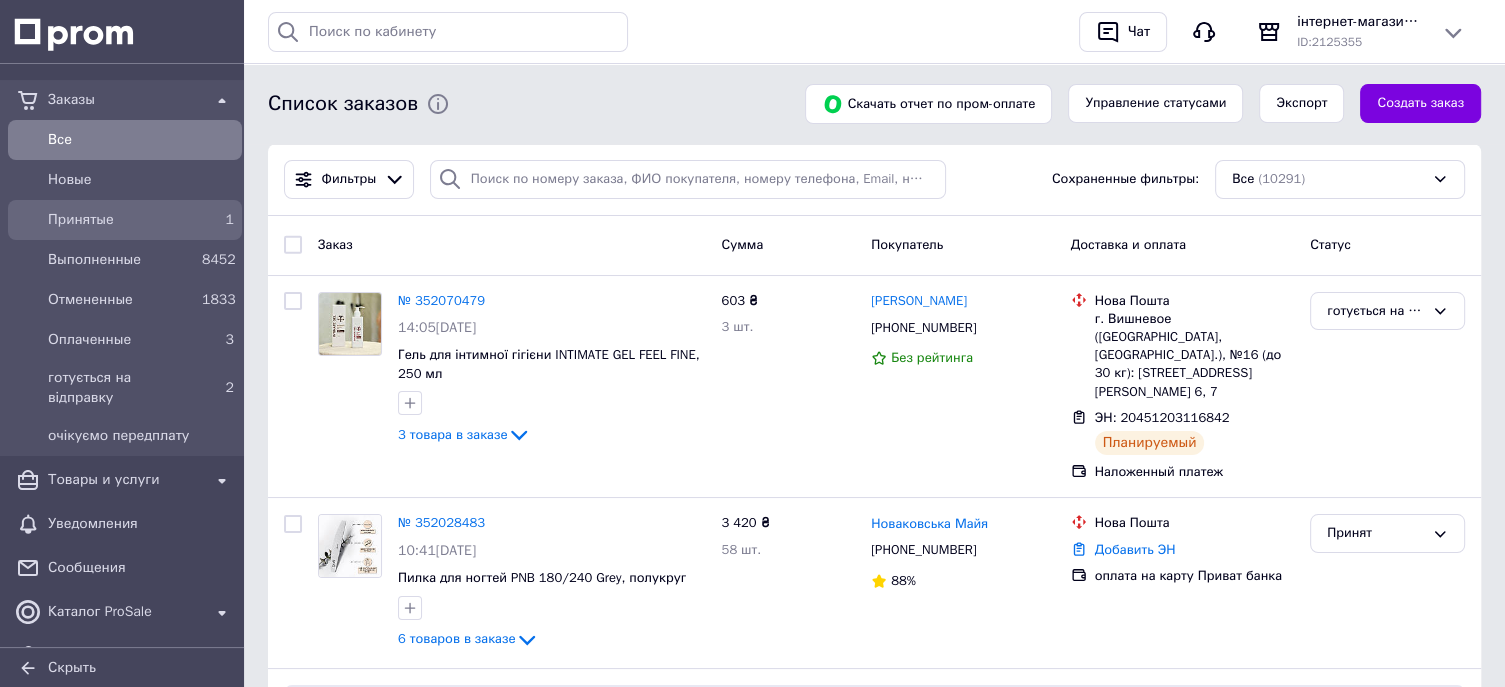 click on "Принятые" at bounding box center (121, 220) 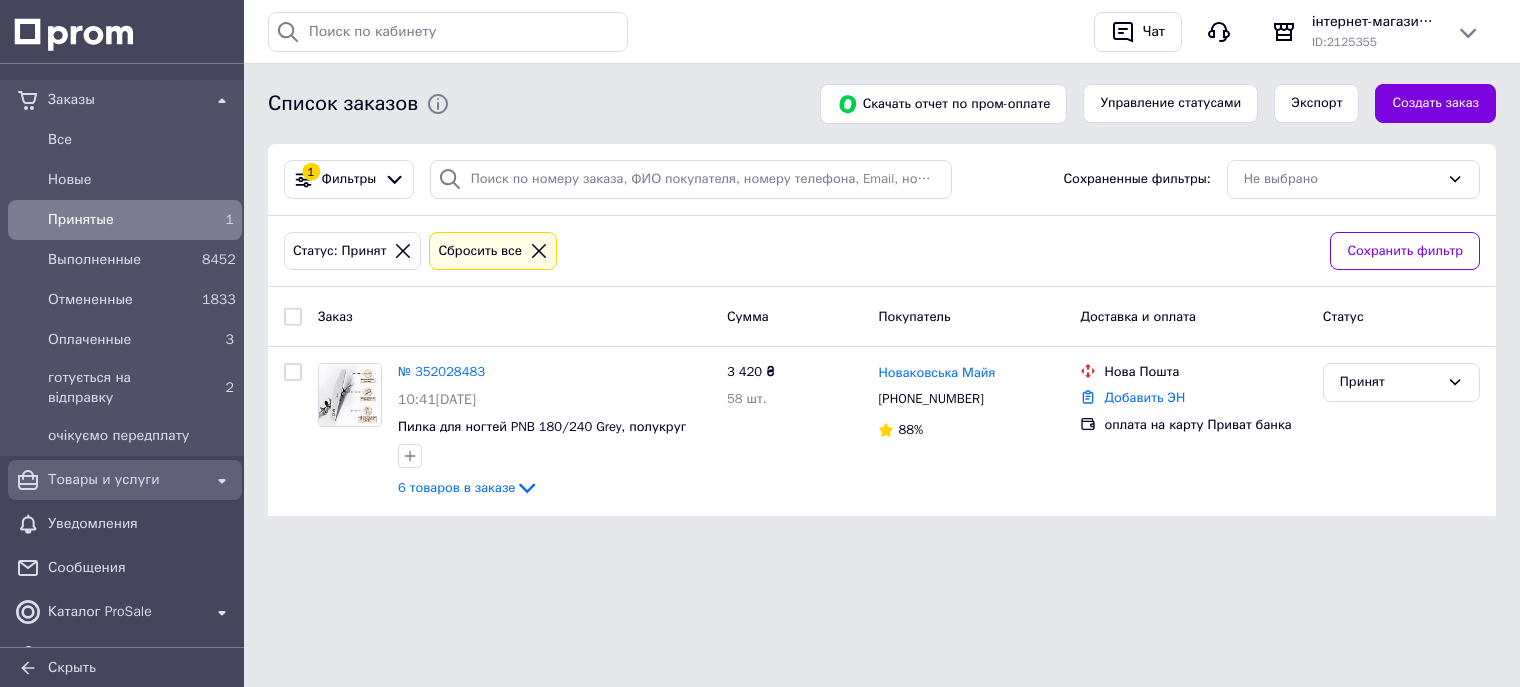 click on "Товары и услуги" at bounding box center [125, 480] 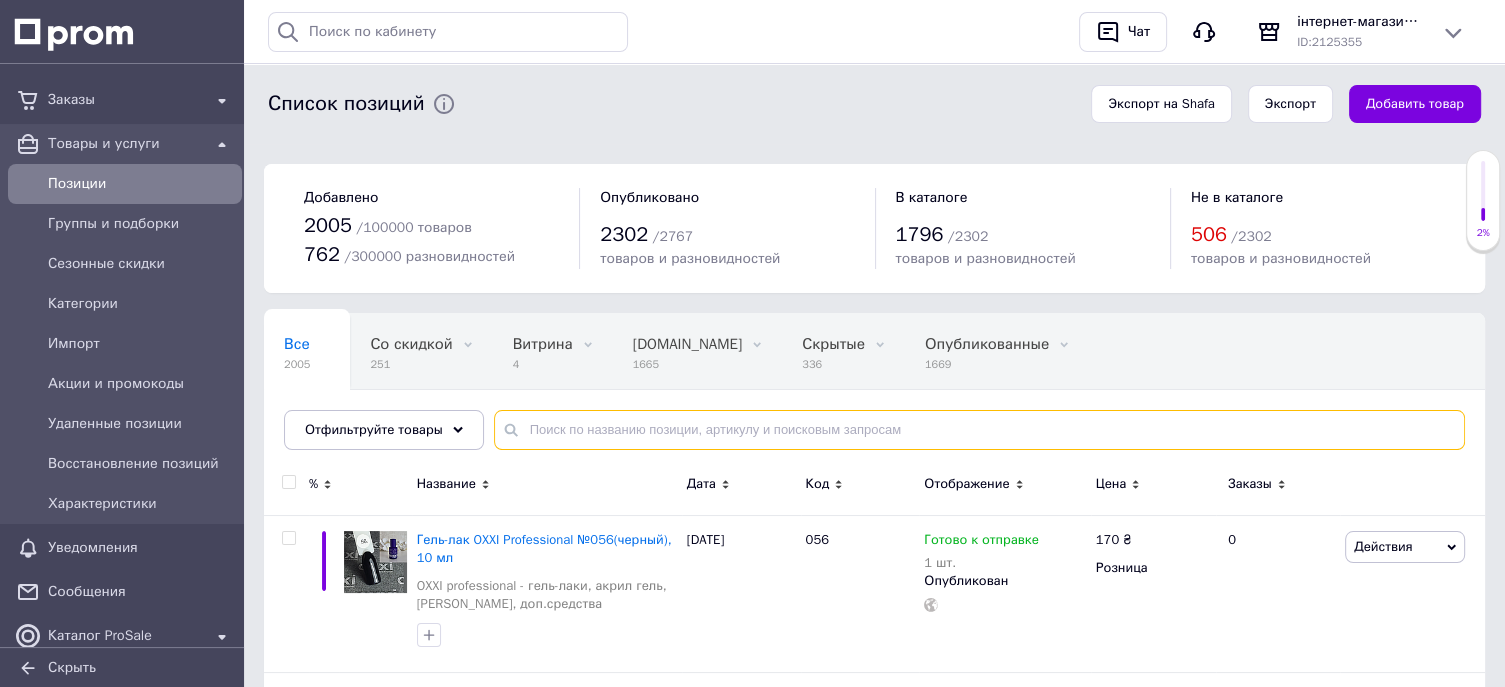 click at bounding box center [979, 430] 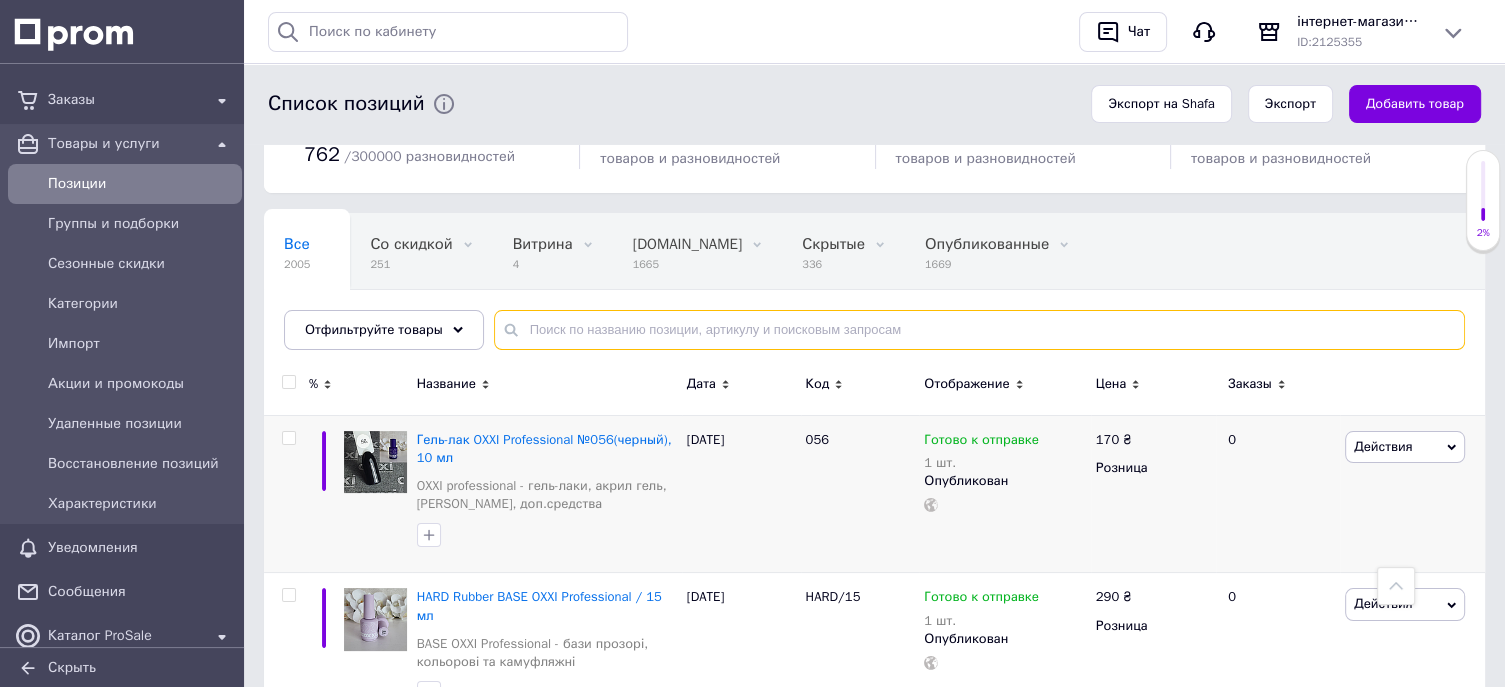 scroll, scrollTop: 0, scrollLeft: 0, axis: both 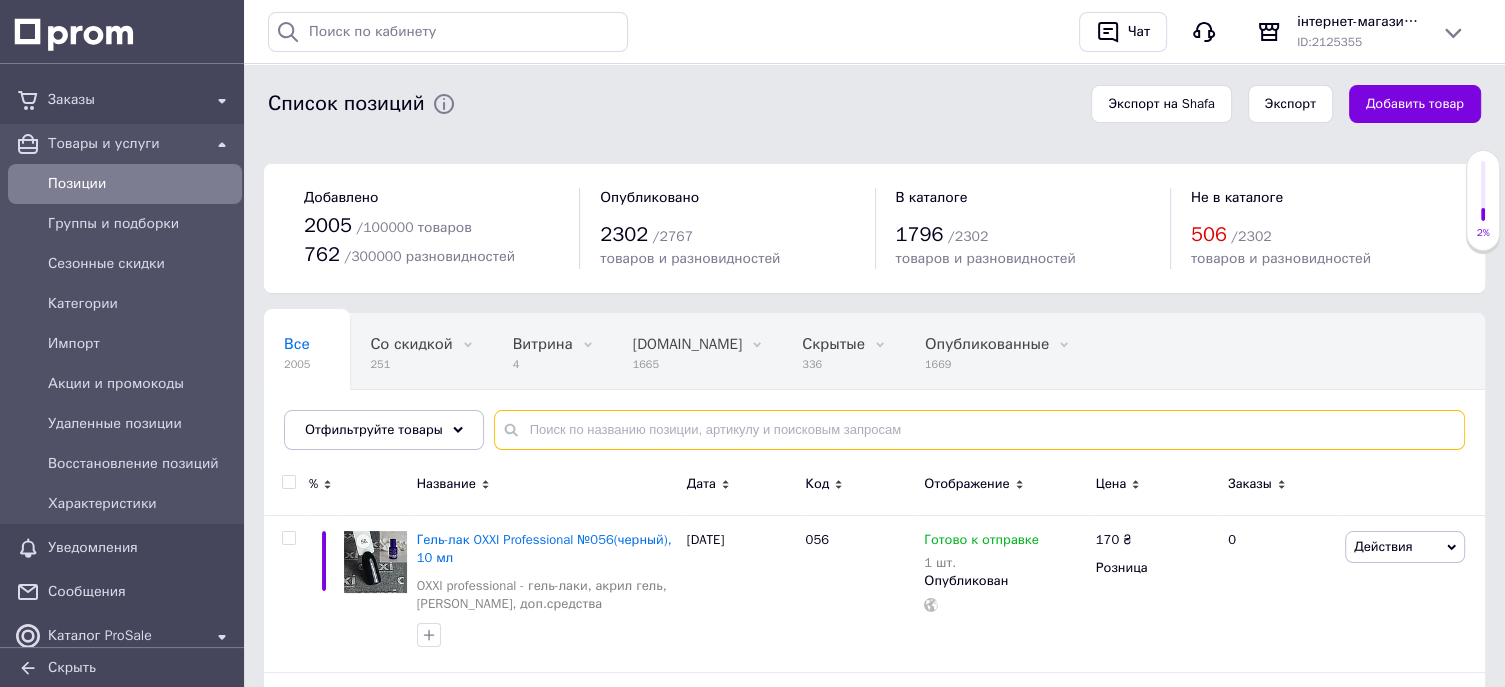 click at bounding box center (979, 430) 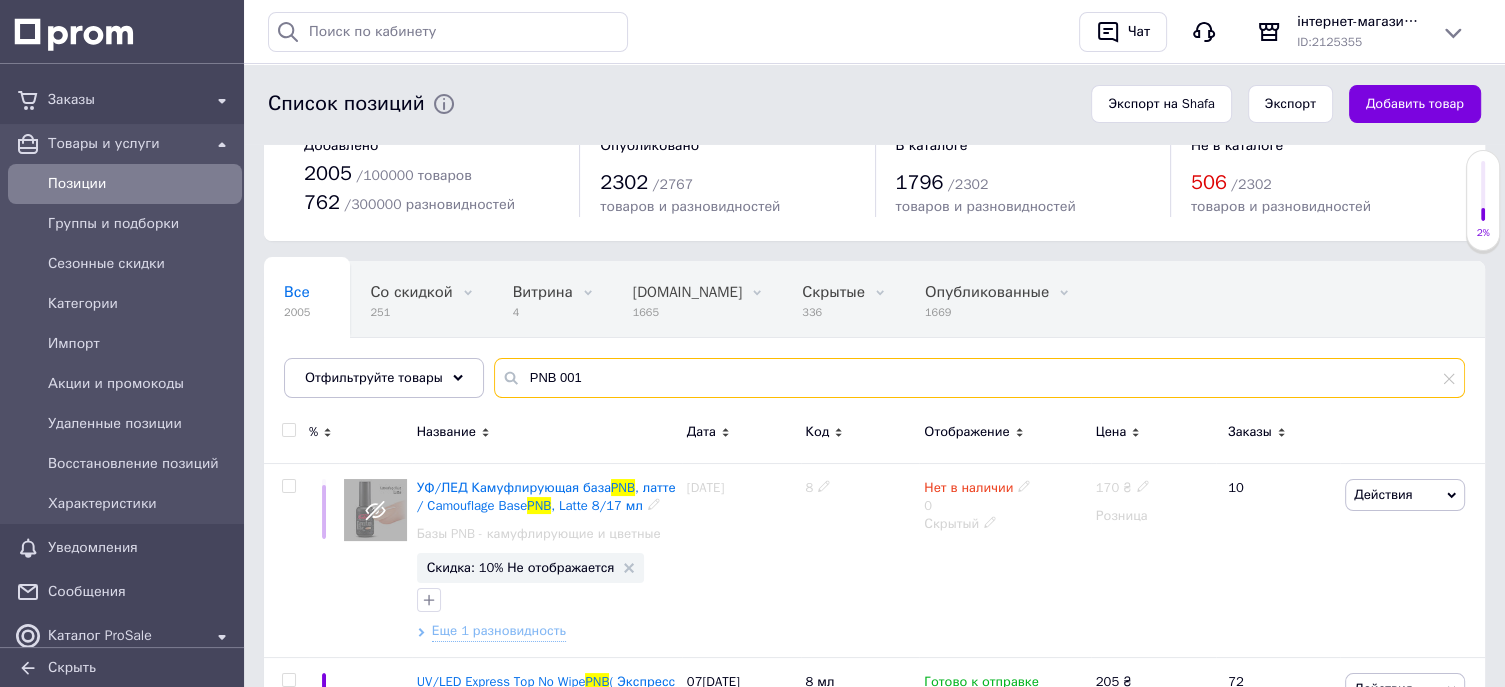 scroll, scrollTop: 0, scrollLeft: 0, axis: both 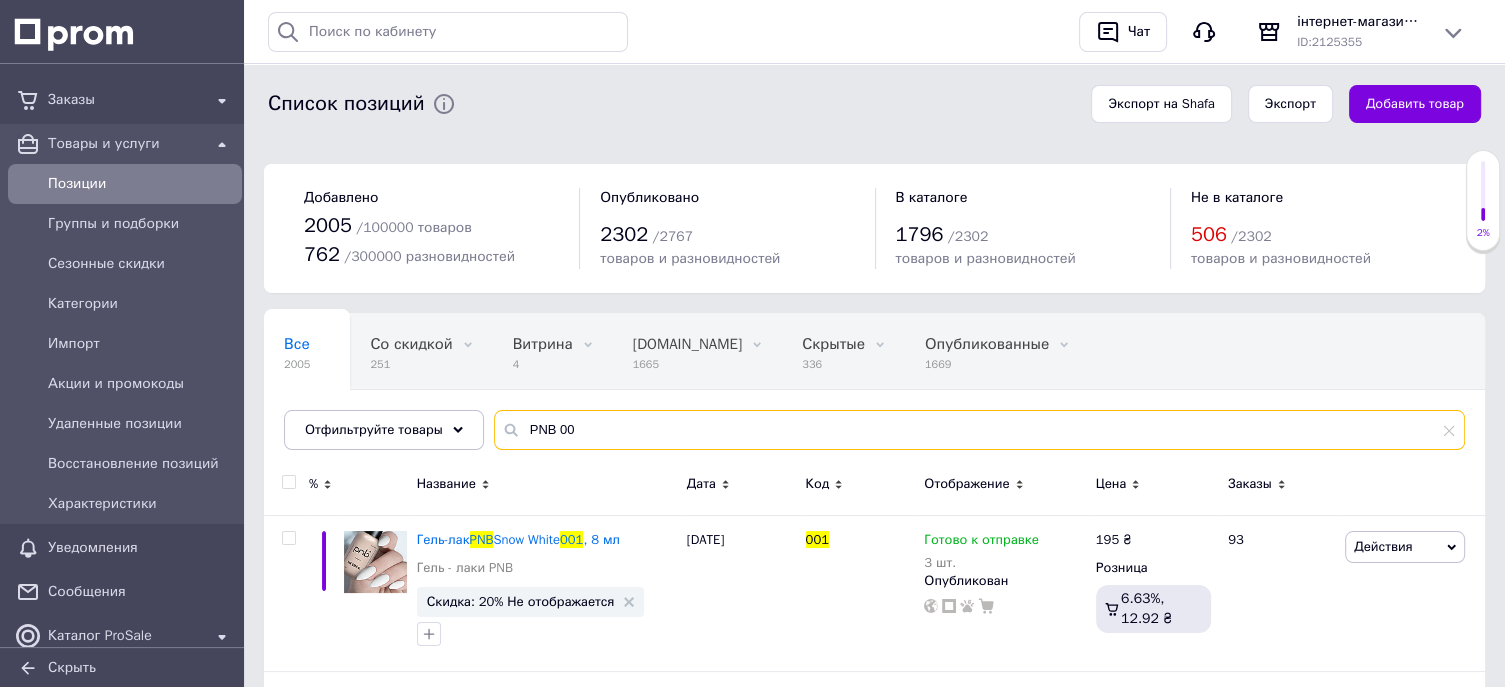 type on "PNB 005" 